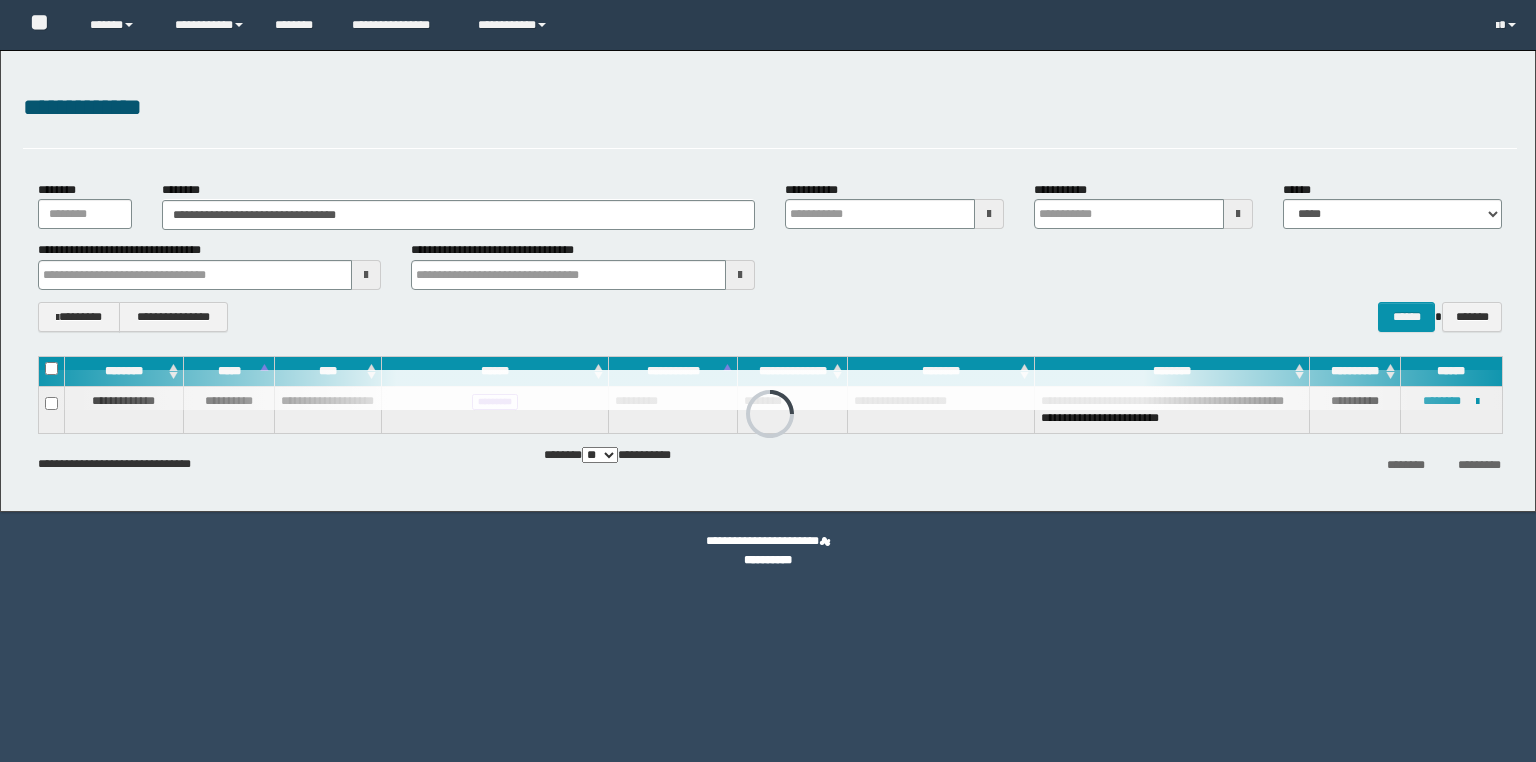 scroll, scrollTop: 0, scrollLeft: 0, axis: both 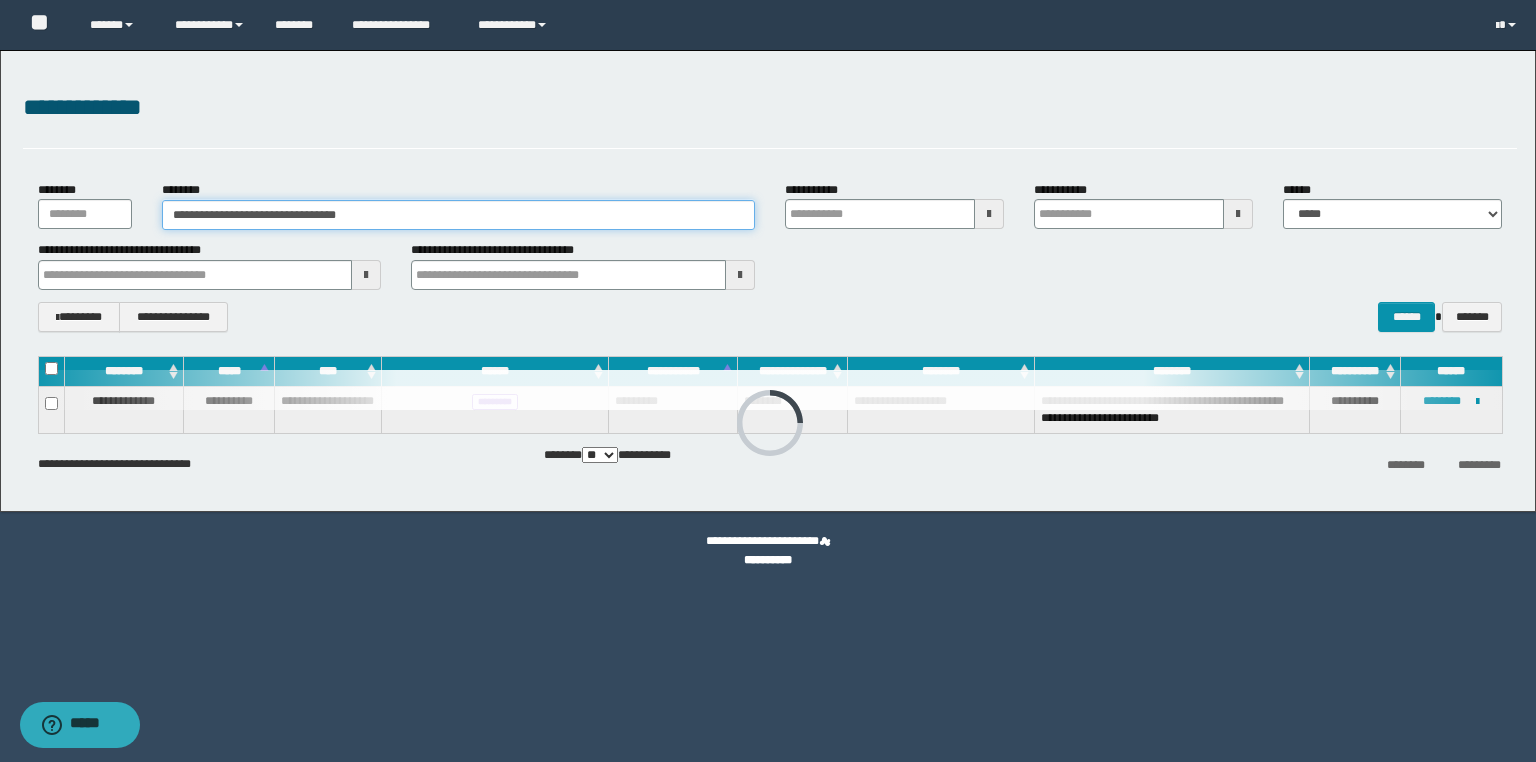 drag, startPoint x: 424, startPoint y: 209, endPoint x: 108, endPoint y: 201, distance: 316.10126 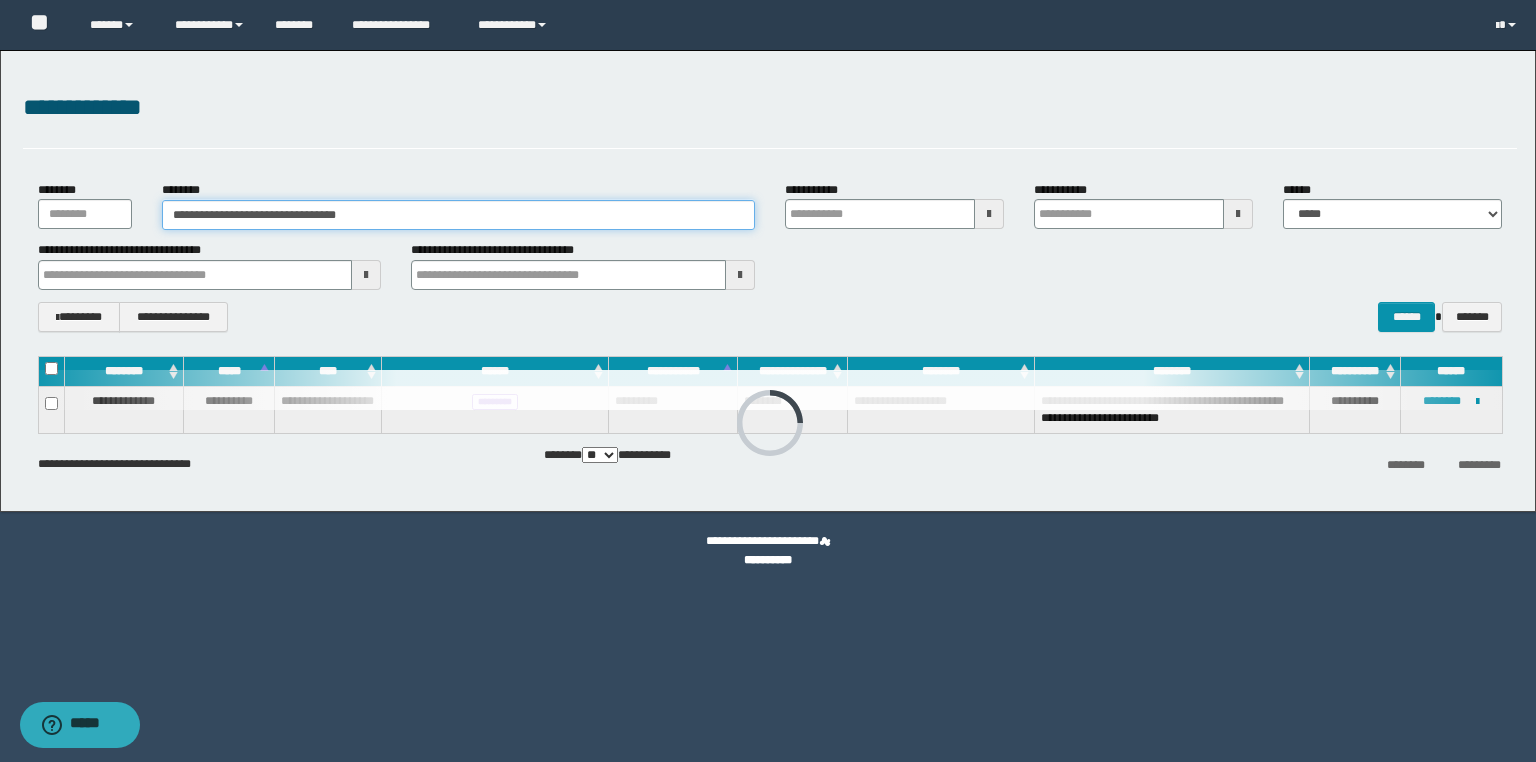 click on "**********" at bounding box center [770, 205] 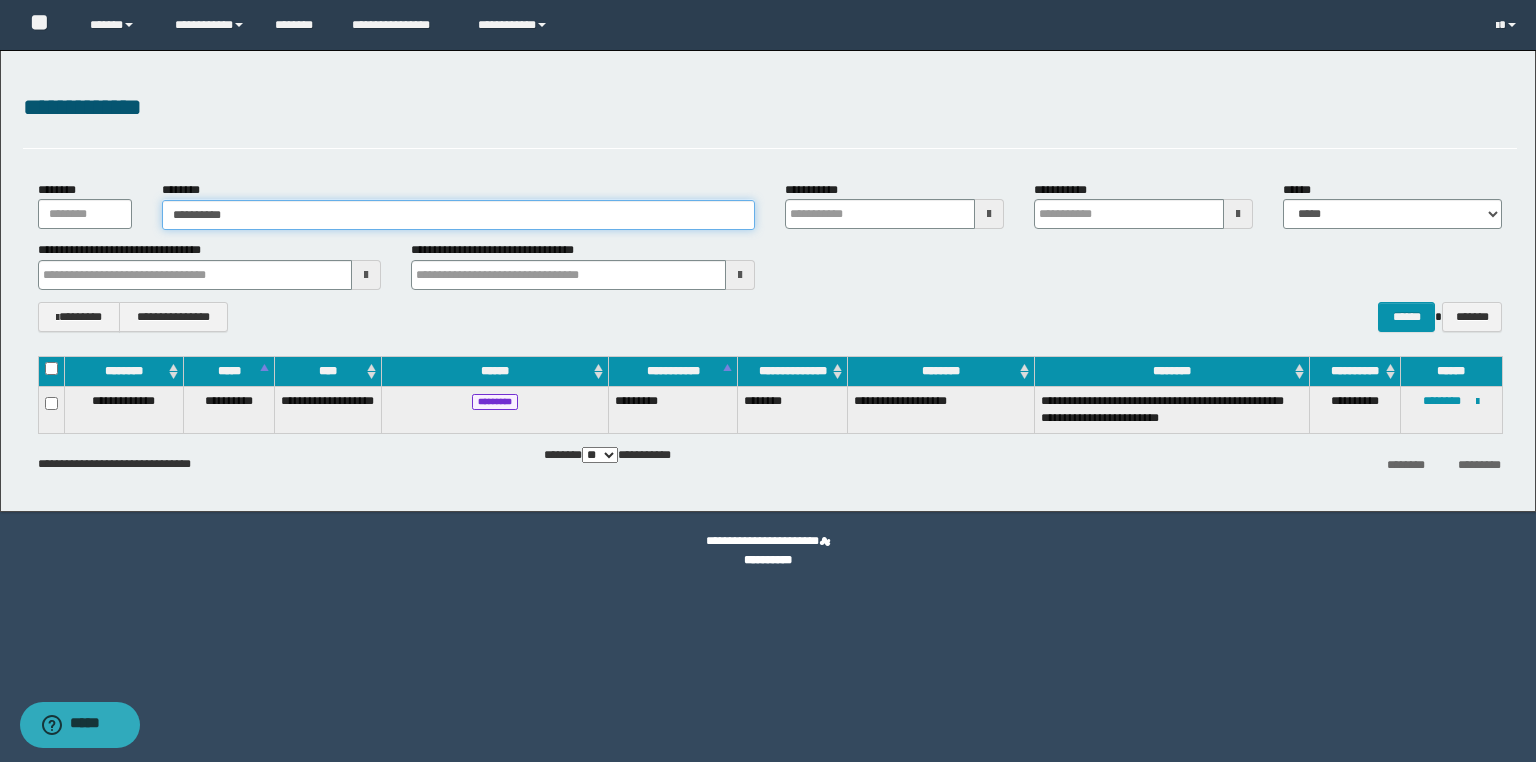 type on "**********" 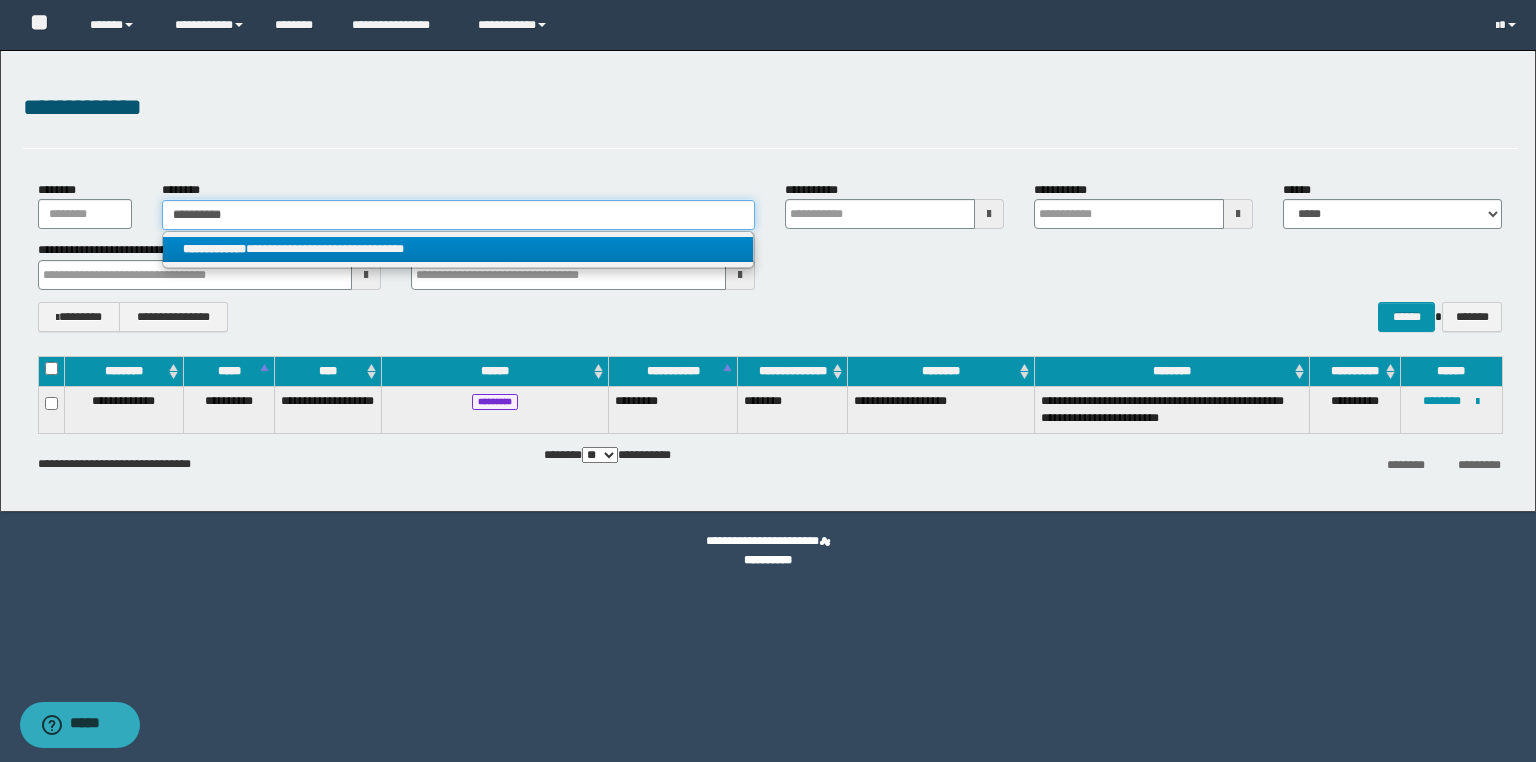 type on "**********" 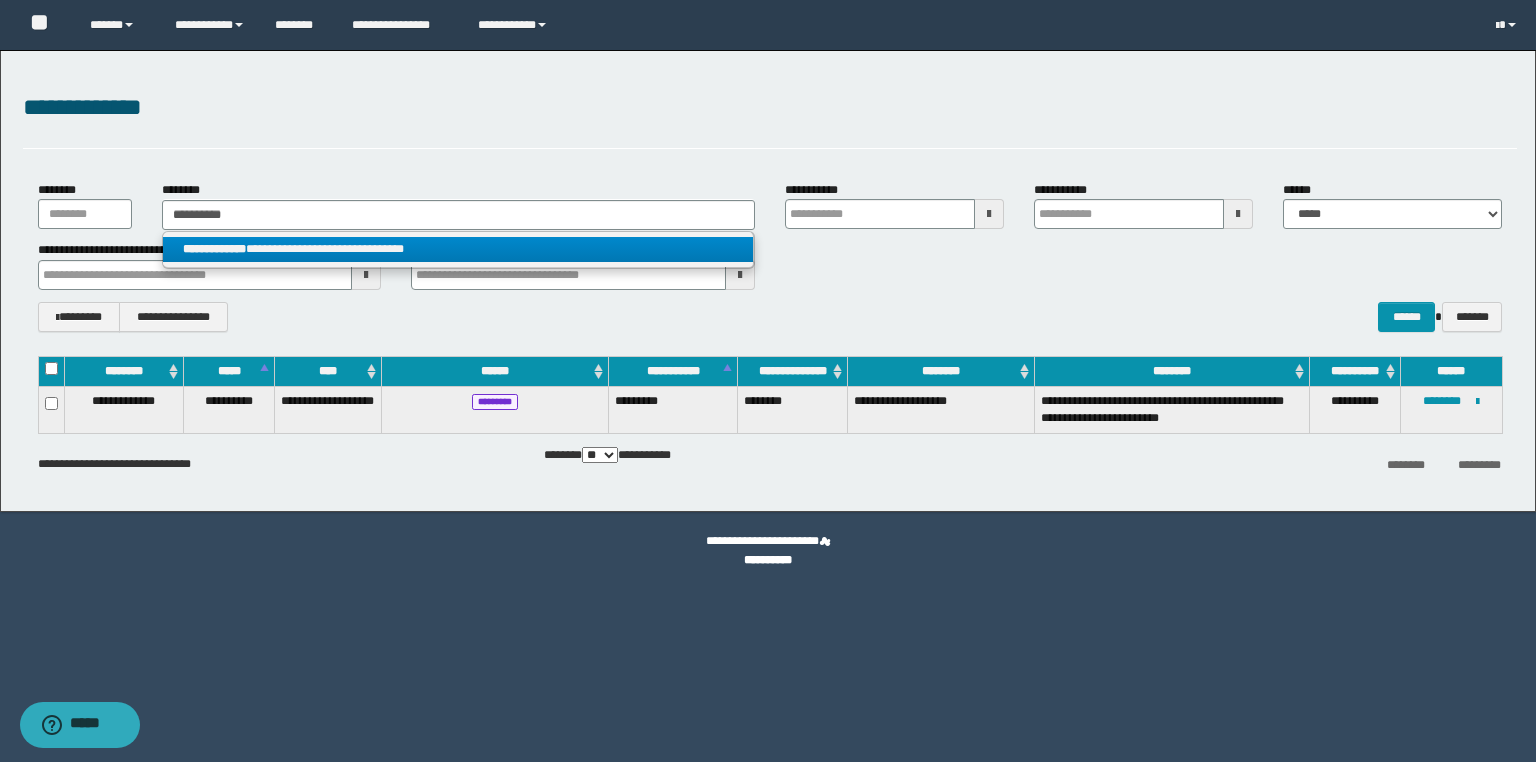 click on "**********" at bounding box center (458, 249) 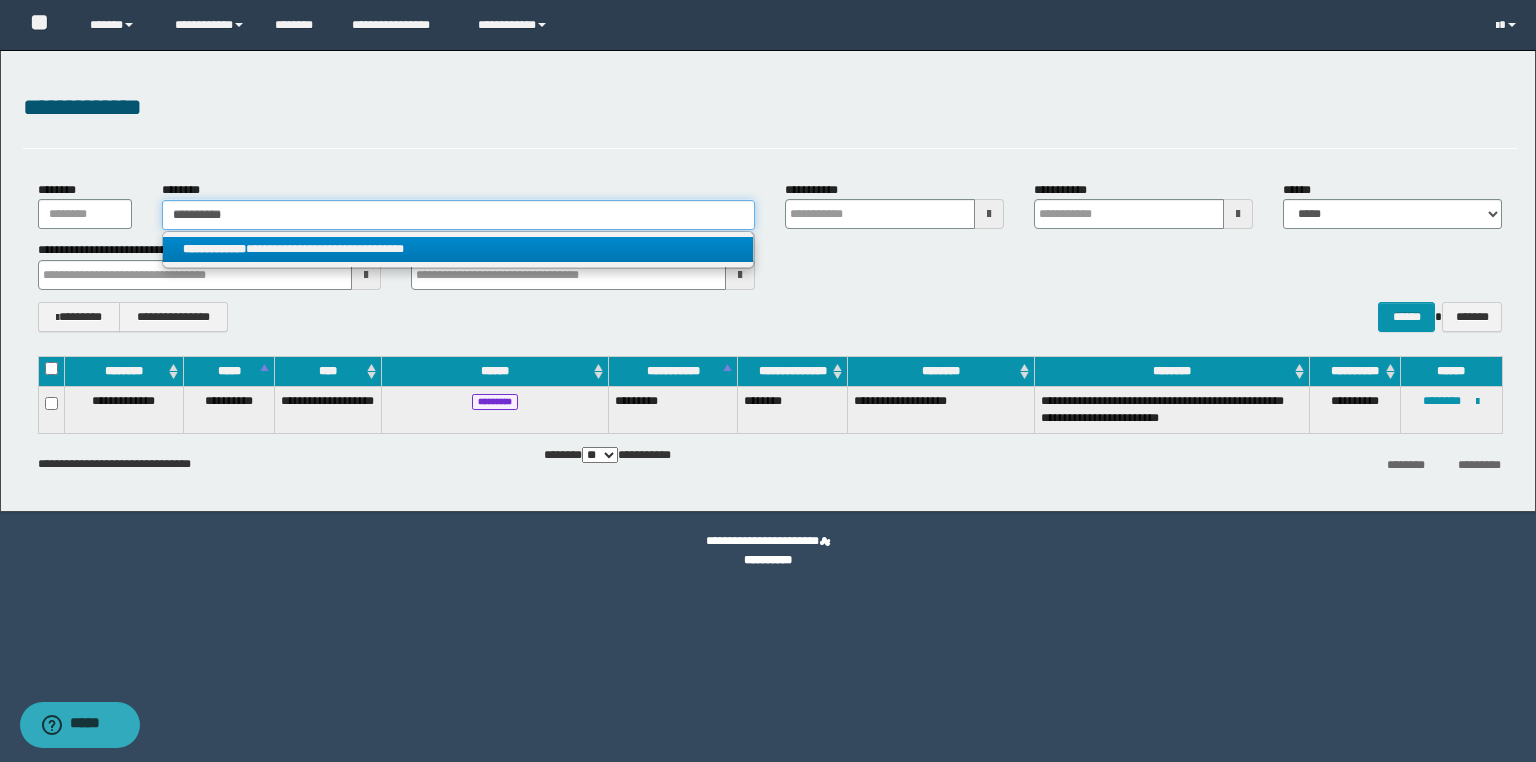 type 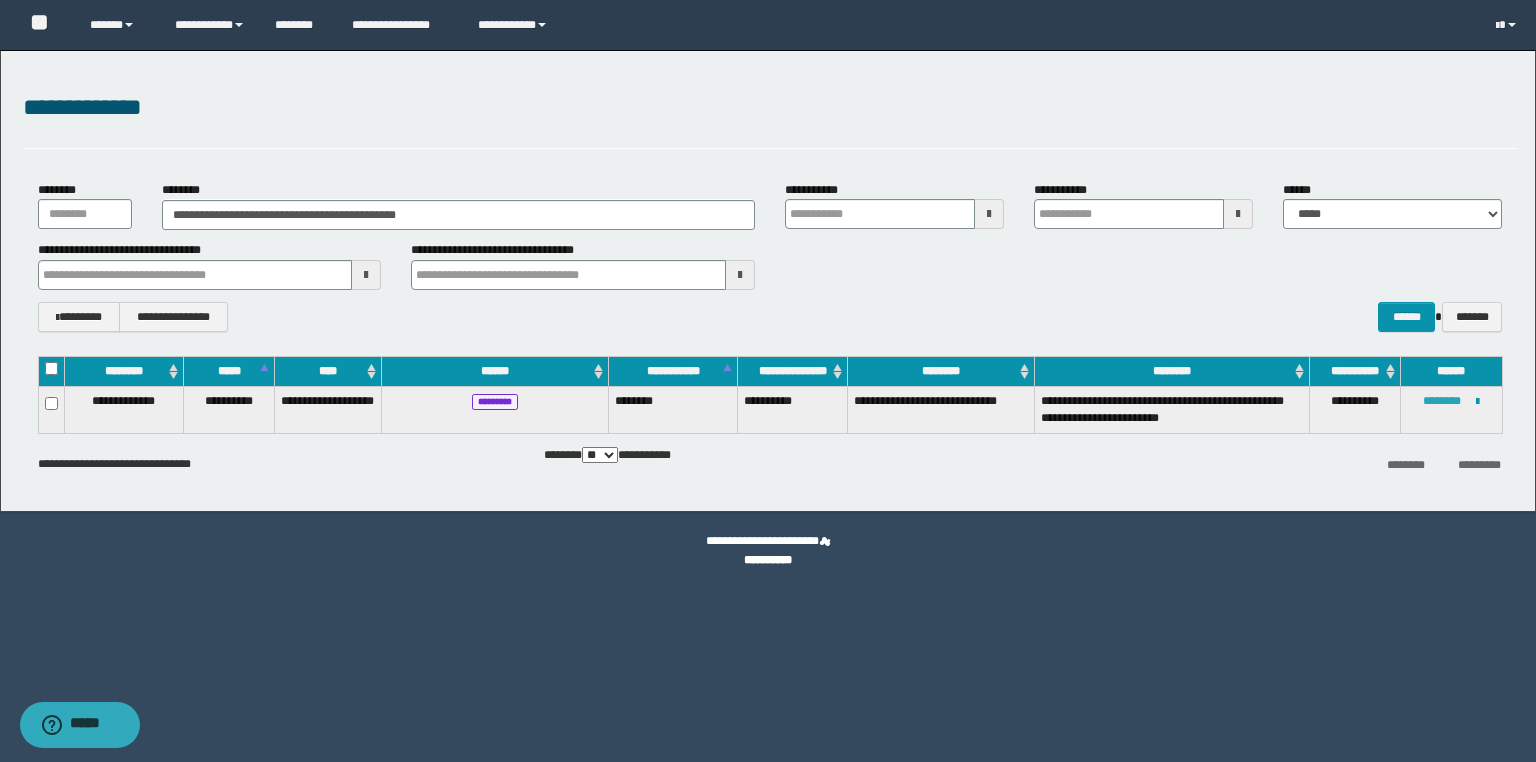 click on "********" at bounding box center (1442, 401) 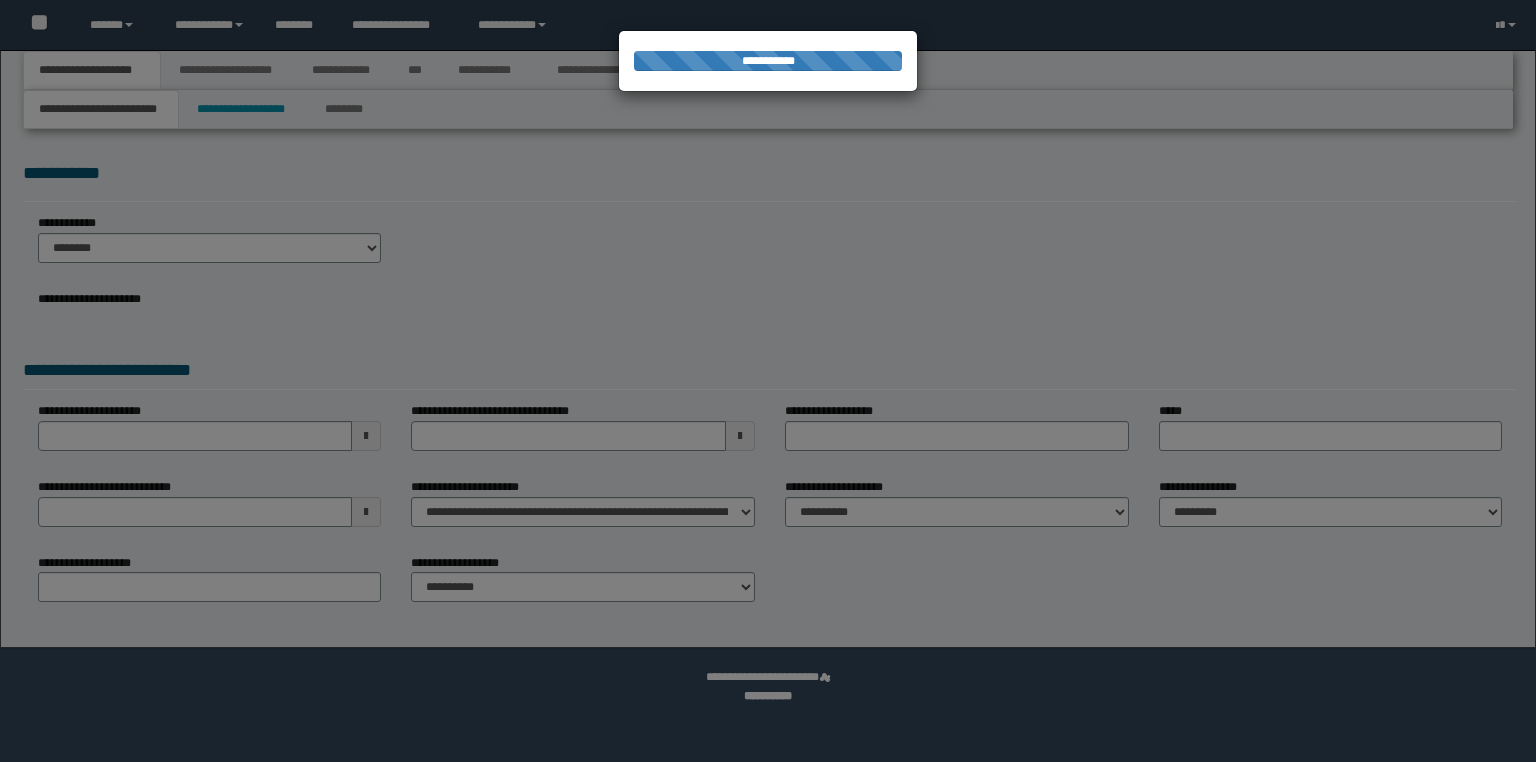 scroll, scrollTop: 0, scrollLeft: 0, axis: both 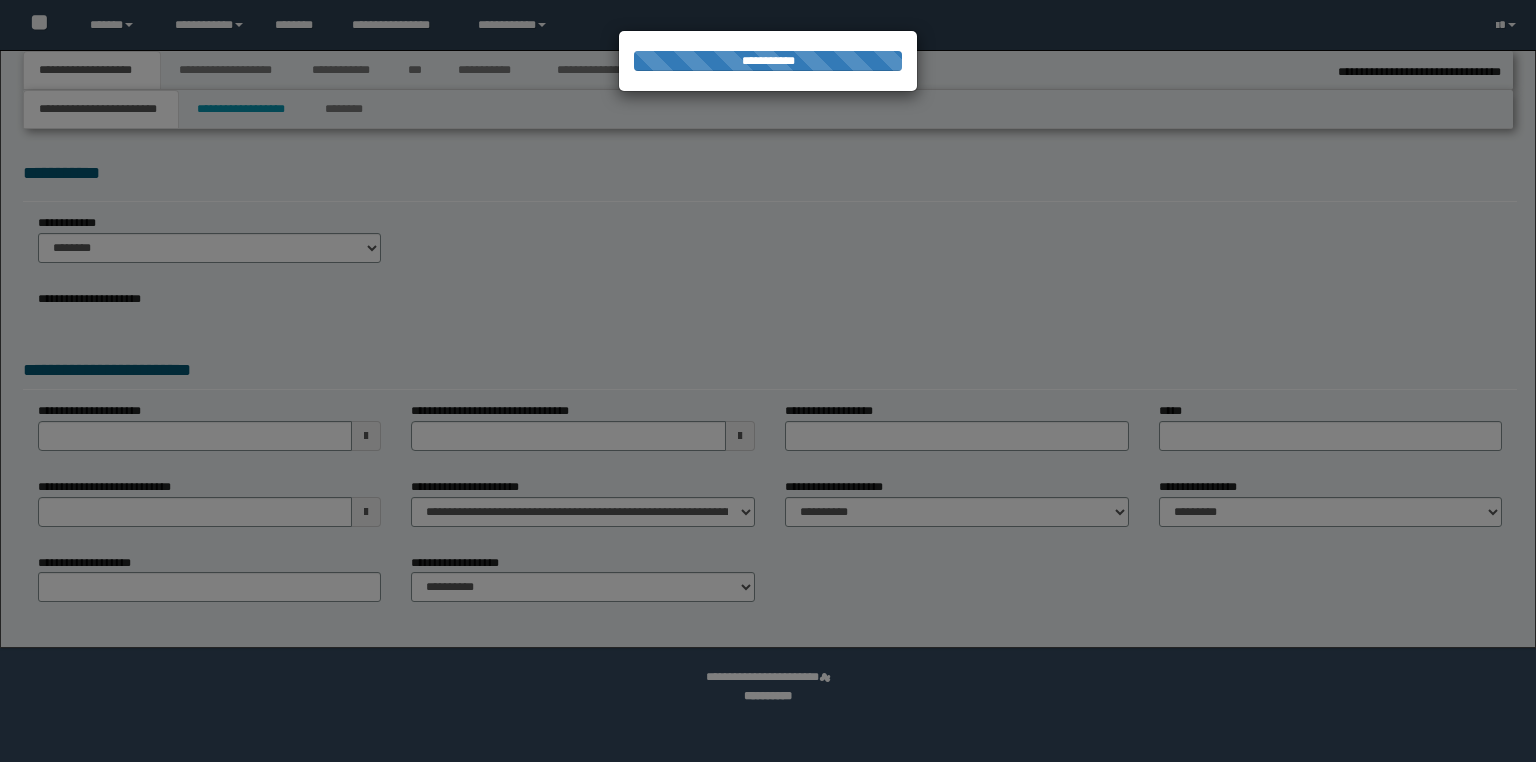 select on "*" 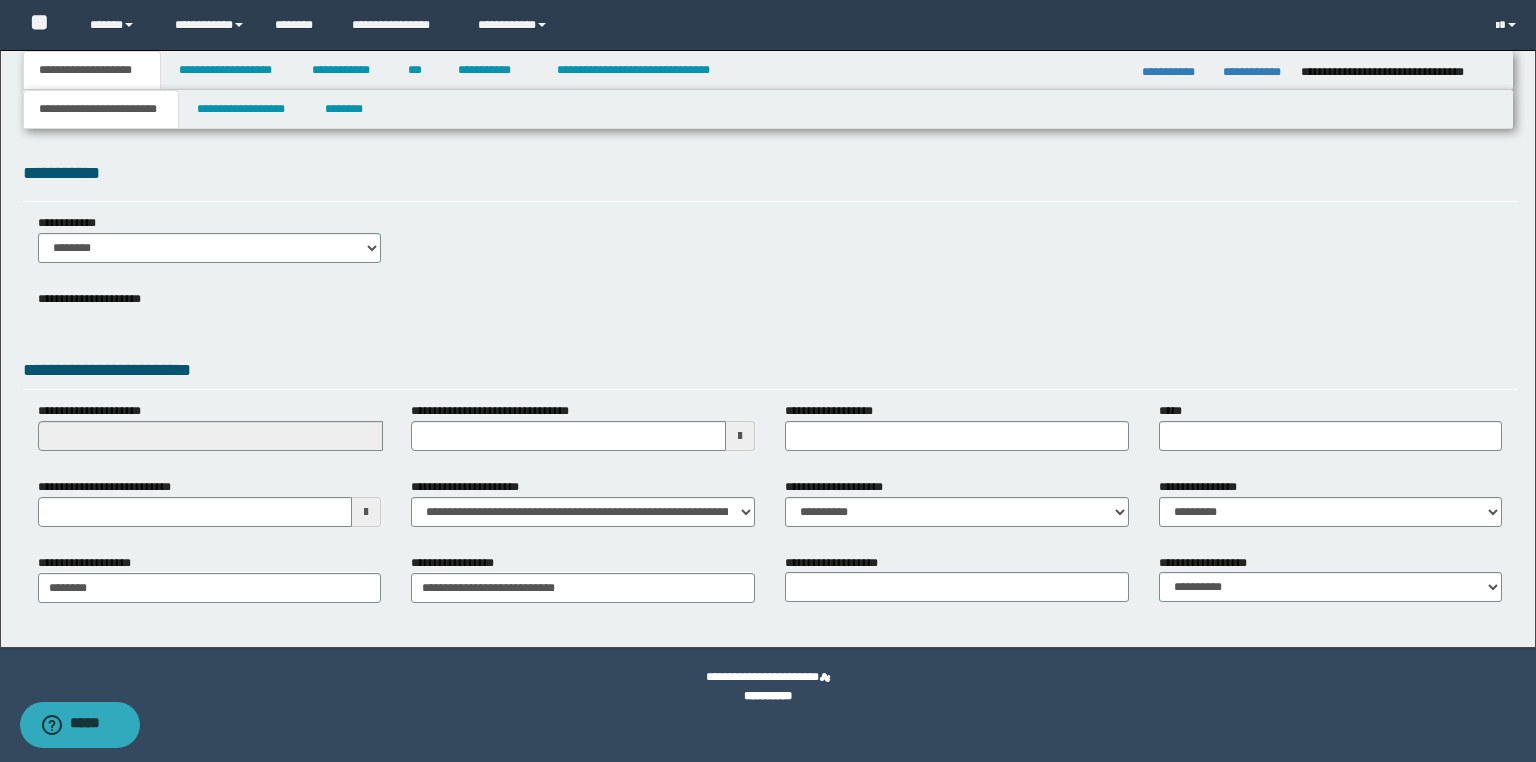 scroll, scrollTop: 0, scrollLeft: 0, axis: both 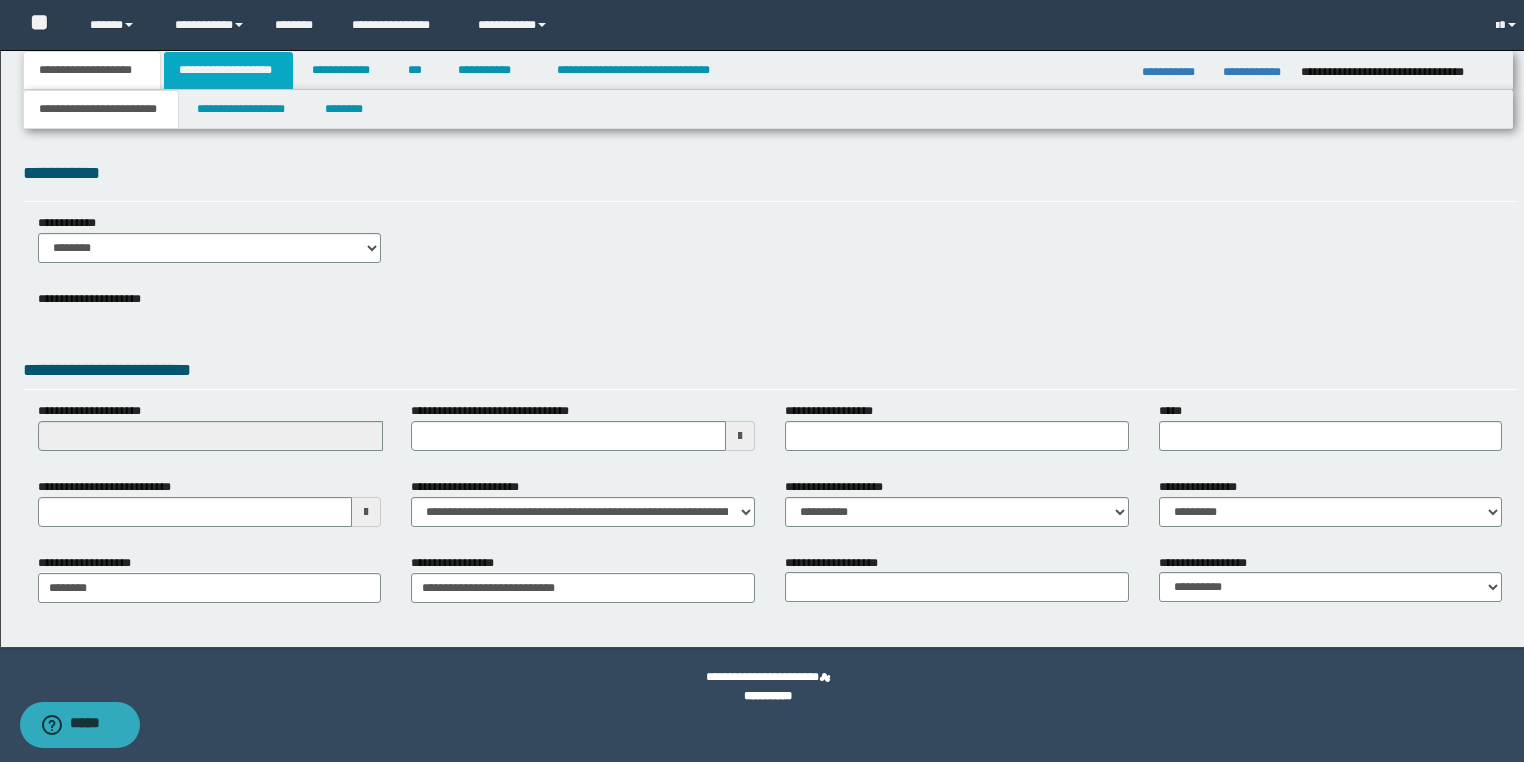 click on "**********" at bounding box center [228, 70] 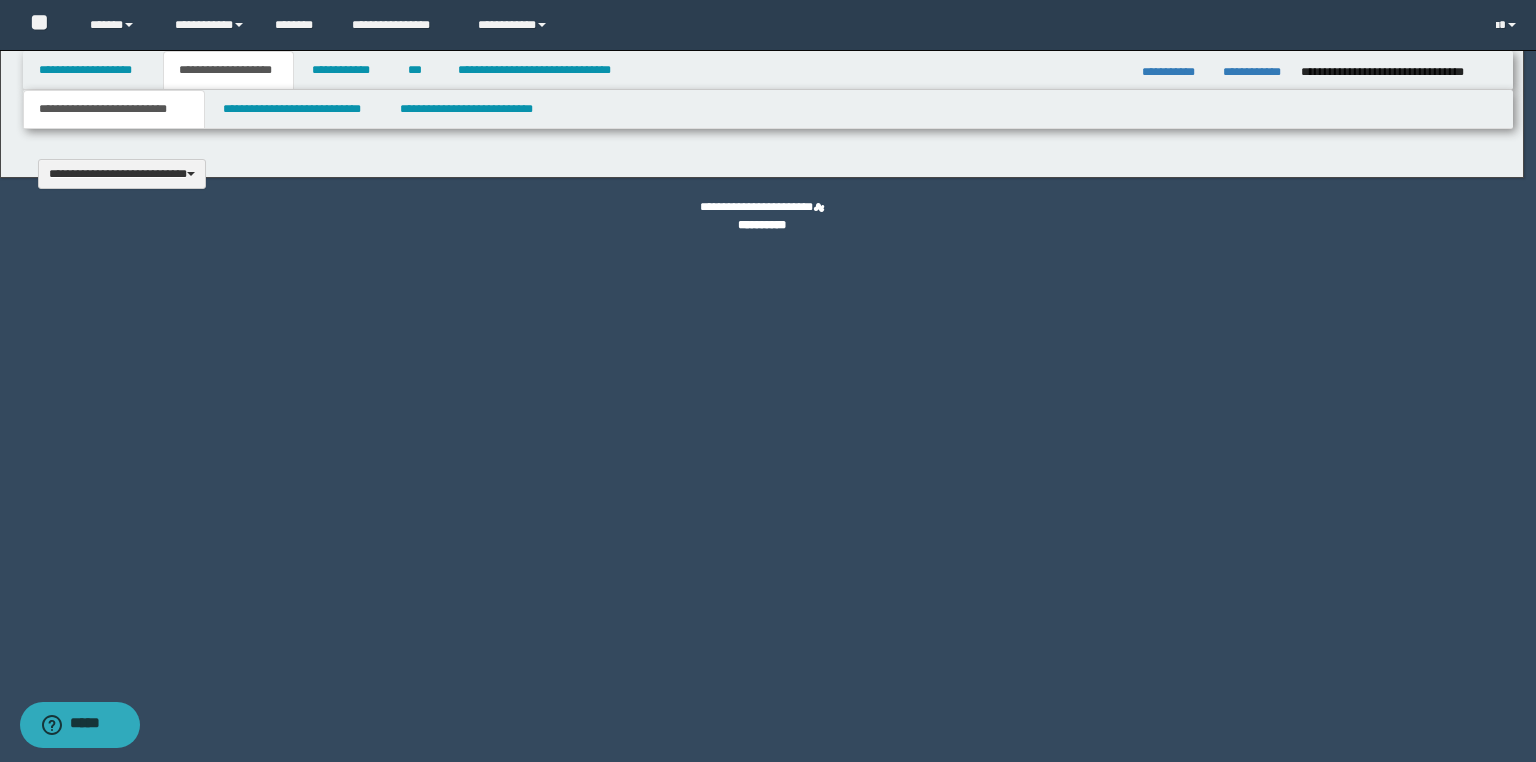 type 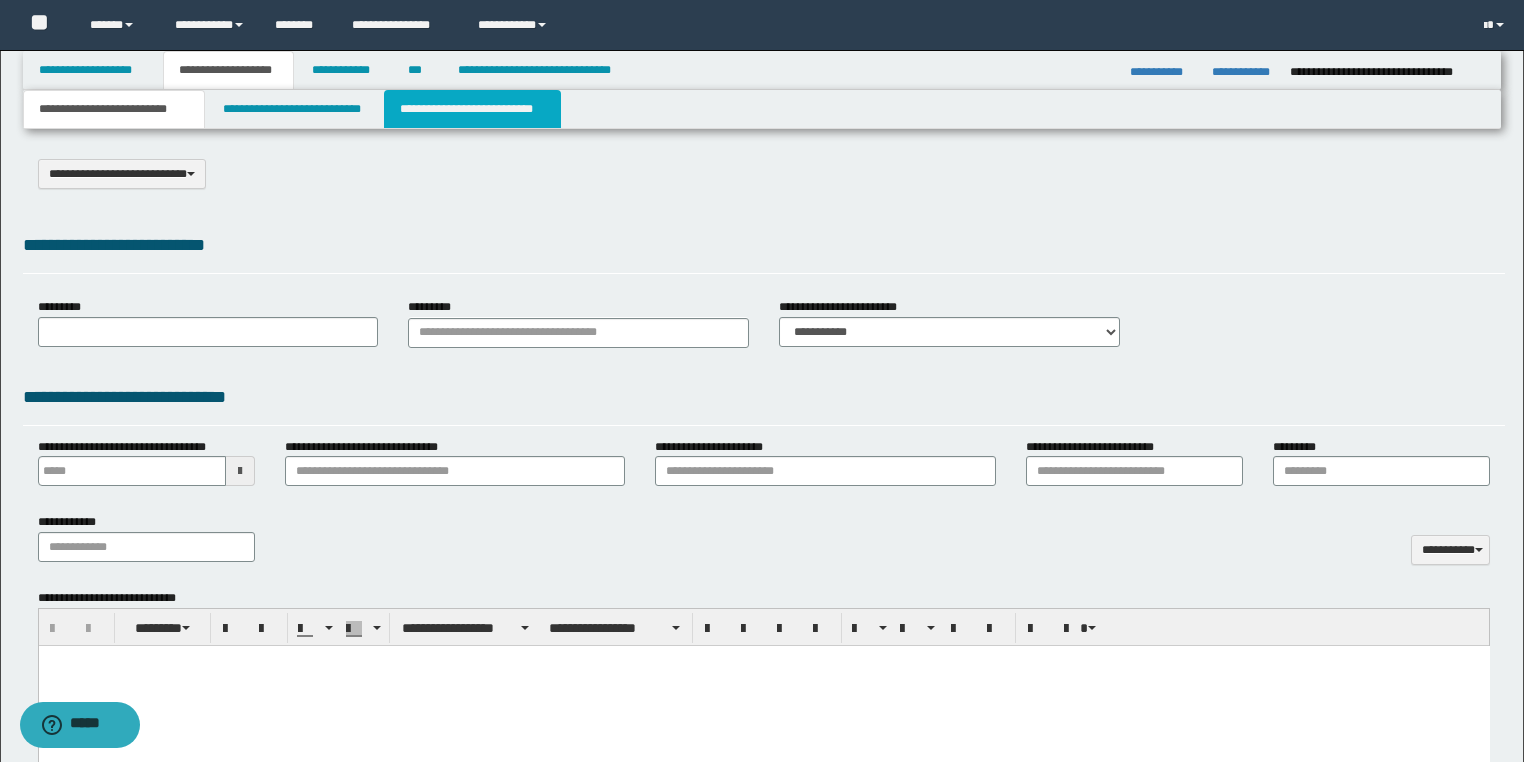 click on "**********" at bounding box center [472, 109] 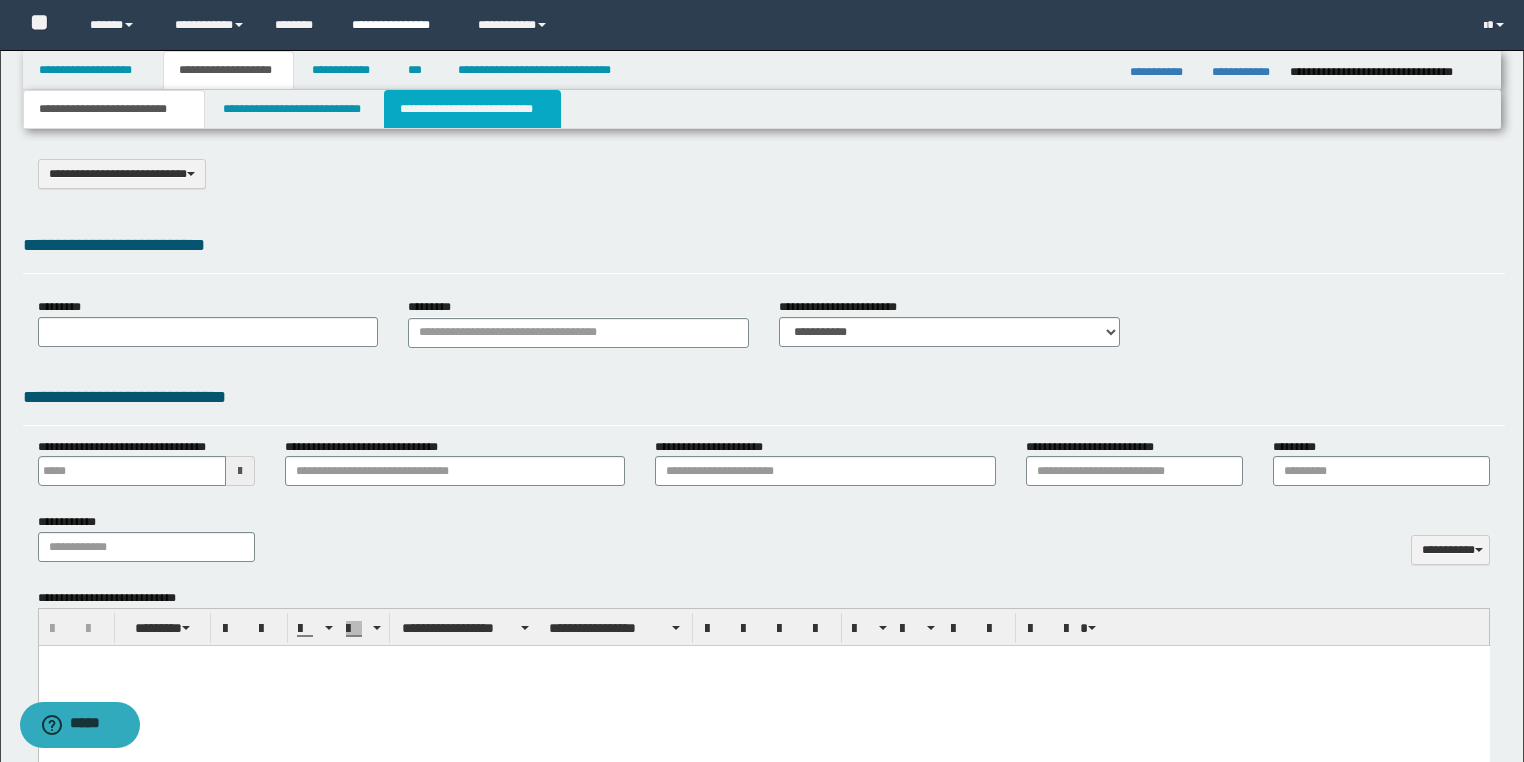 scroll, scrollTop: 0, scrollLeft: 0, axis: both 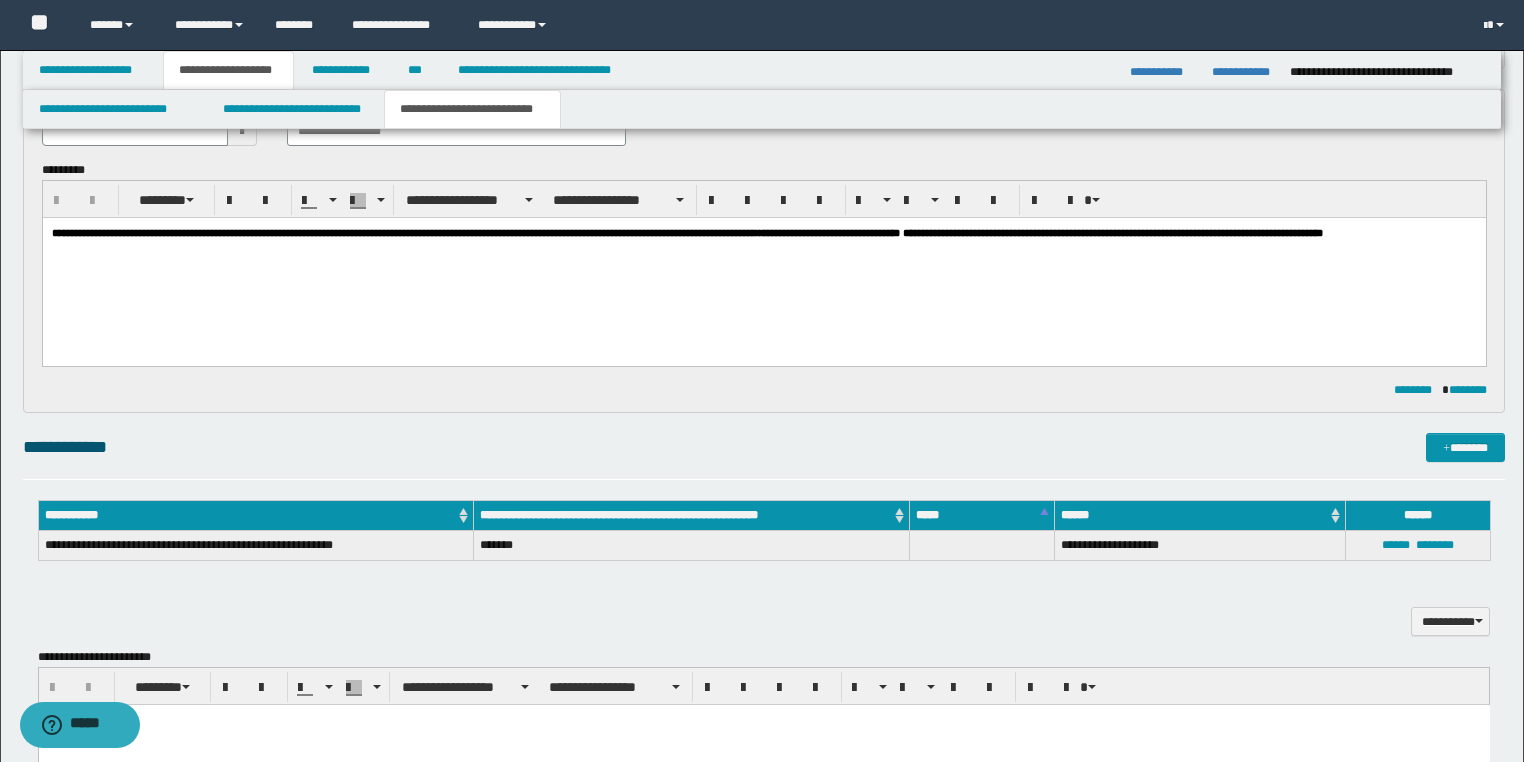 drag, startPoint x: 466, startPoint y: 300, endPoint x: 447, endPoint y: 292, distance: 20.615528 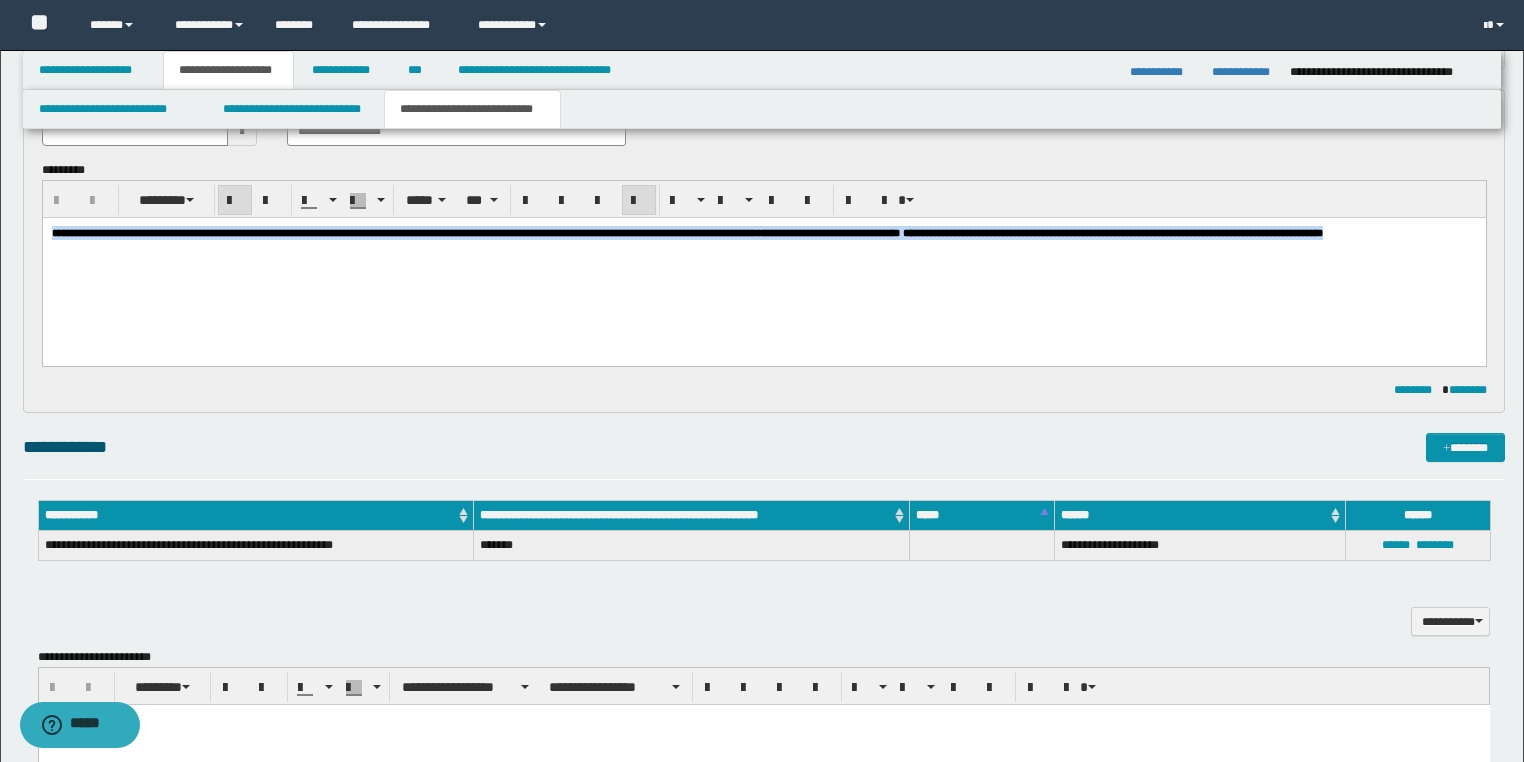 drag, startPoint x: 280, startPoint y: 263, endPoint x: 31, endPoint y: 224, distance: 252.0357 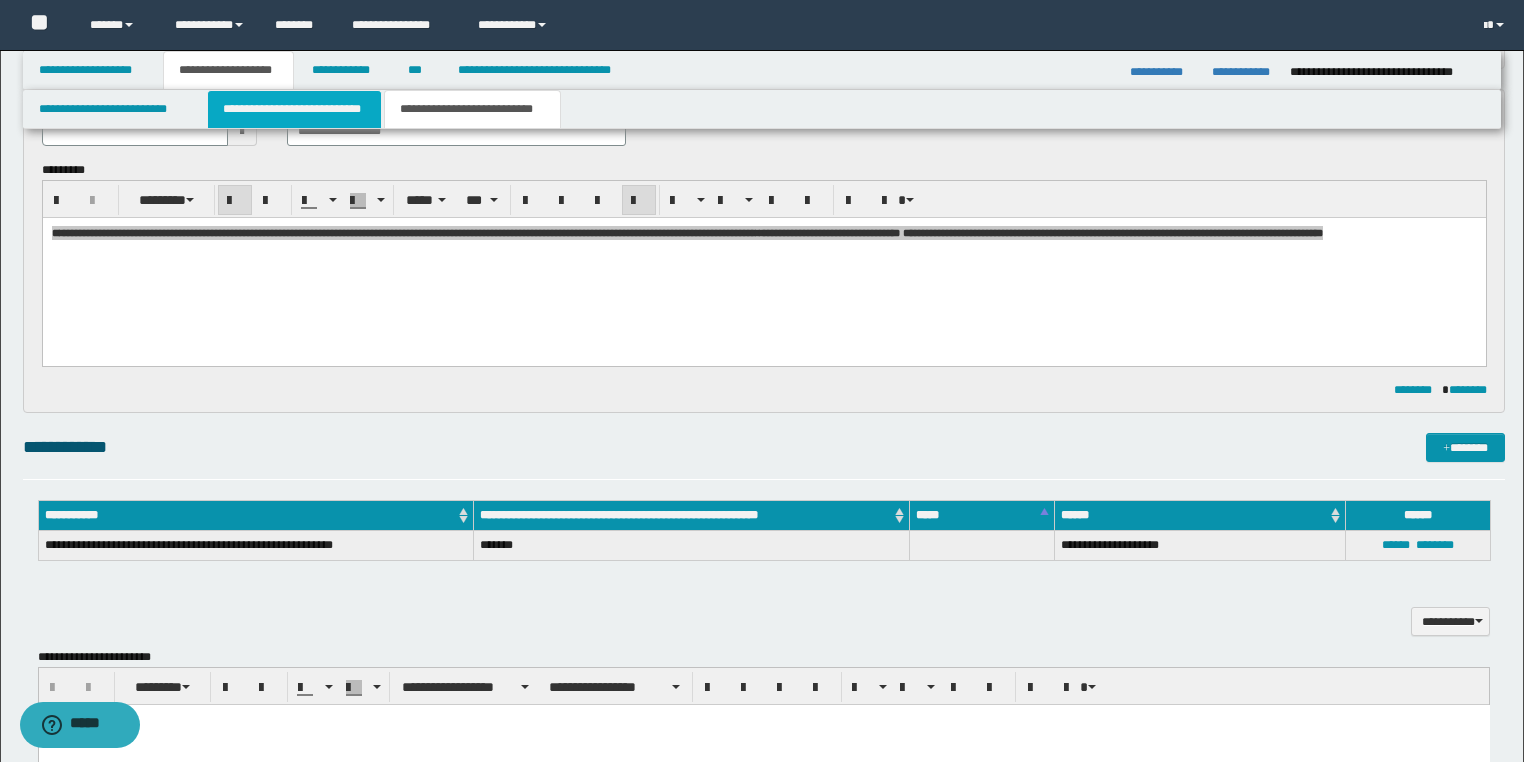 click on "**********" at bounding box center [294, 109] 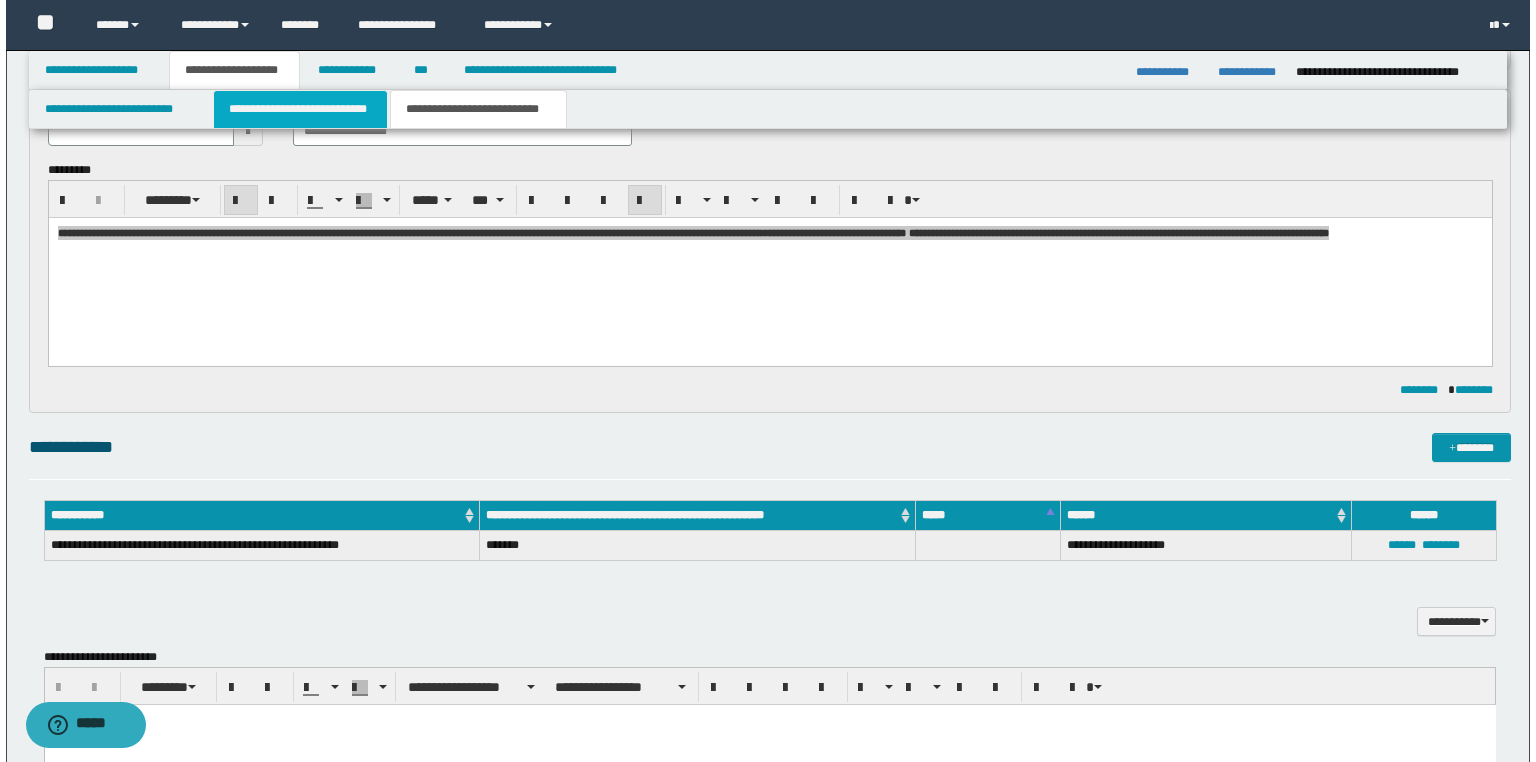 scroll, scrollTop: 0, scrollLeft: 0, axis: both 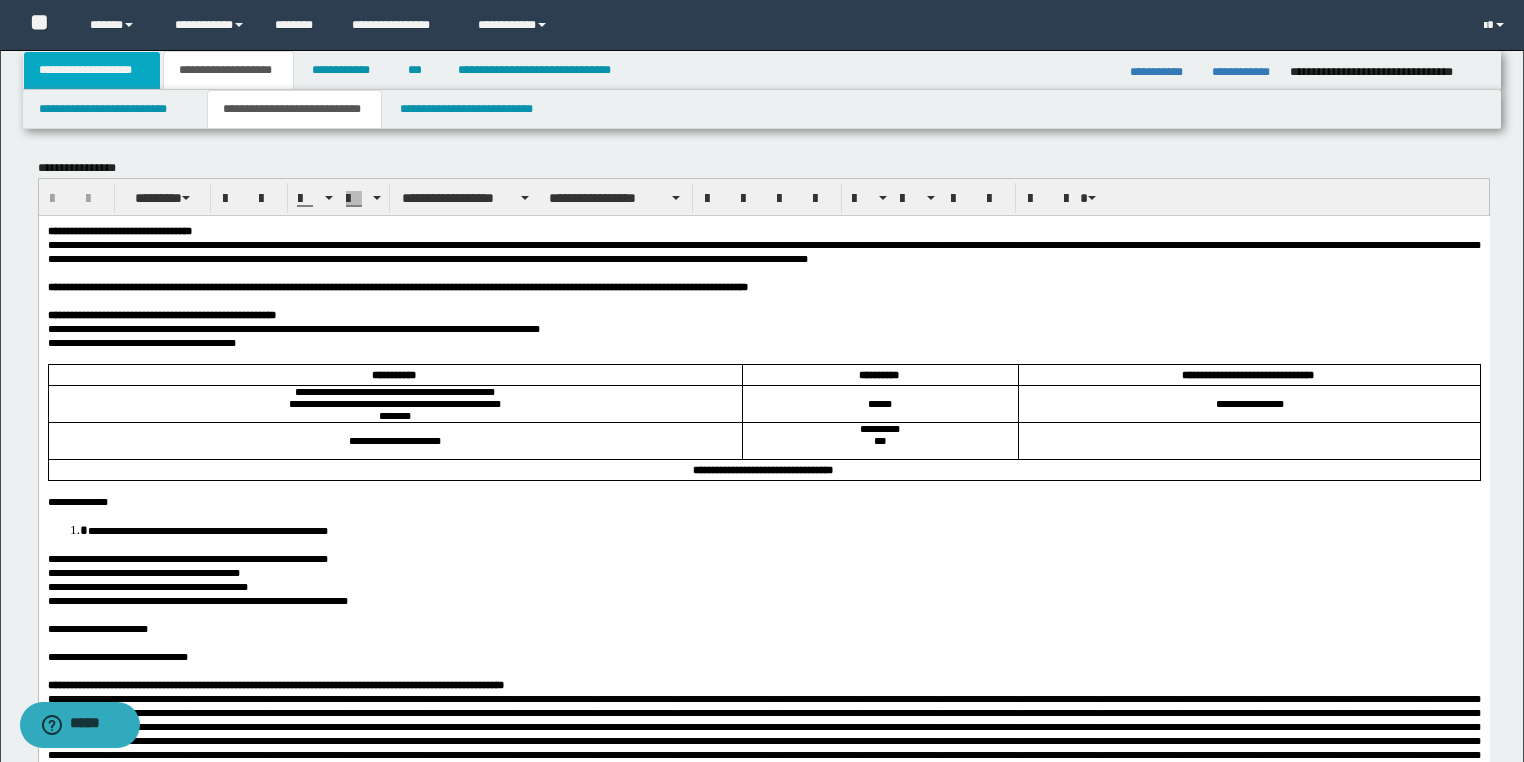 click on "**********" at bounding box center [92, 70] 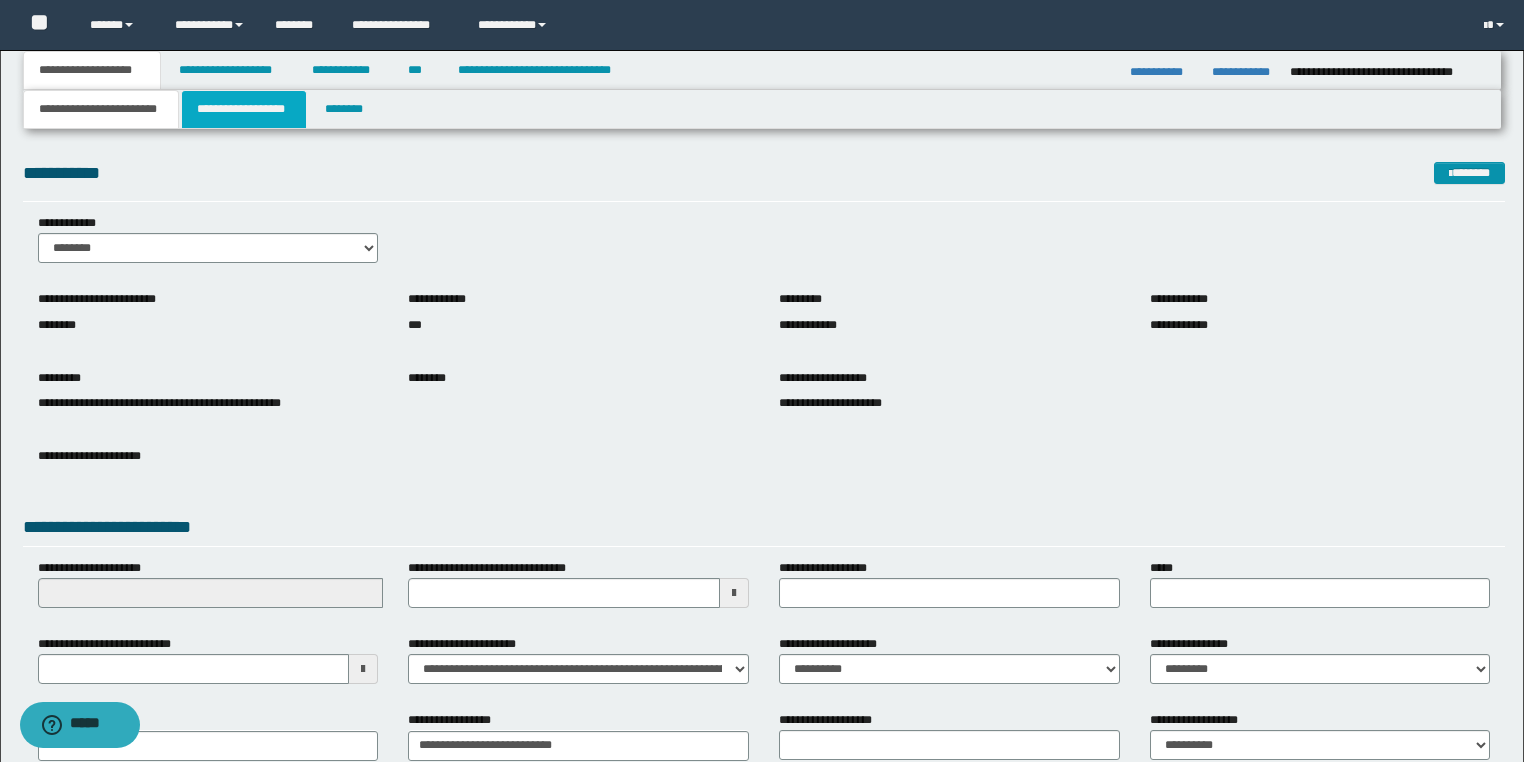 click on "**********" at bounding box center [244, 109] 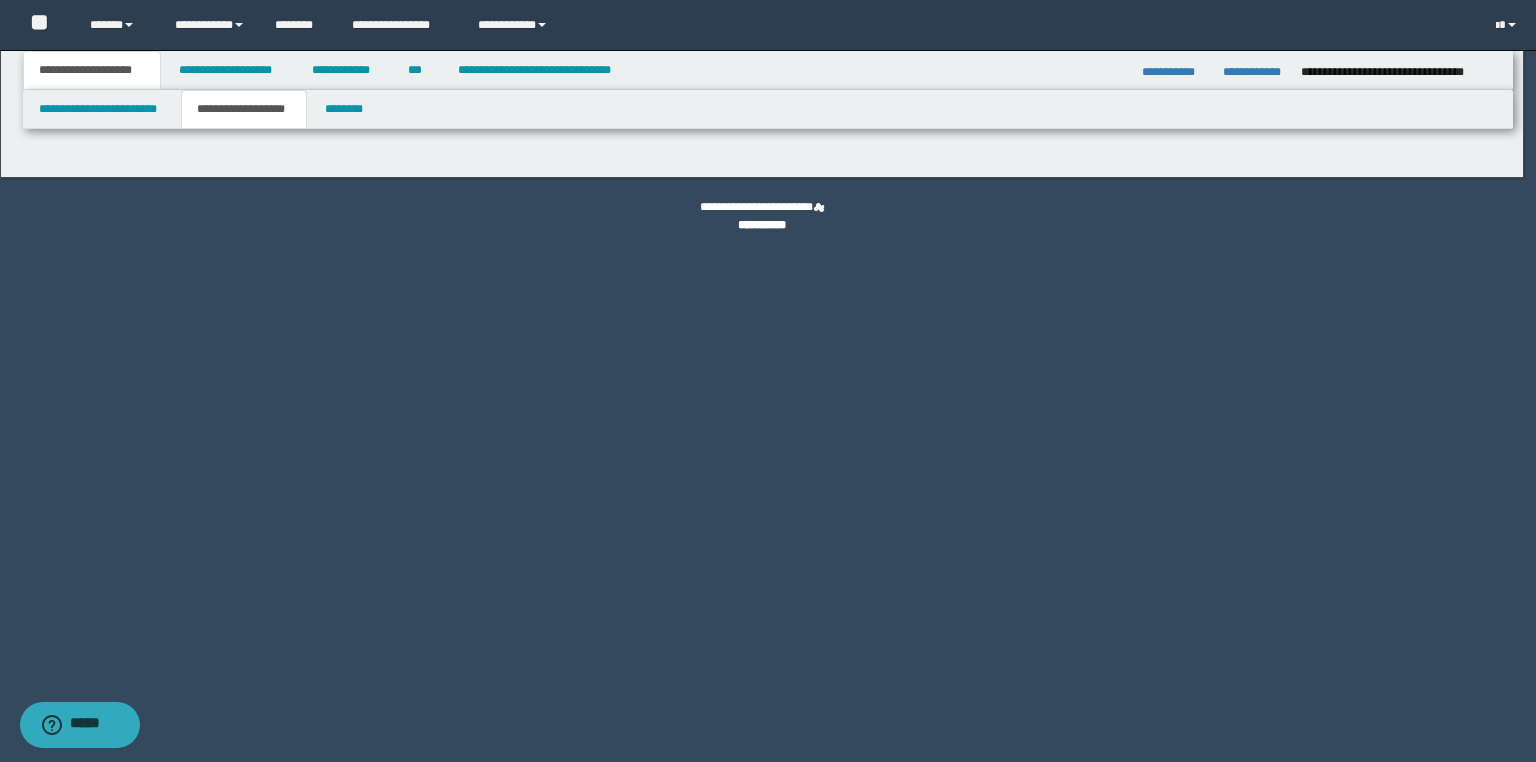 type on "**********" 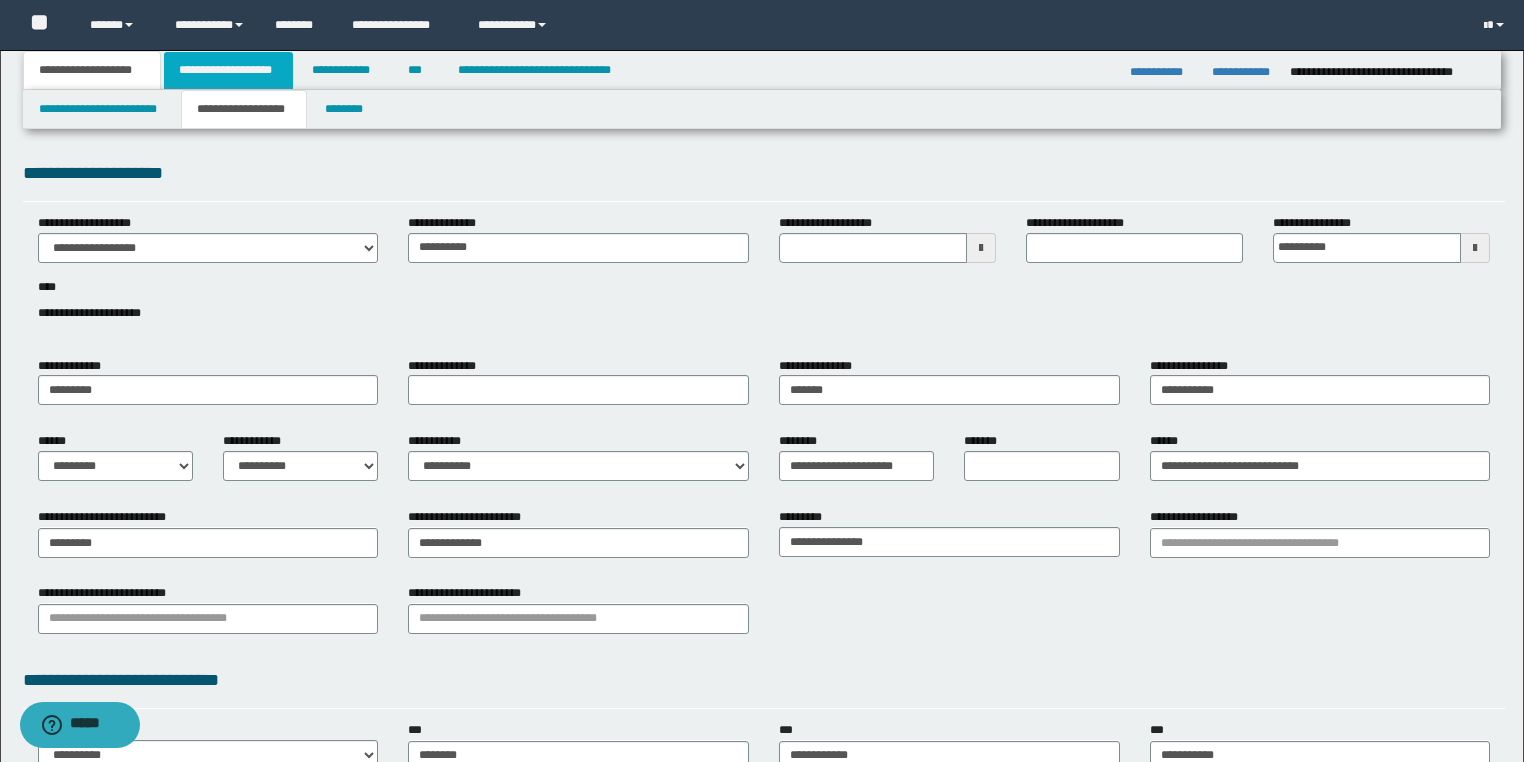 click on "**********" at bounding box center (228, 70) 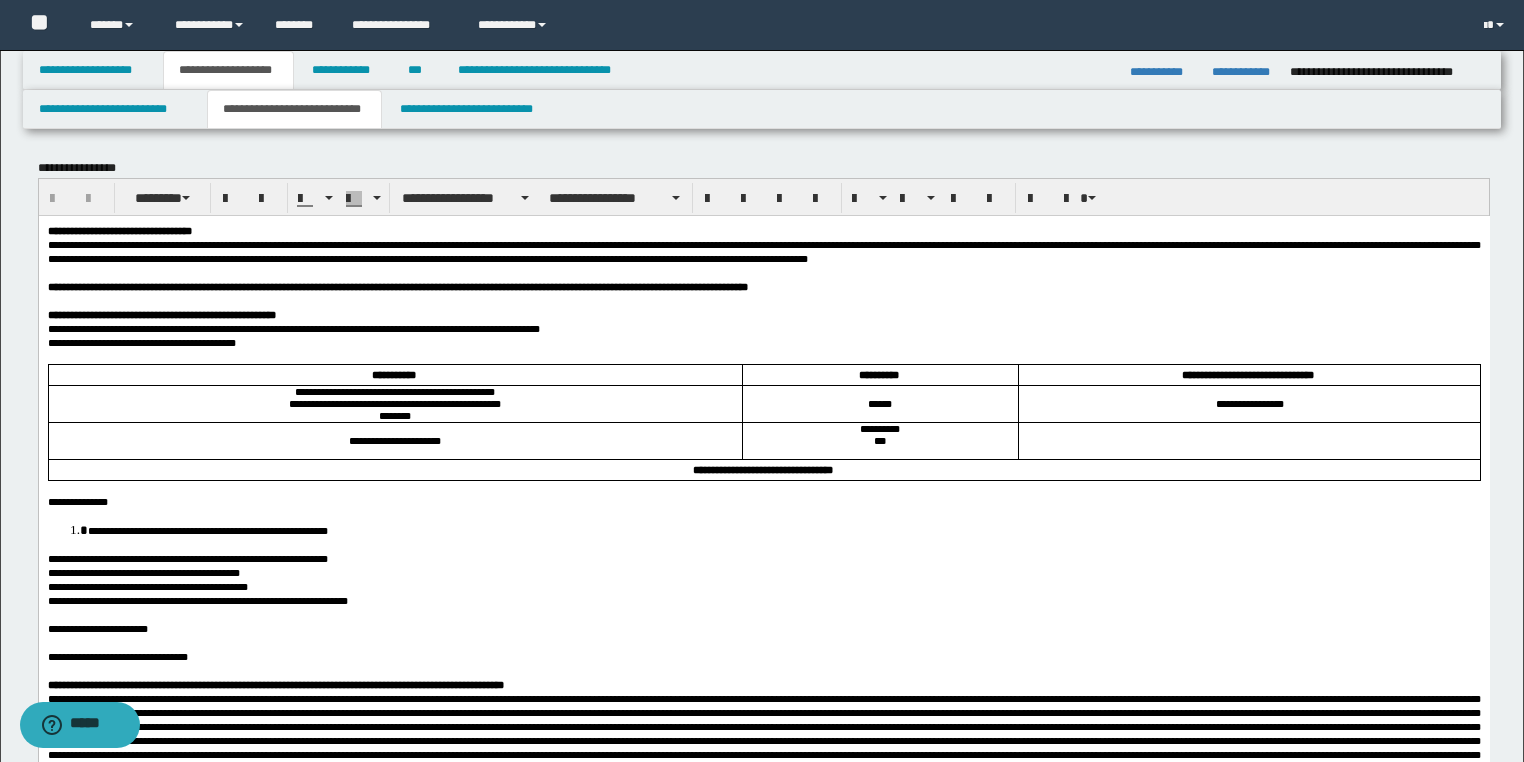 click on "**********" at bounding box center (294, 109) 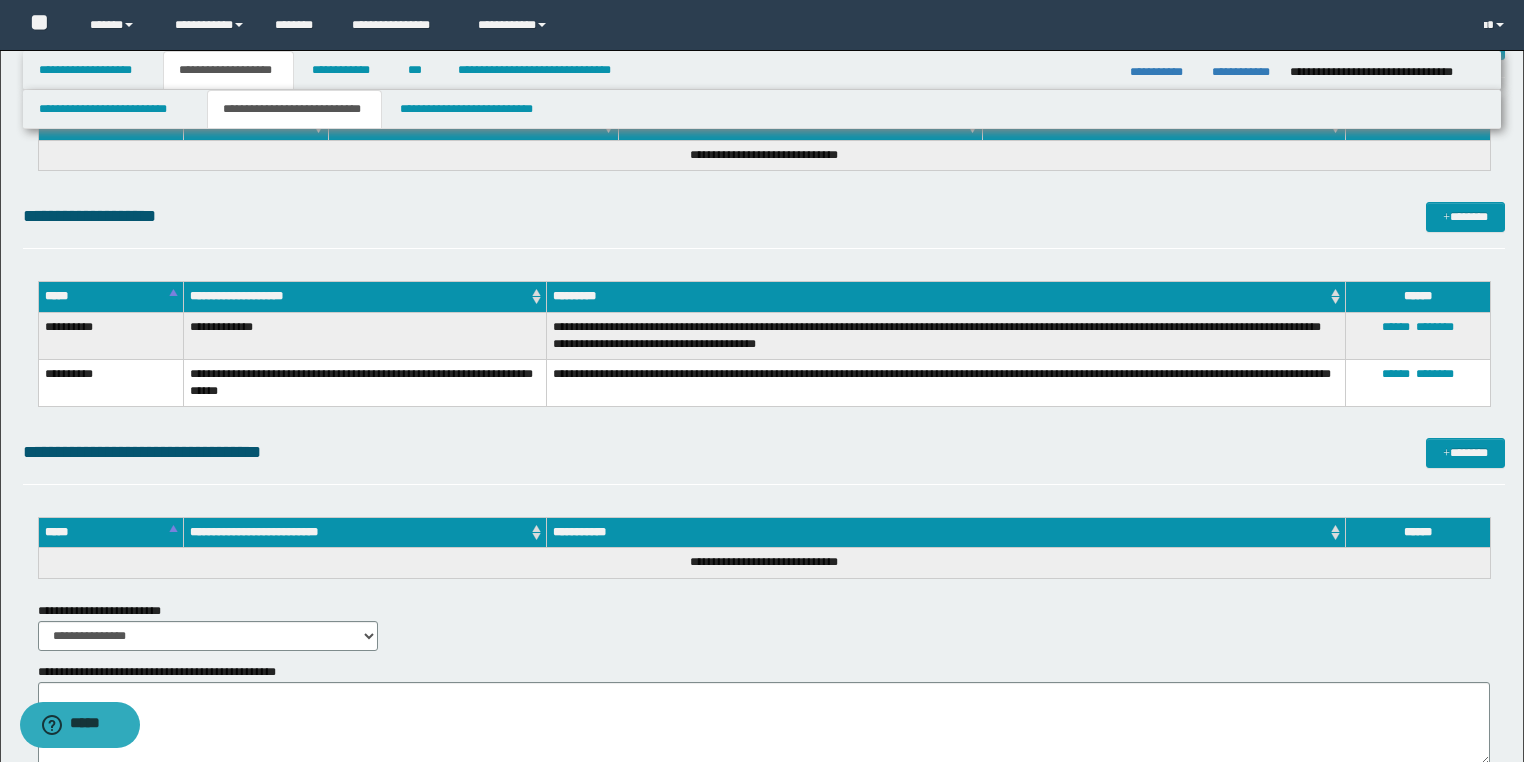 scroll, scrollTop: 2723, scrollLeft: 0, axis: vertical 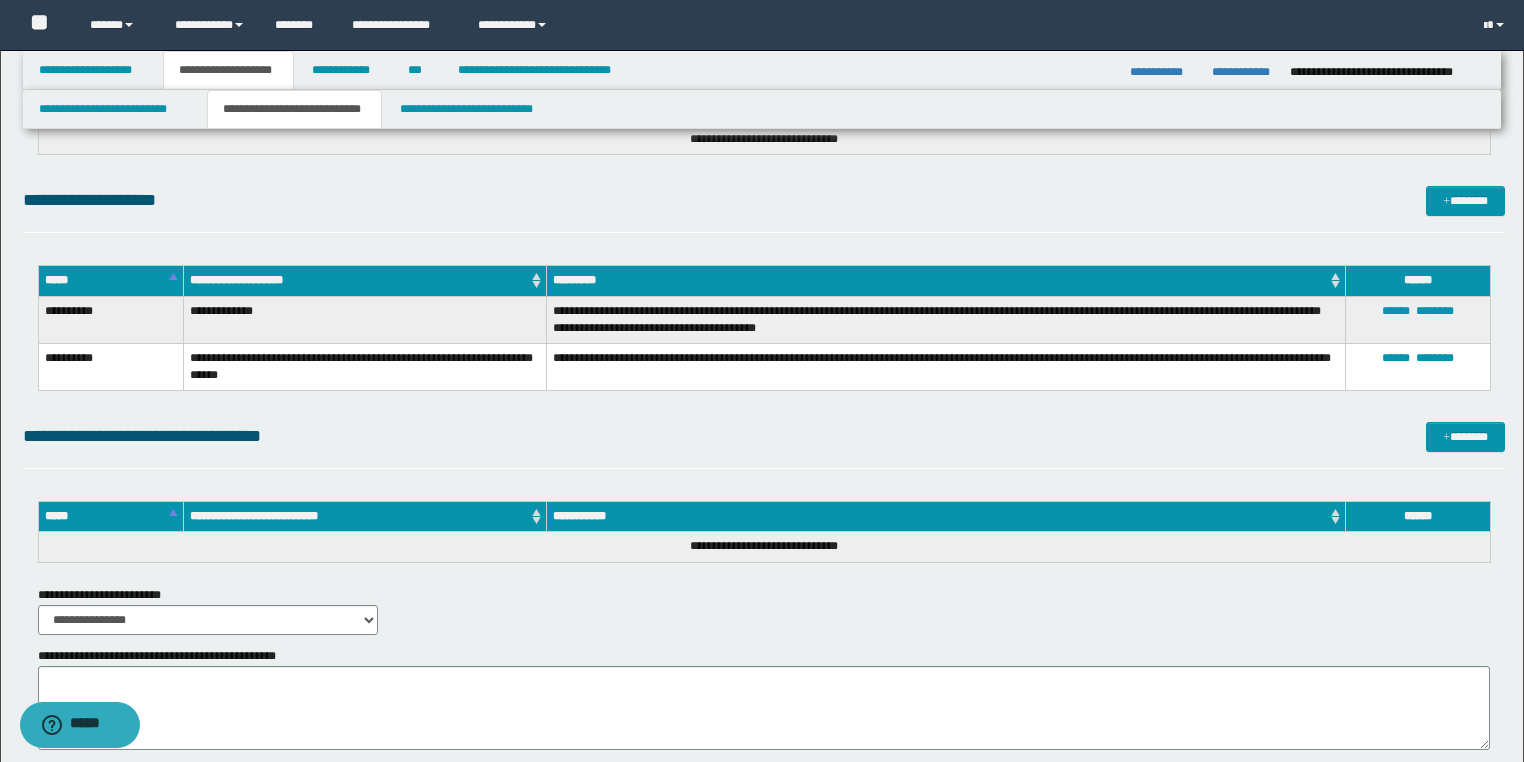 drag, startPoint x: 1526, startPoint y: 142, endPoint x: 1326, endPoint y: 436, distance: 355.5784 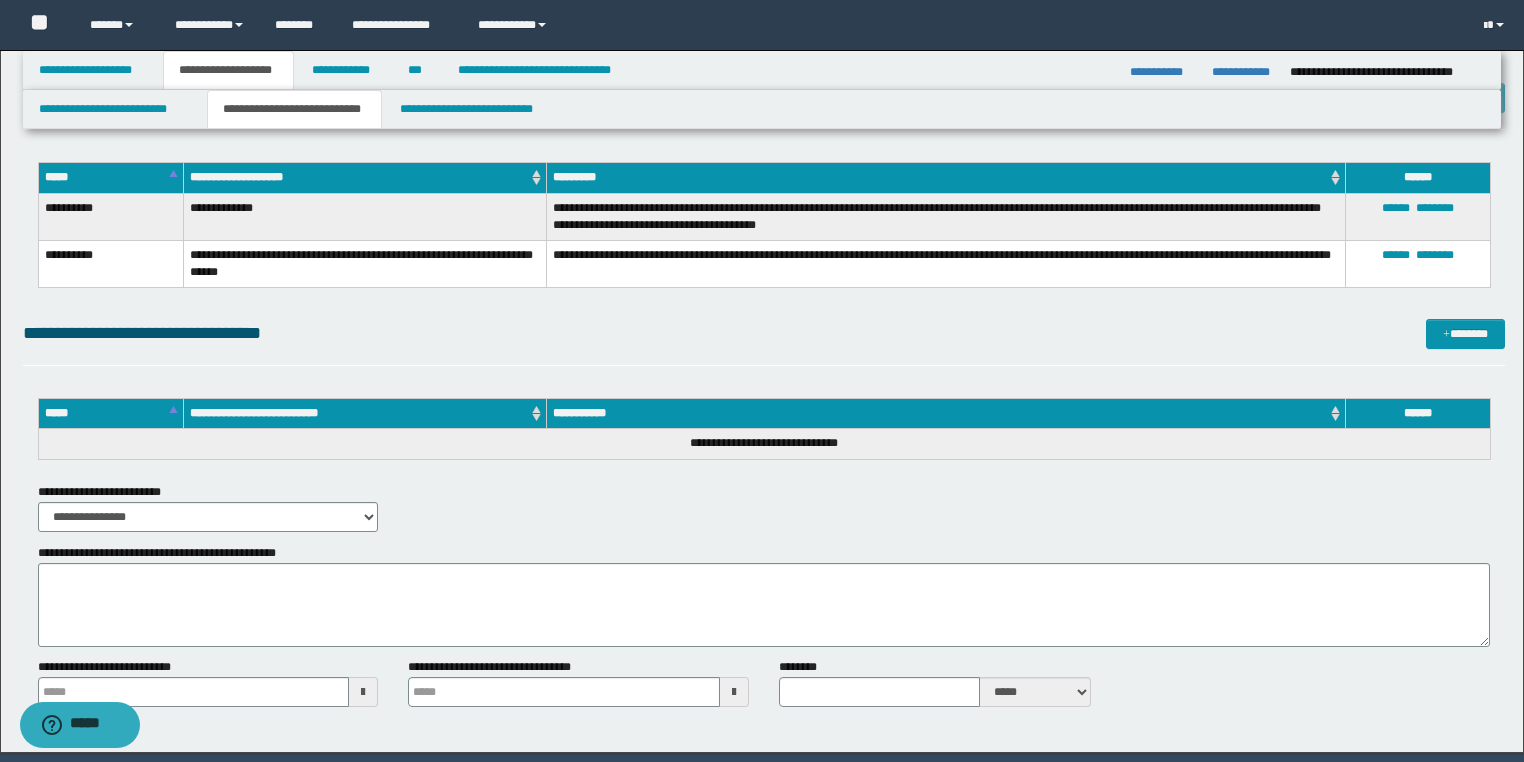 scroll, scrollTop: 2794, scrollLeft: 0, axis: vertical 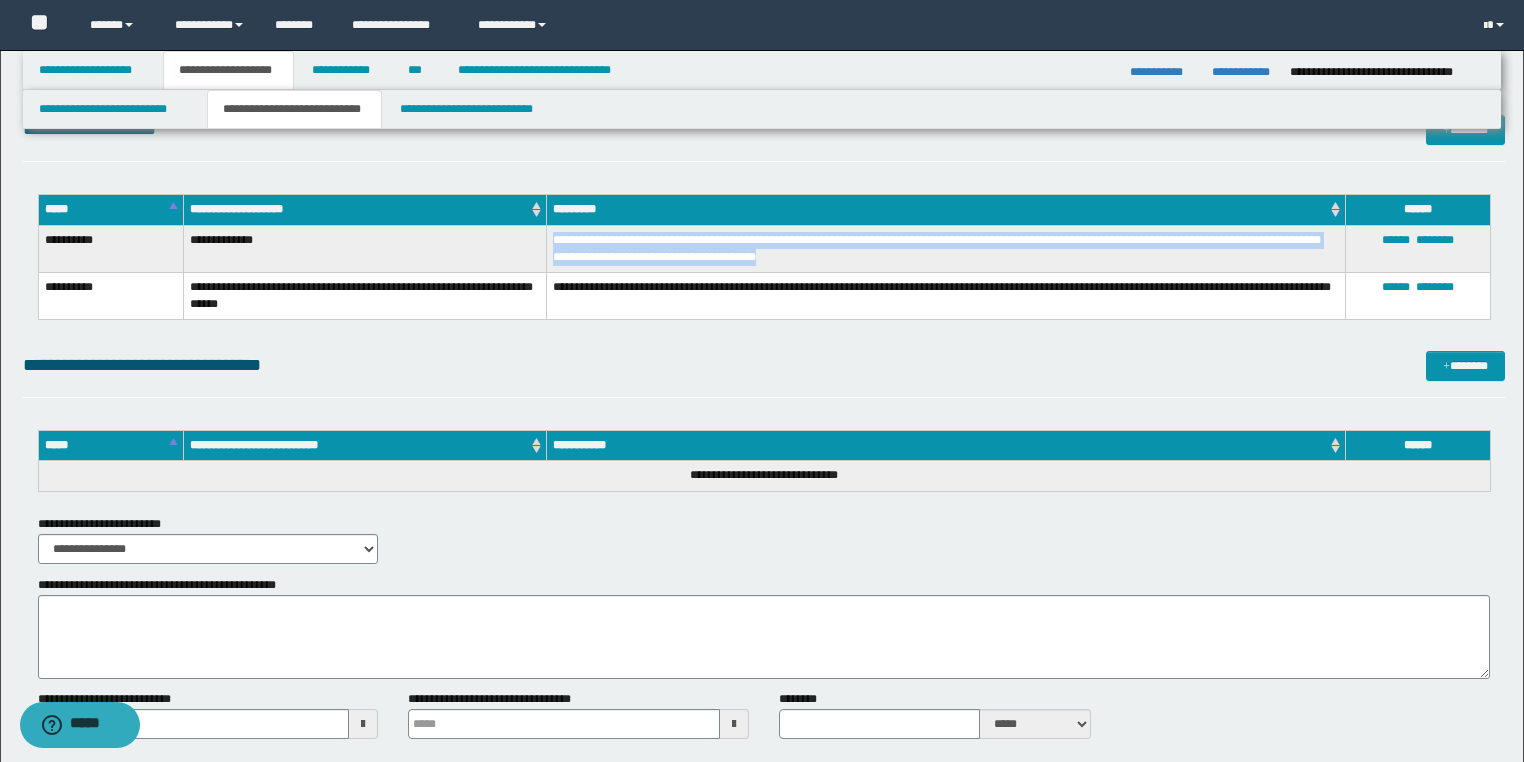 drag, startPoint x: 891, startPoint y: 252, endPoint x: 552, endPoint y: 239, distance: 339.24918 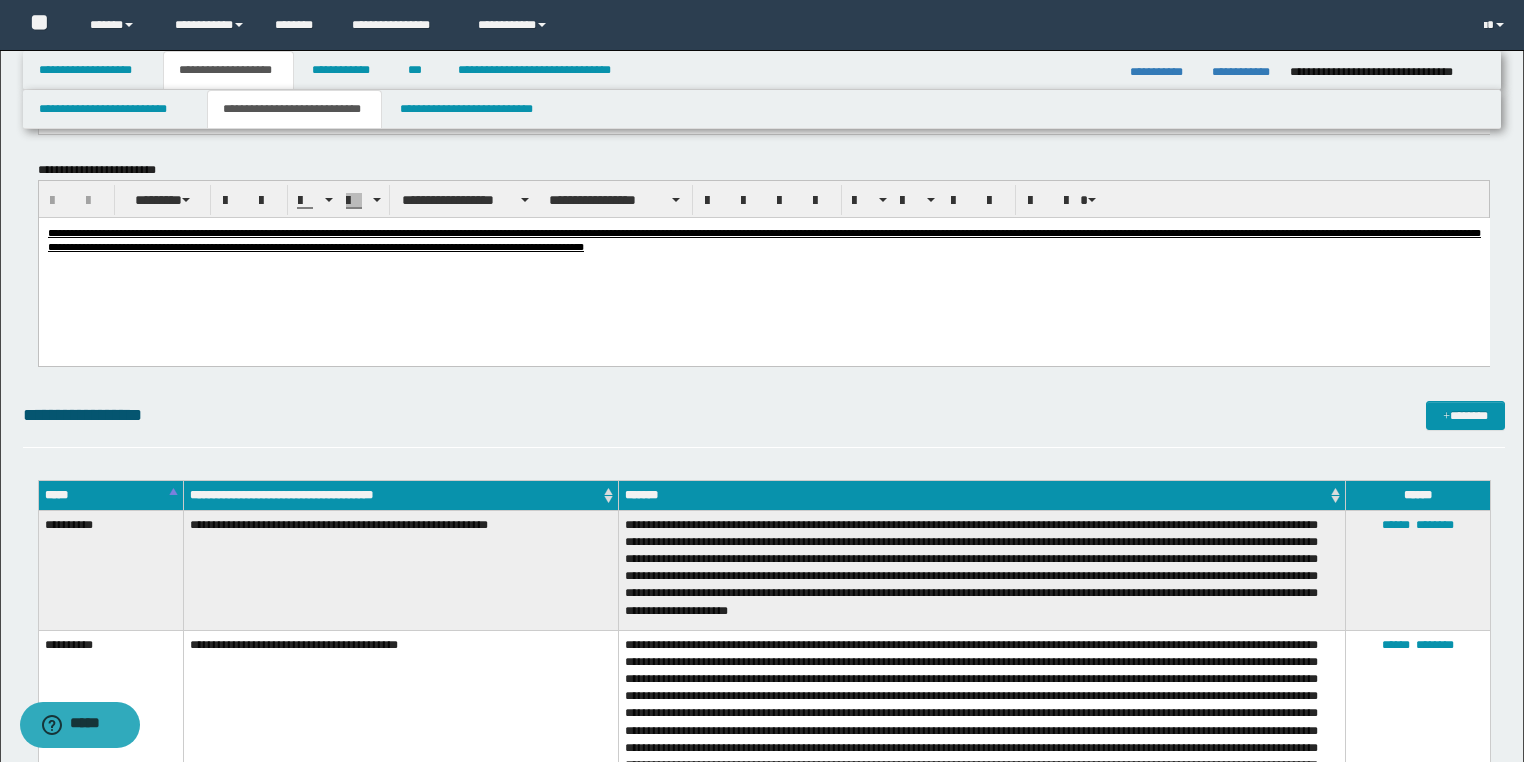 scroll, scrollTop: 1374, scrollLeft: 0, axis: vertical 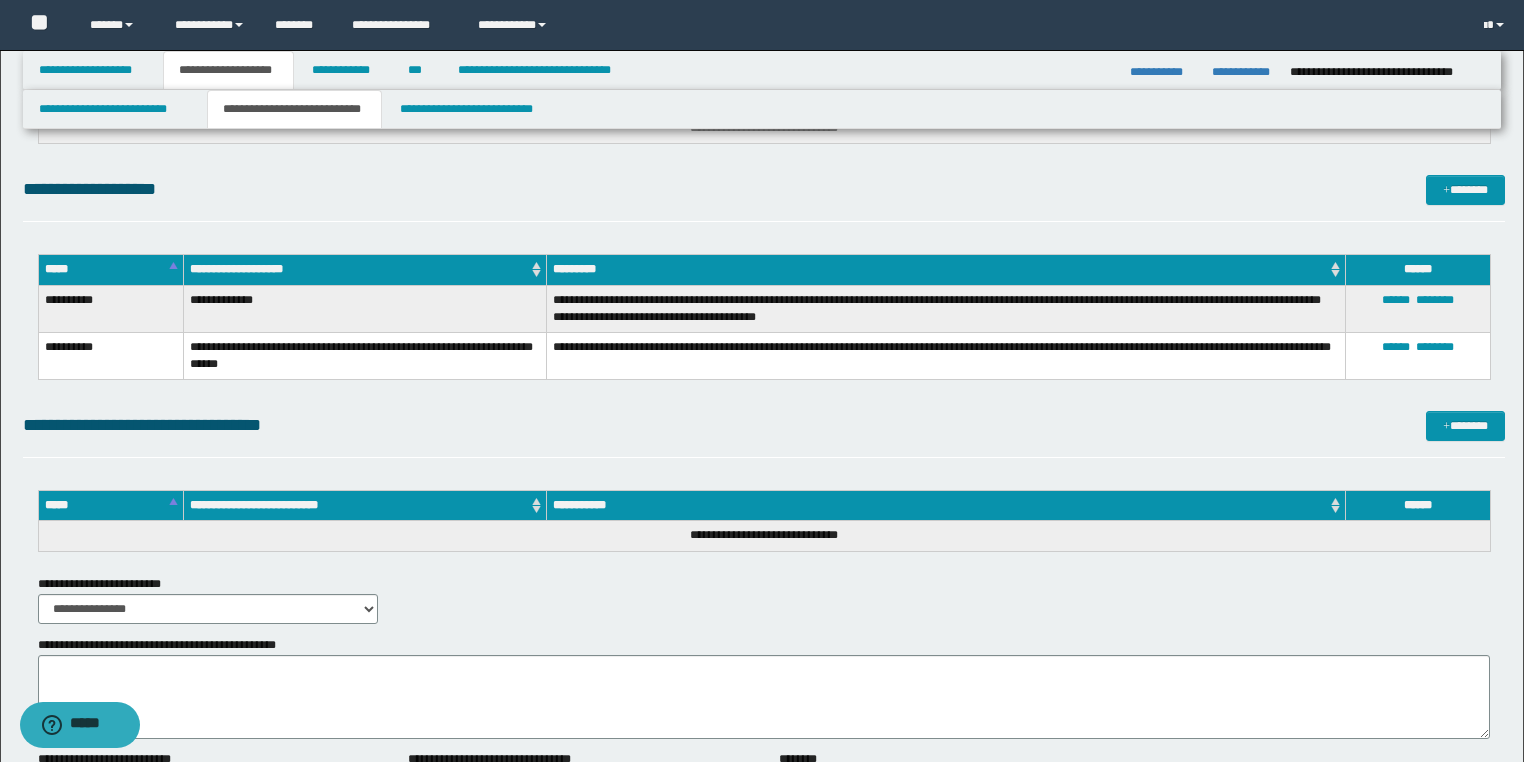 click on "**********" at bounding box center (945, 355) 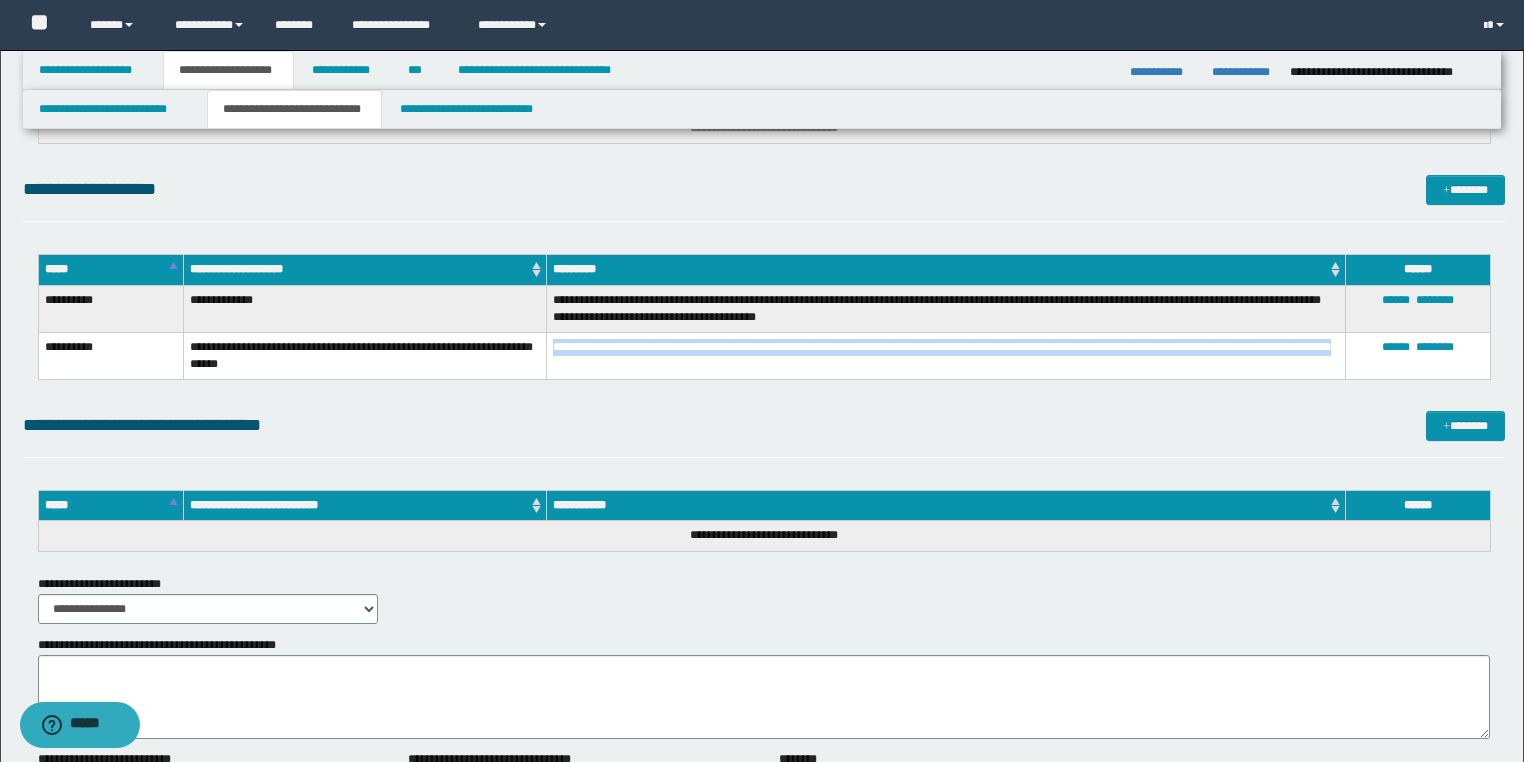drag, startPoint x: 621, startPoint y: 368, endPoint x: 554, endPoint y: 348, distance: 69.92139 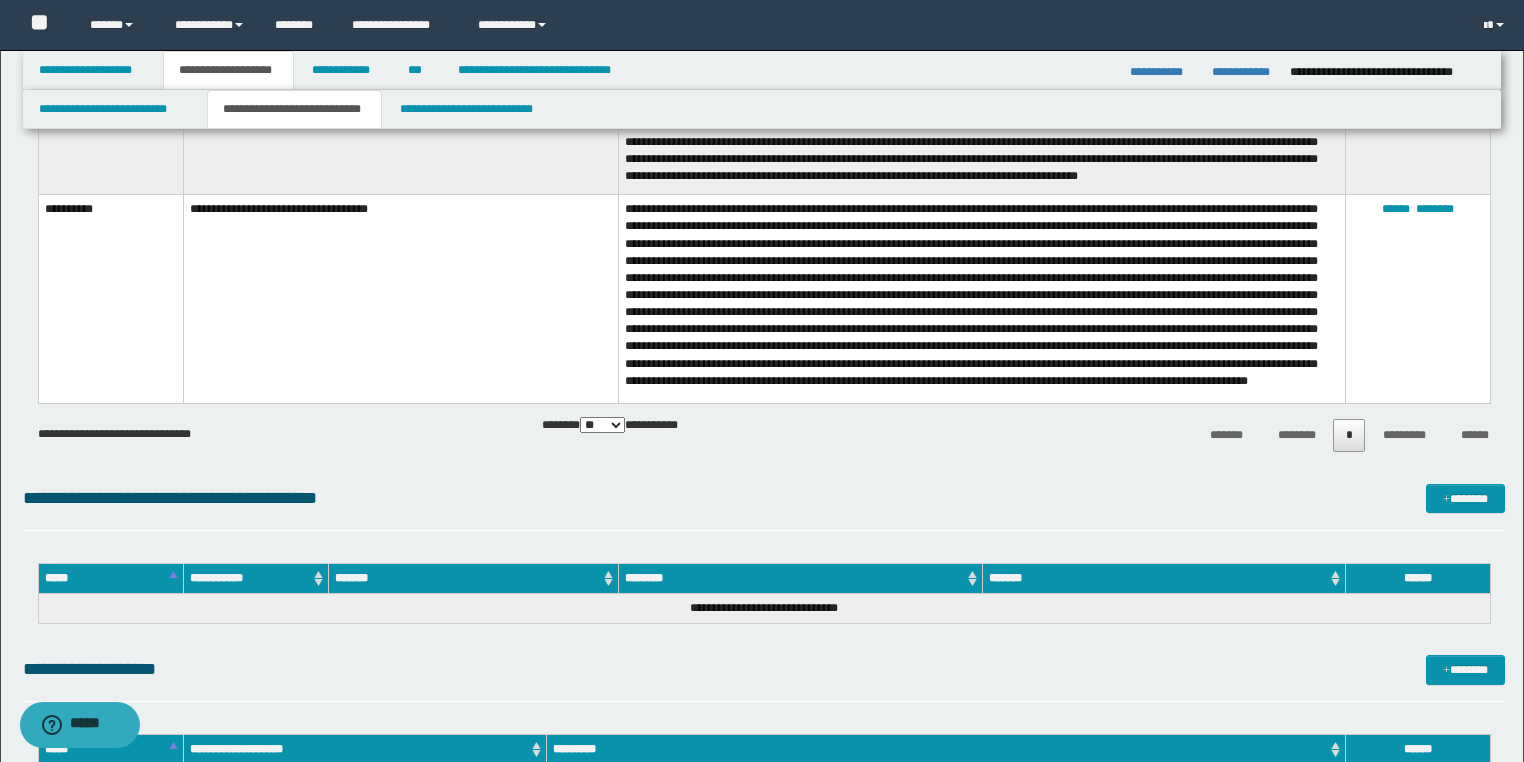 scroll, scrollTop: 2094, scrollLeft: 0, axis: vertical 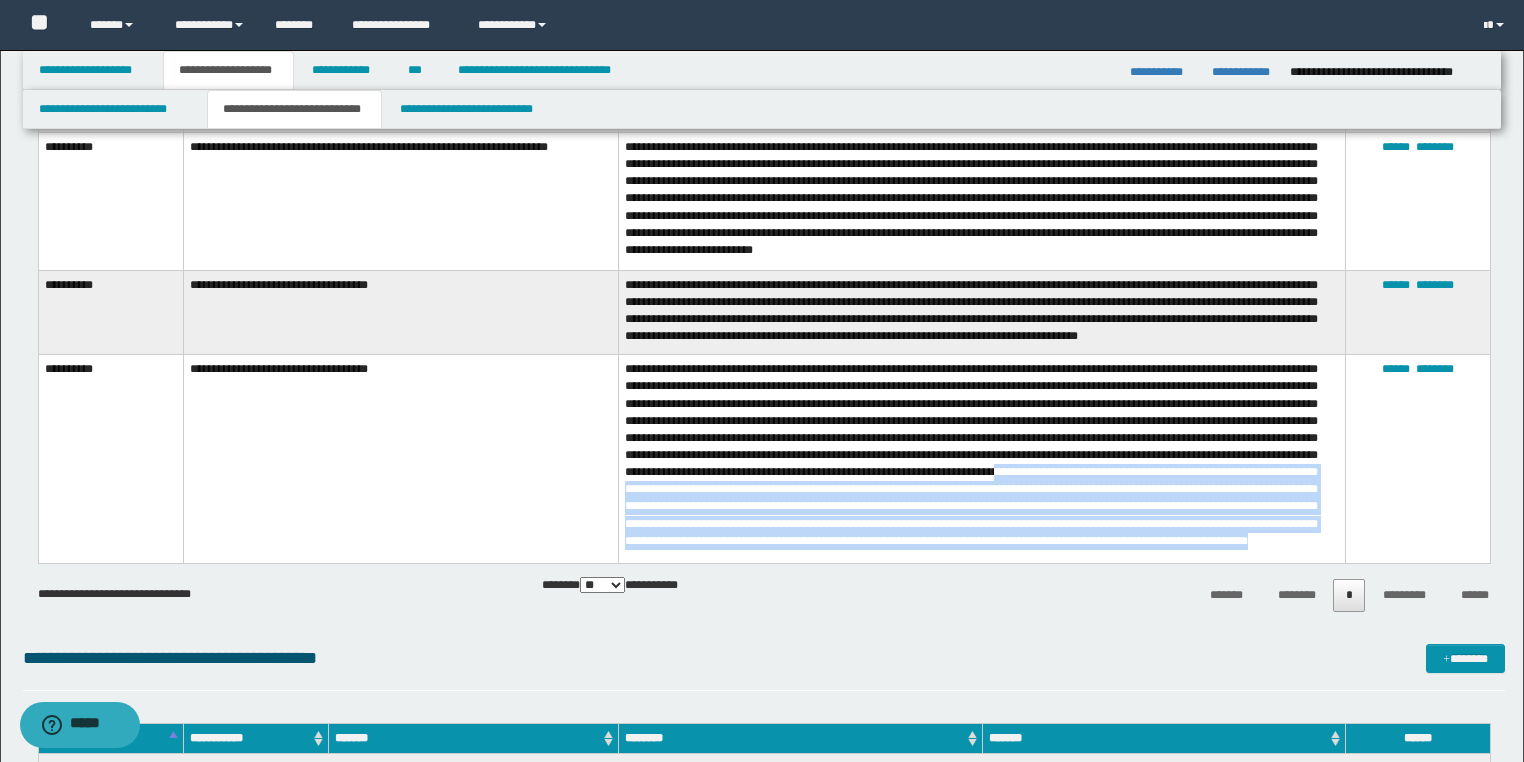 drag, startPoint x: 679, startPoint y: 476, endPoint x: 1052, endPoint y: 543, distance: 378.96967 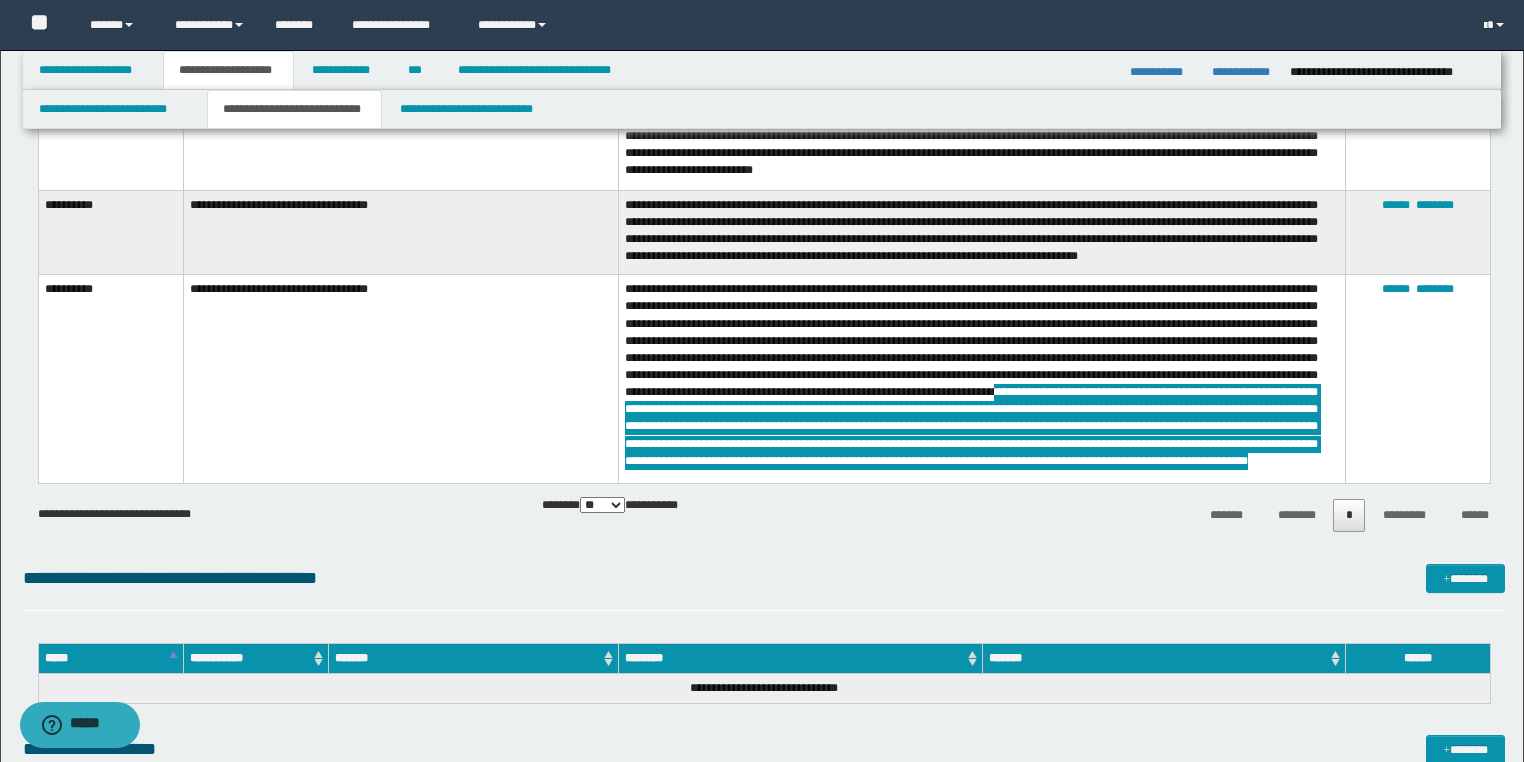 scroll, scrollTop: 2094, scrollLeft: 0, axis: vertical 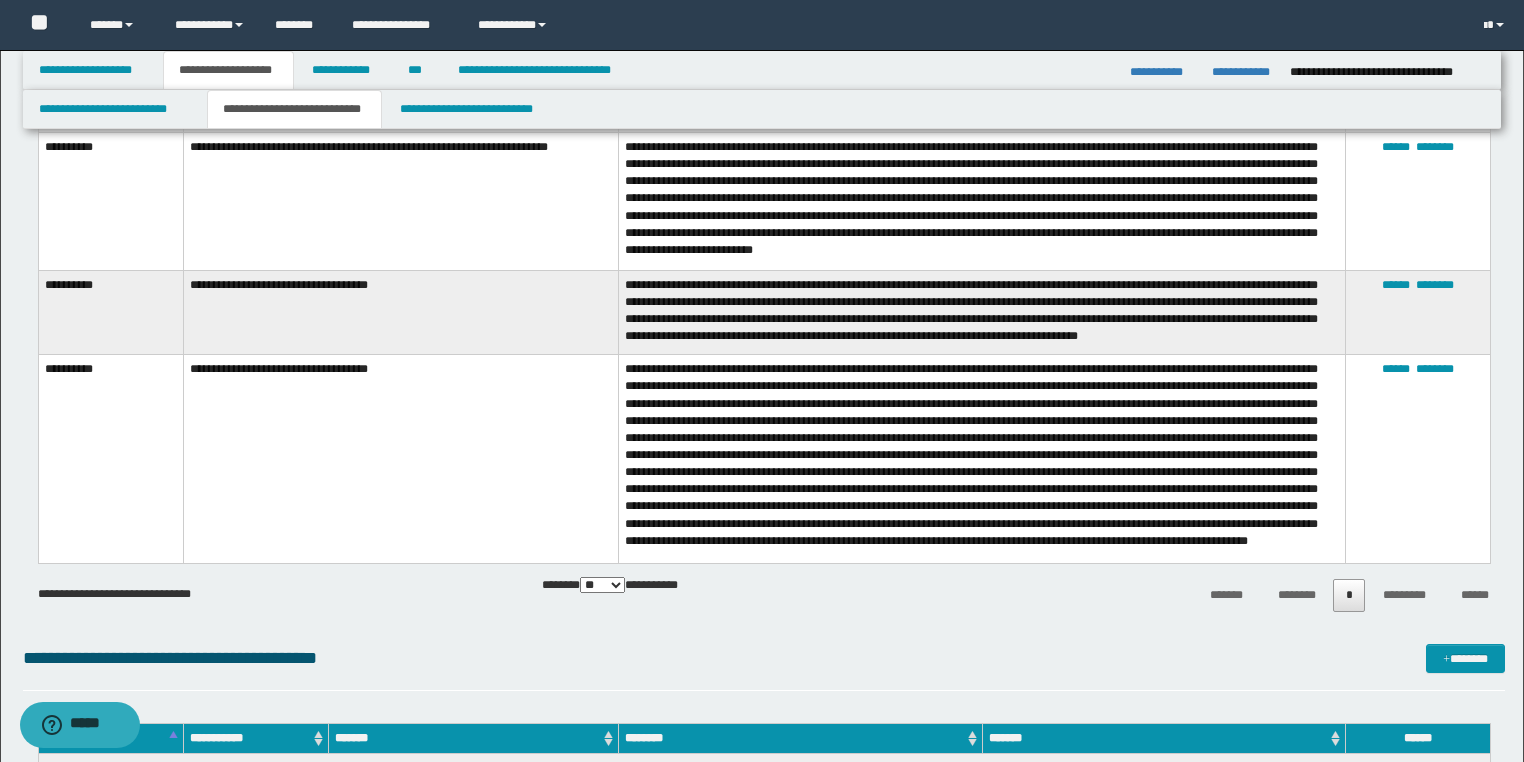 click at bounding box center (982, 459) 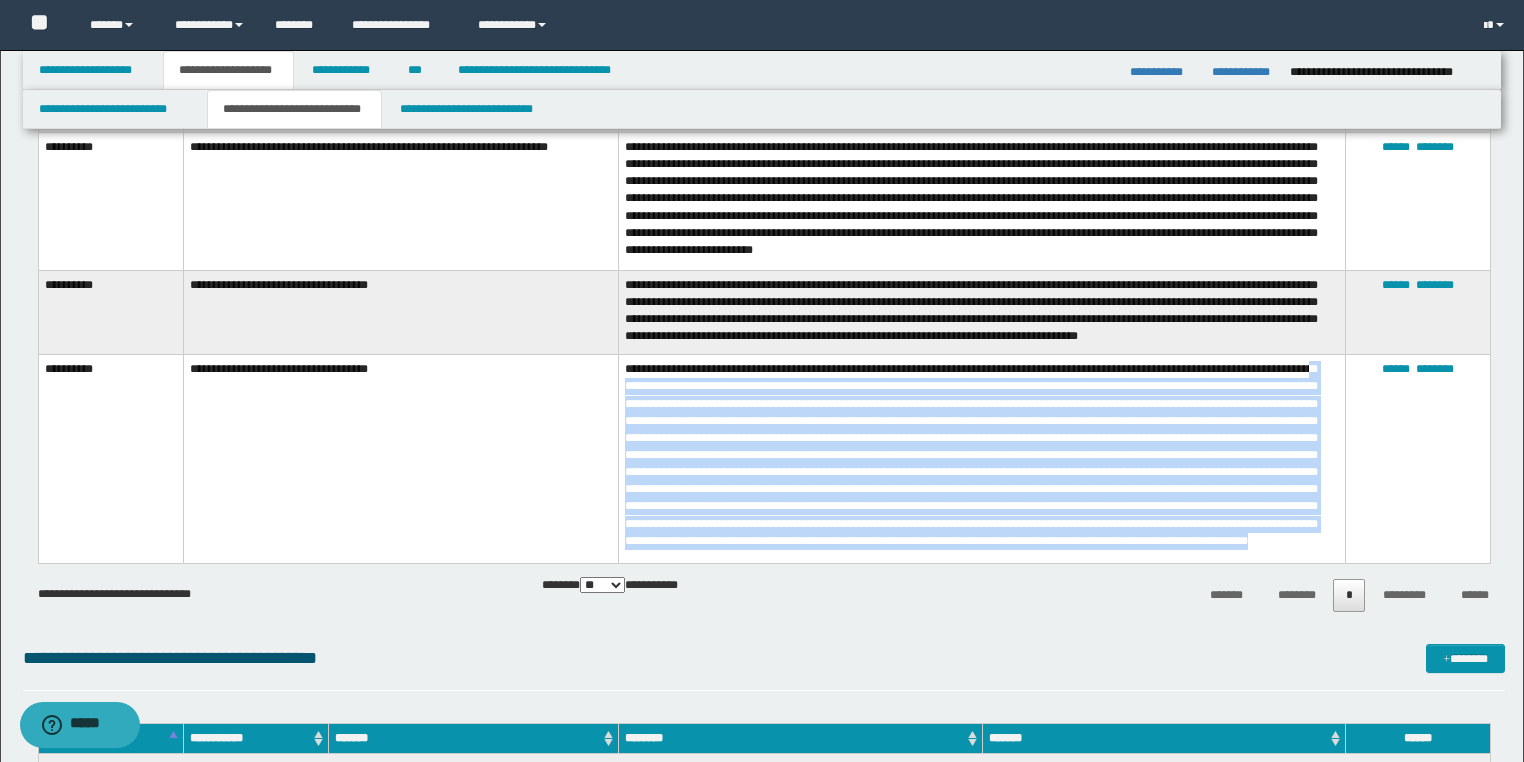 drag, startPoint x: 688, startPoint y: 375, endPoint x: 878, endPoint y: 481, distance: 217.56837 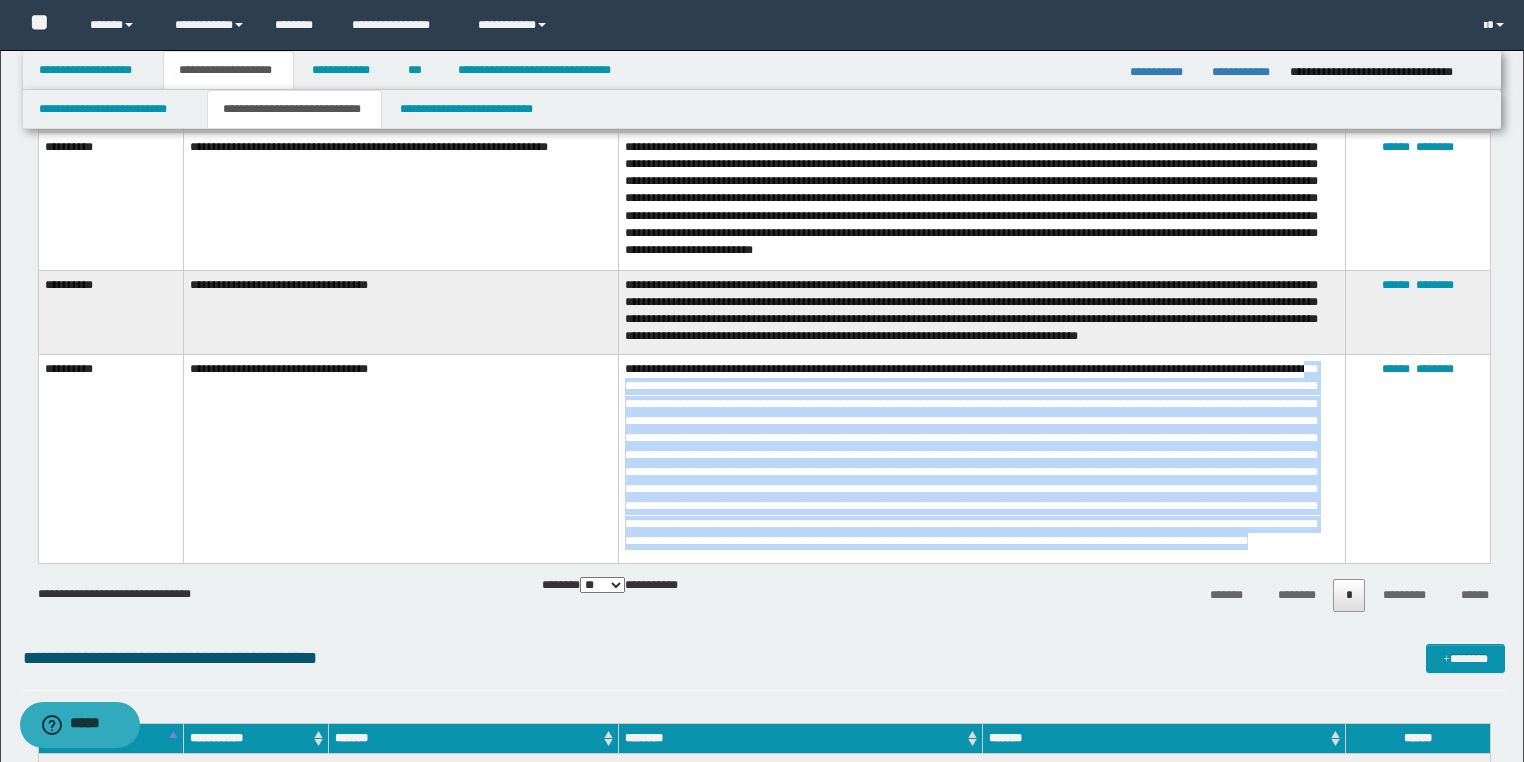 drag, startPoint x: 682, startPoint y: 372, endPoint x: 1174, endPoint y: 545, distance: 521.5295 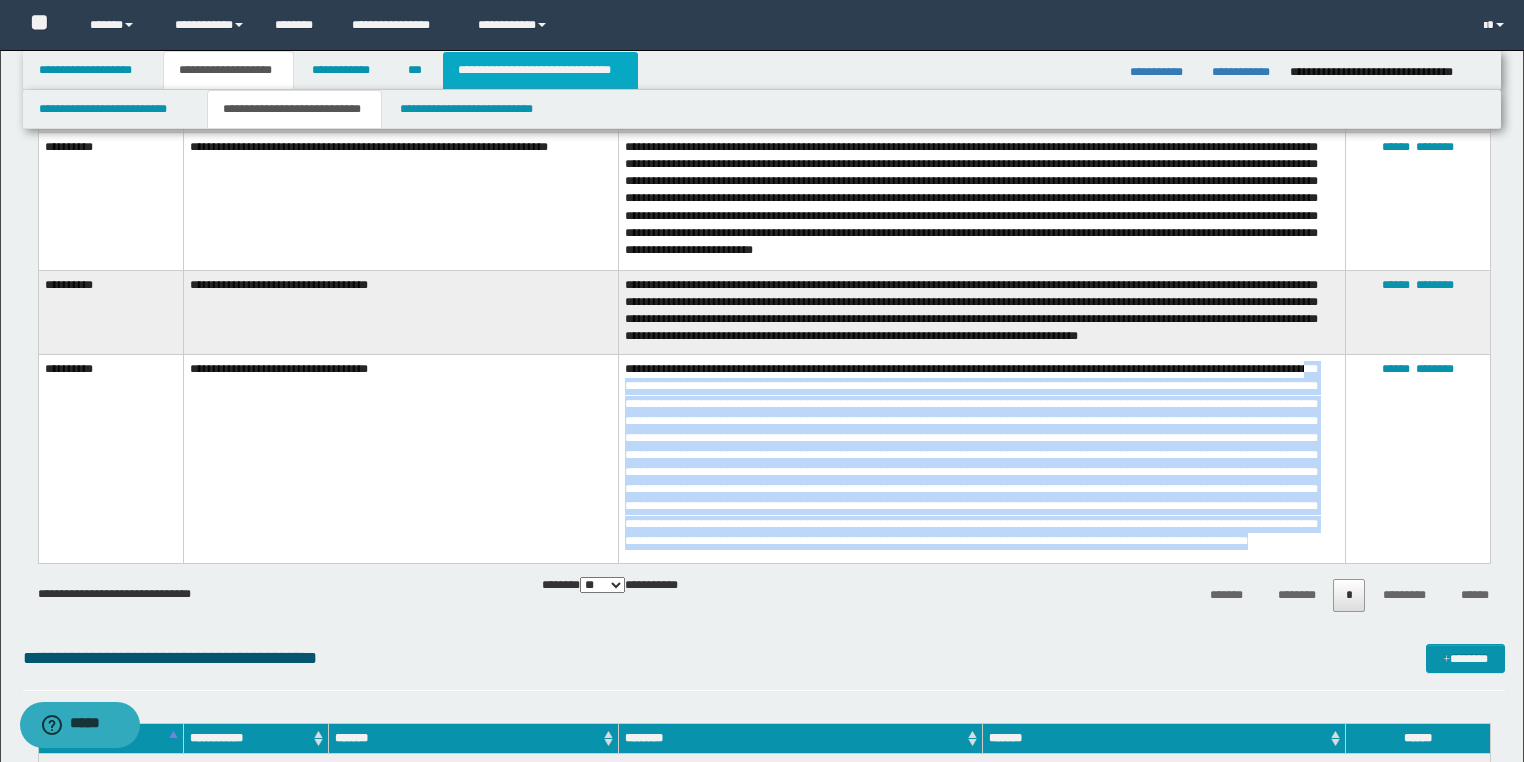 click on "**********" at bounding box center [540, 70] 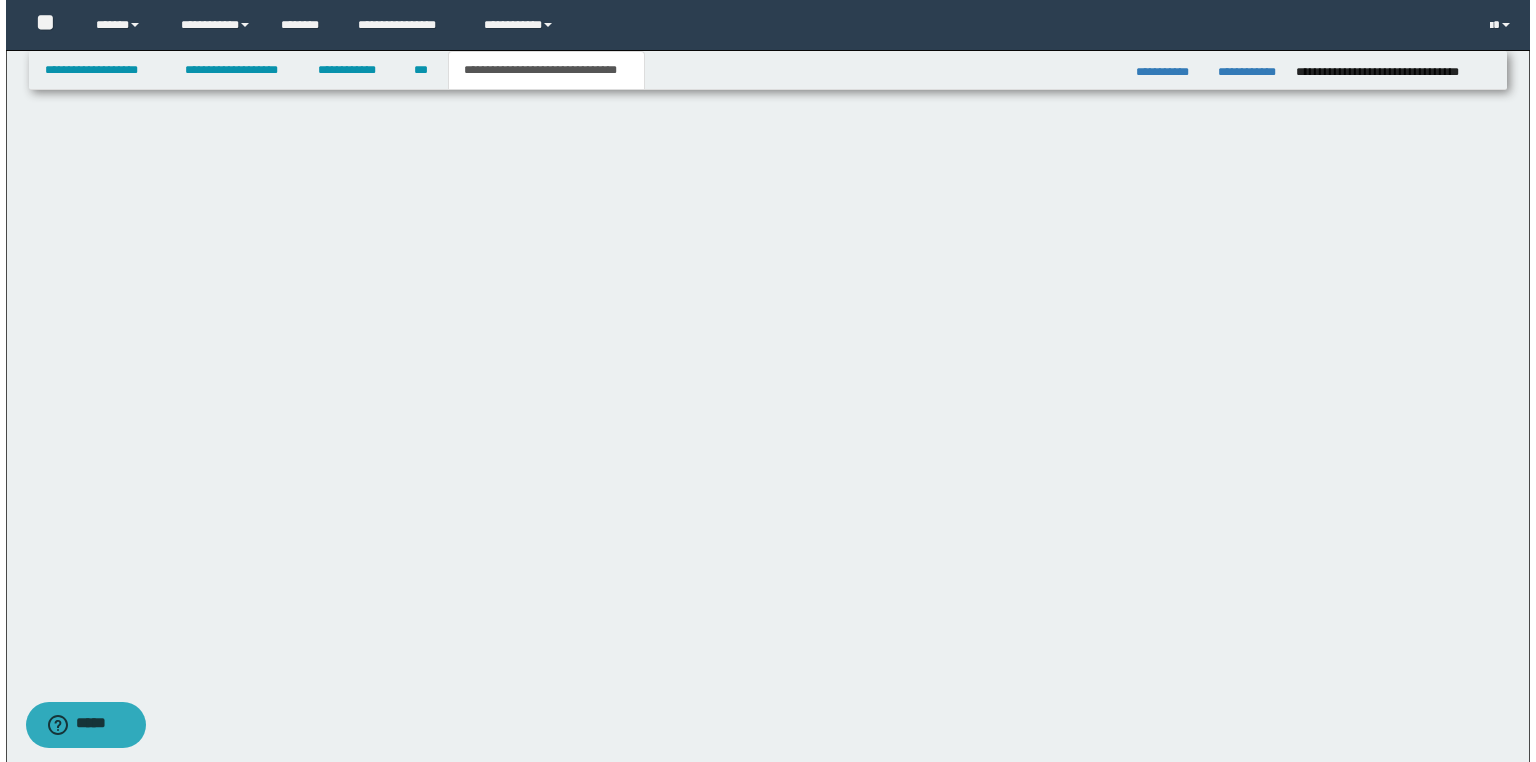 scroll, scrollTop: 0, scrollLeft: 0, axis: both 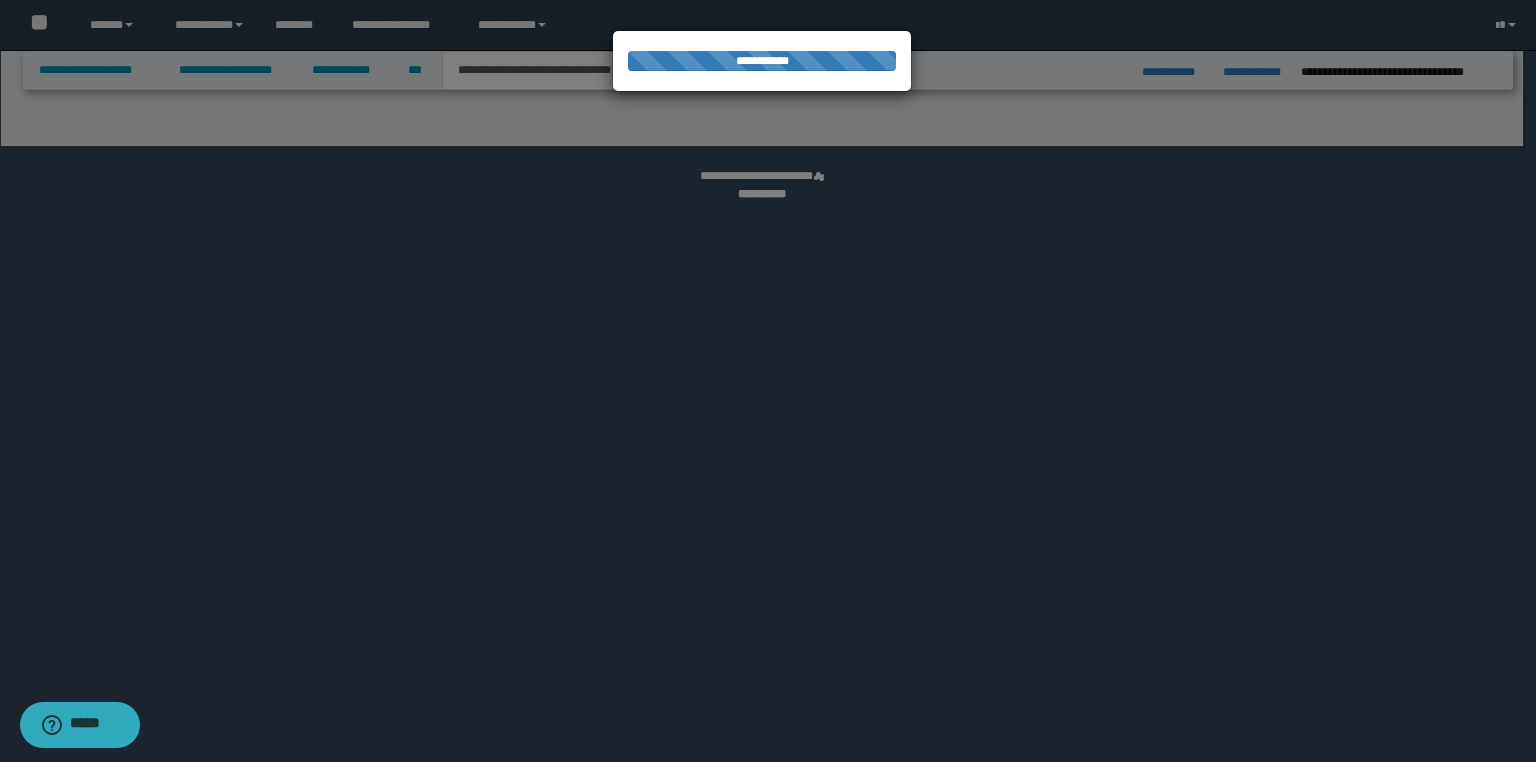 select on "*" 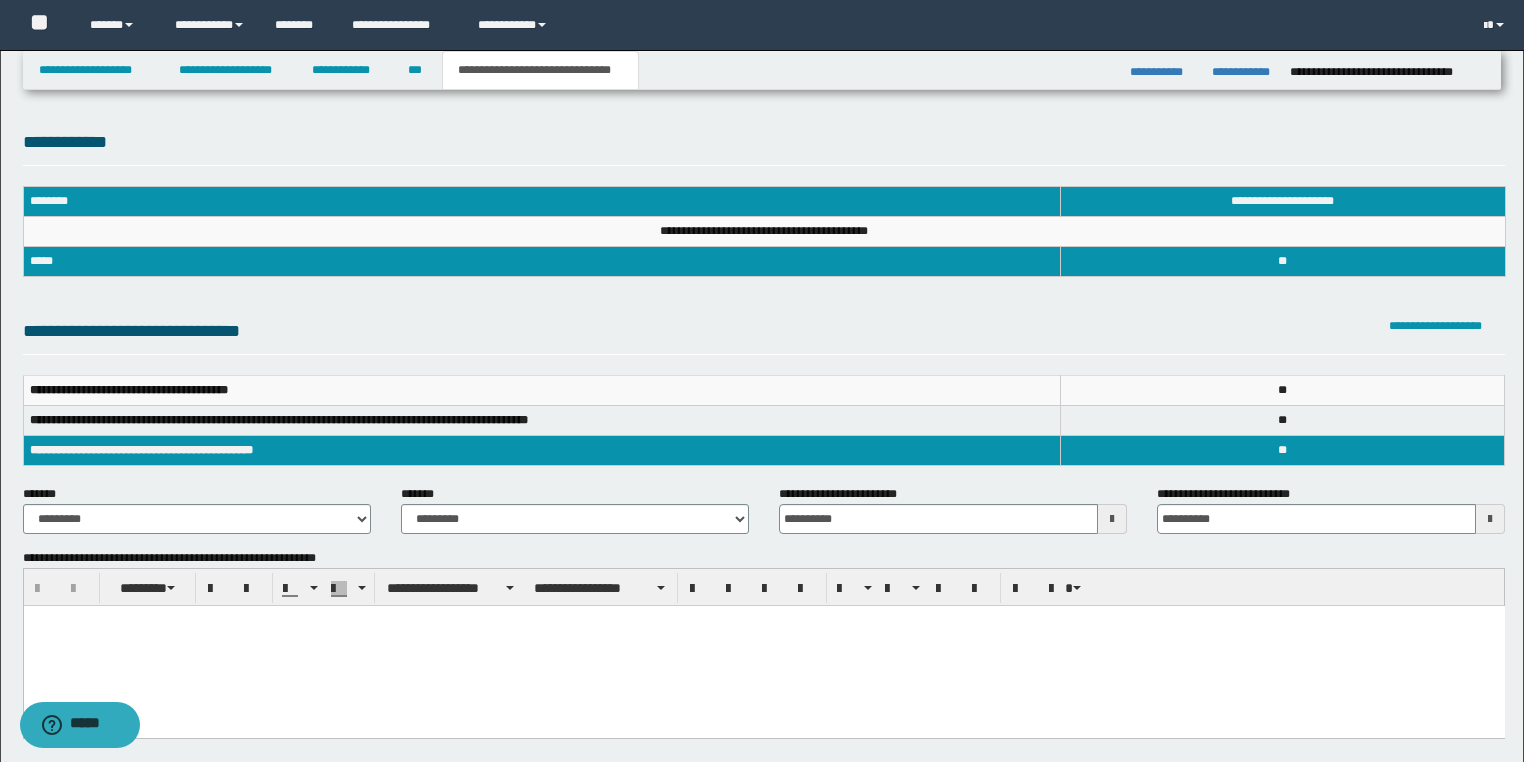 scroll, scrollTop: 80, scrollLeft: 0, axis: vertical 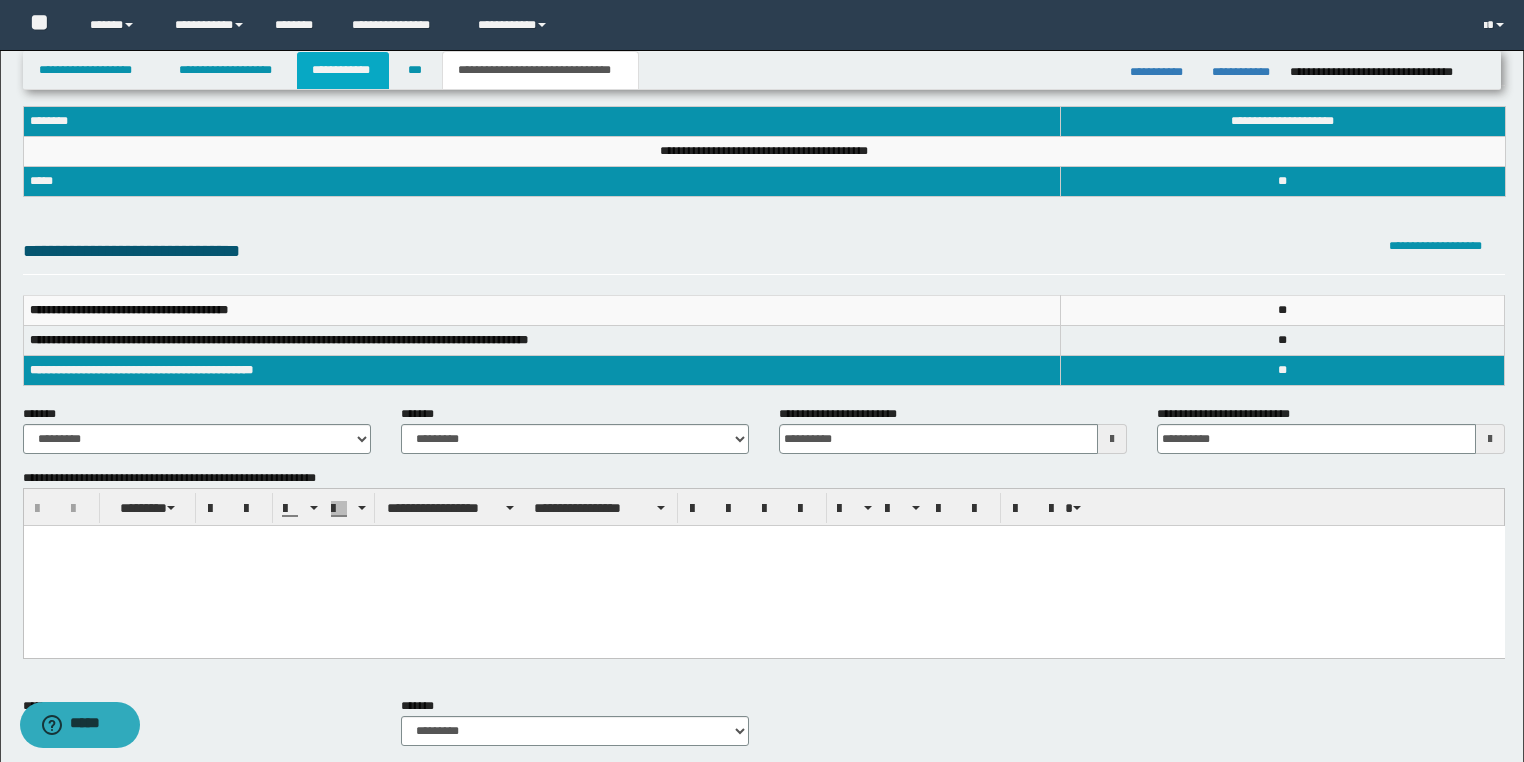 click on "**********" at bounding box center (343, 70) 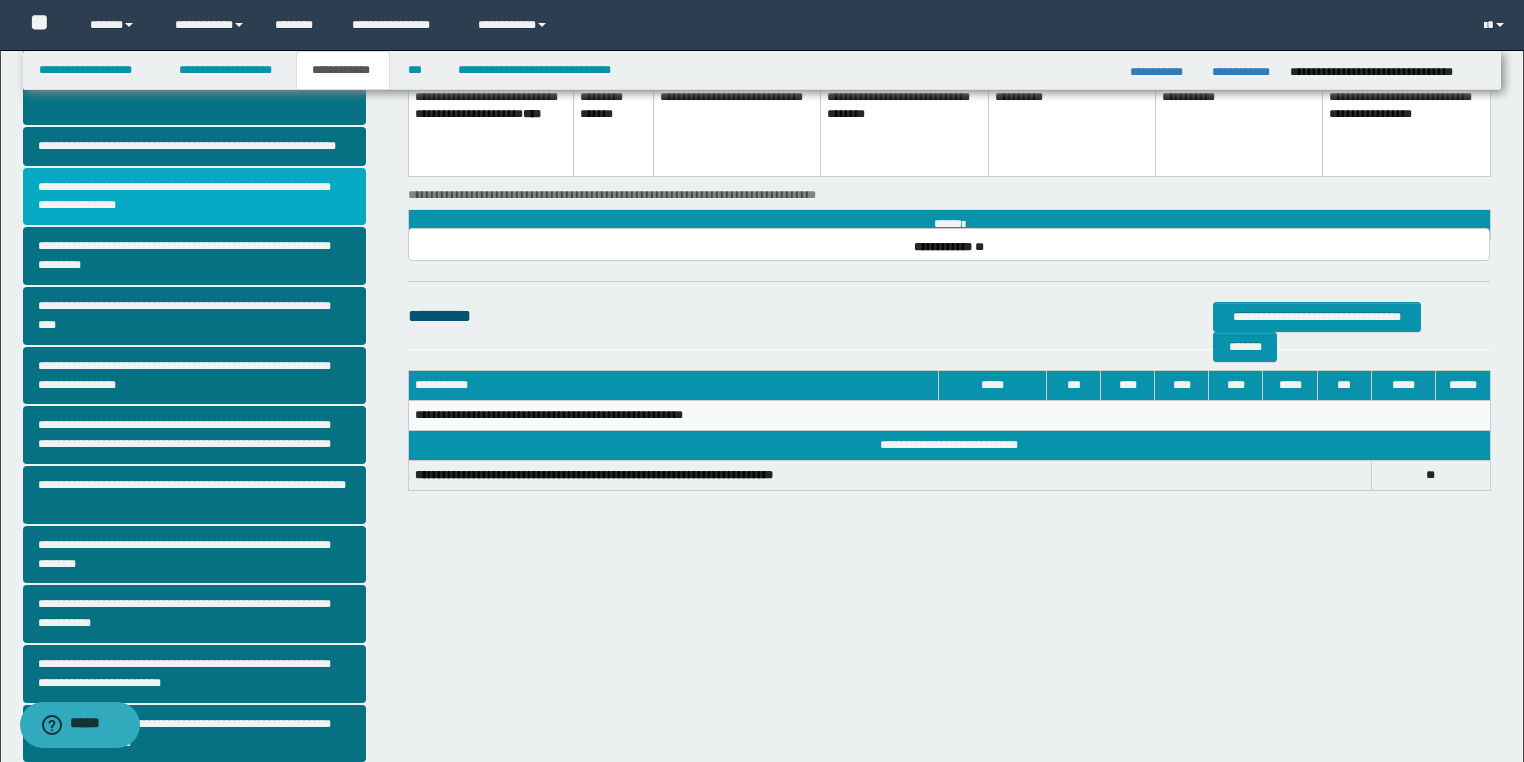 scroll, scrollTop: 348, scrollLeft: 0, axis: vertical 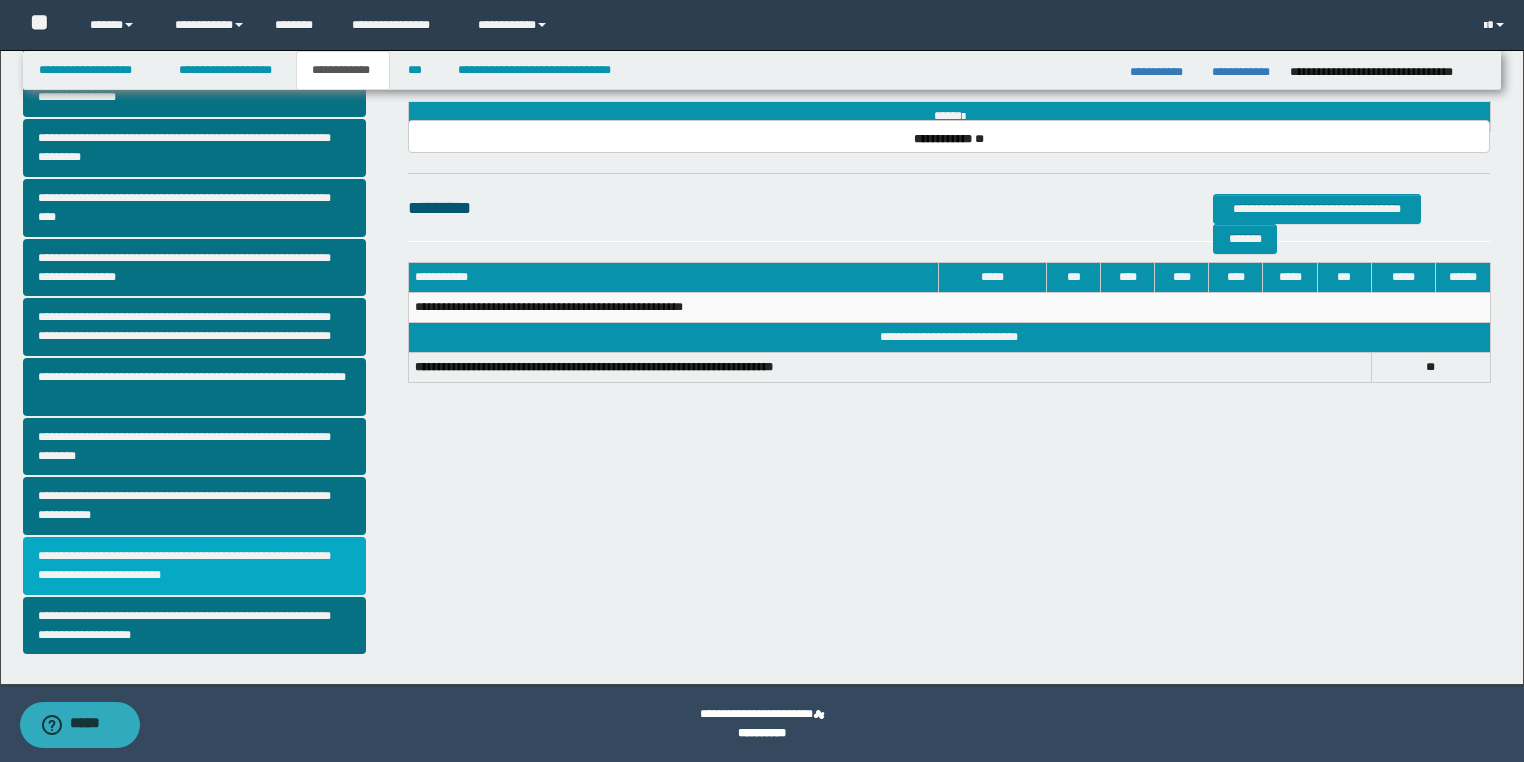 click on "**********" at bounding box center [195, 566] 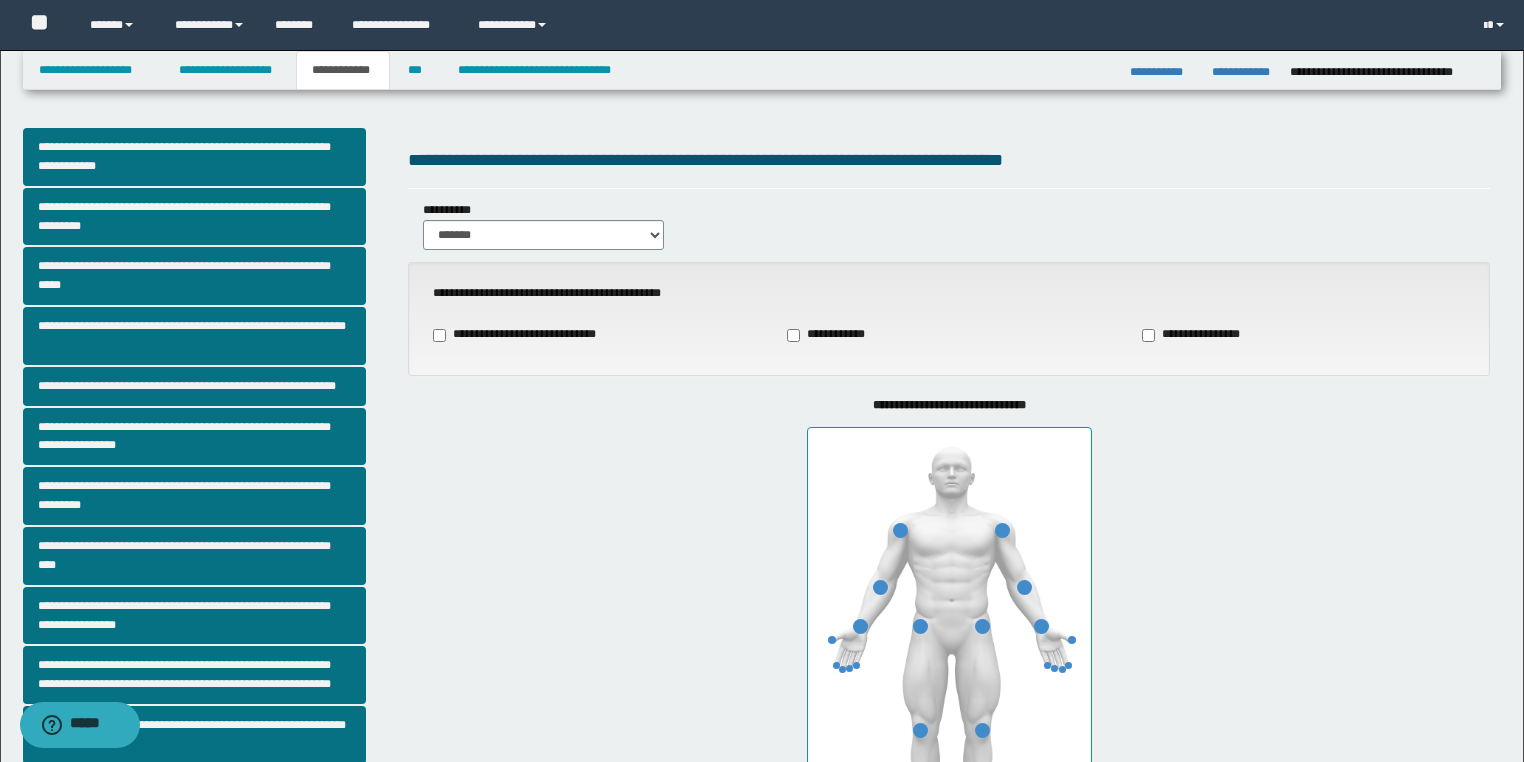 scroll, scrollTop: 240, scrollLeft: 0, axis: vertical 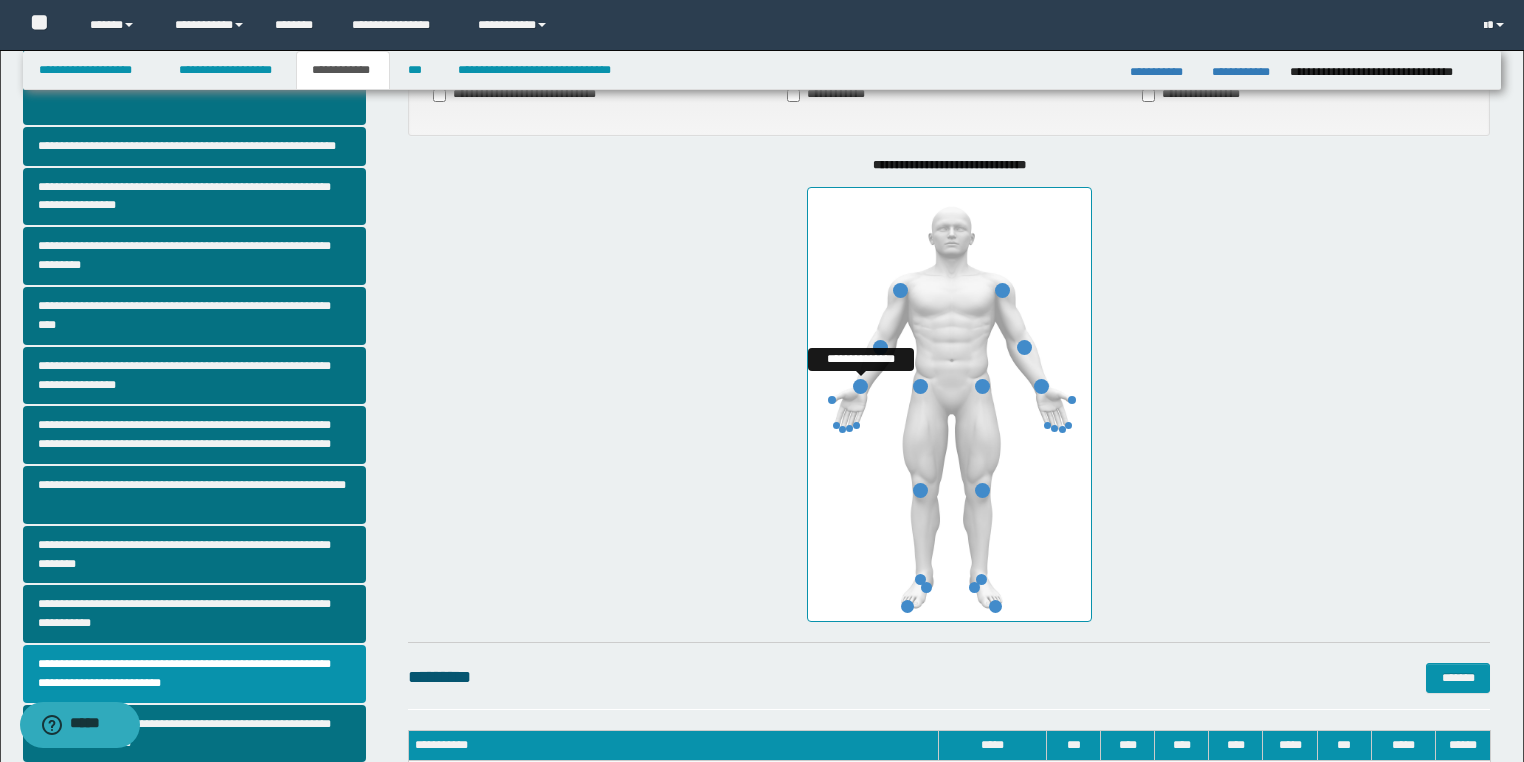 click at bounding box center [860, 386] 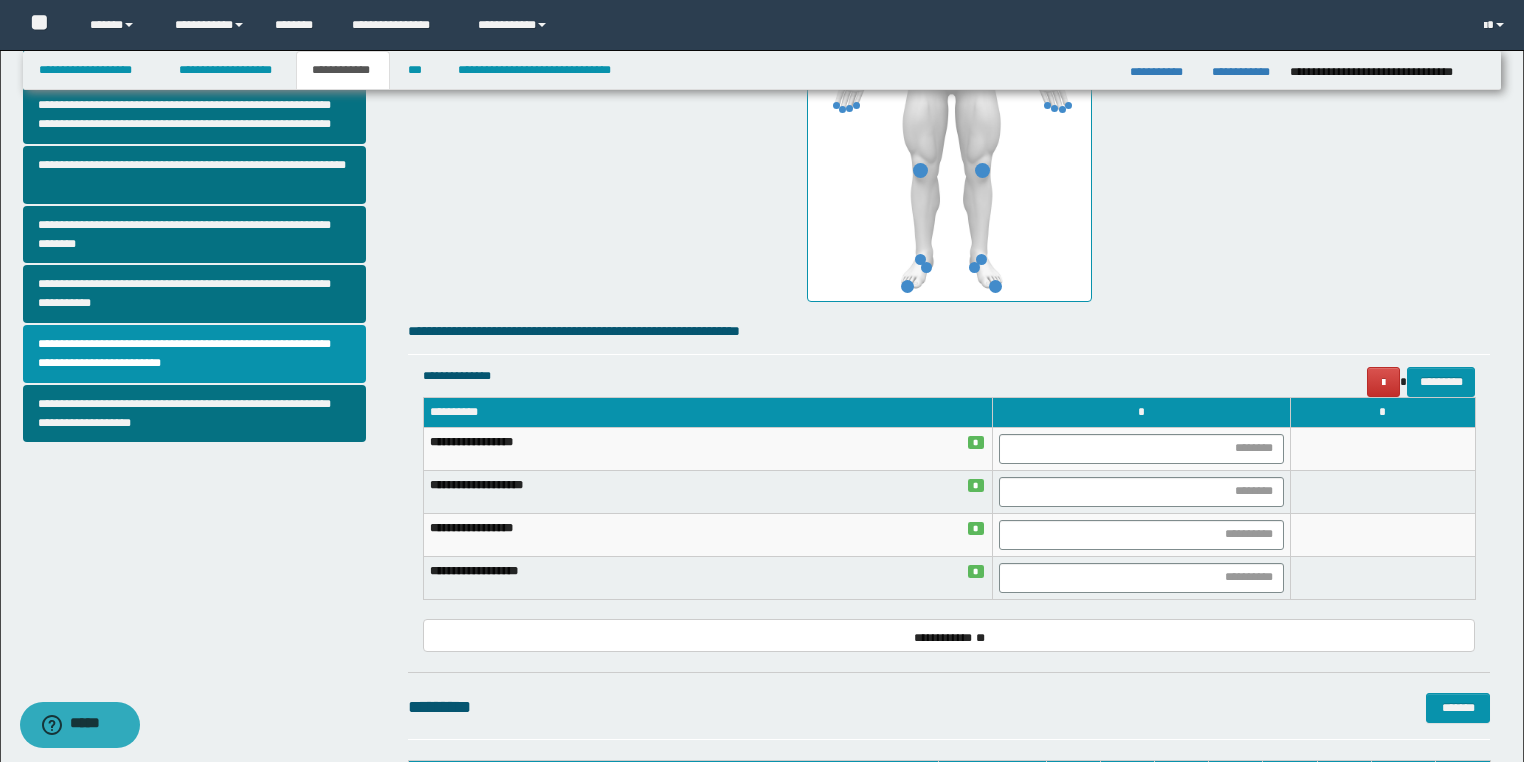 scroll, scrollTop: 720, scrollLeft: 0, axis: vertical 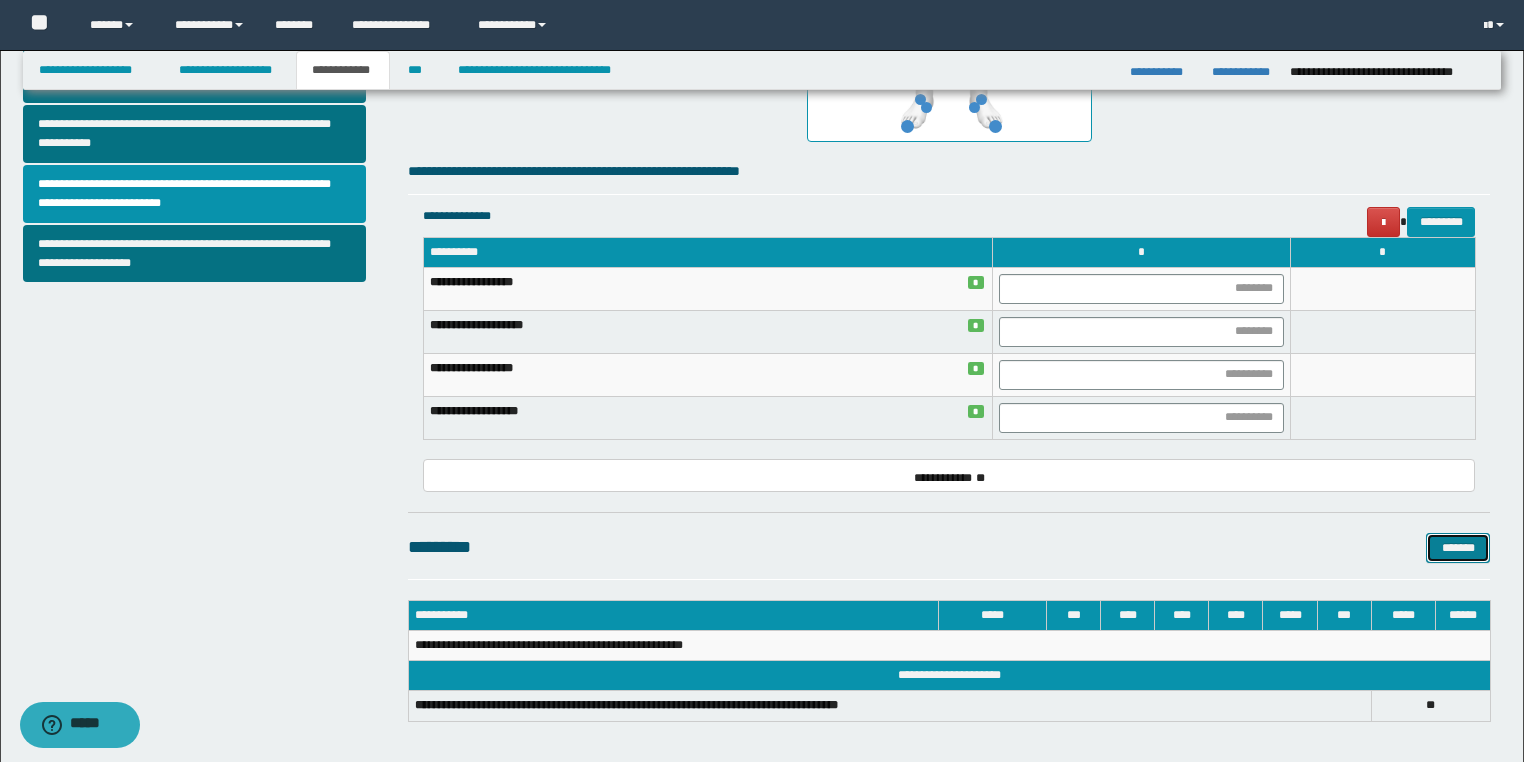 click on "*******" at bounding box center (1458, 548) 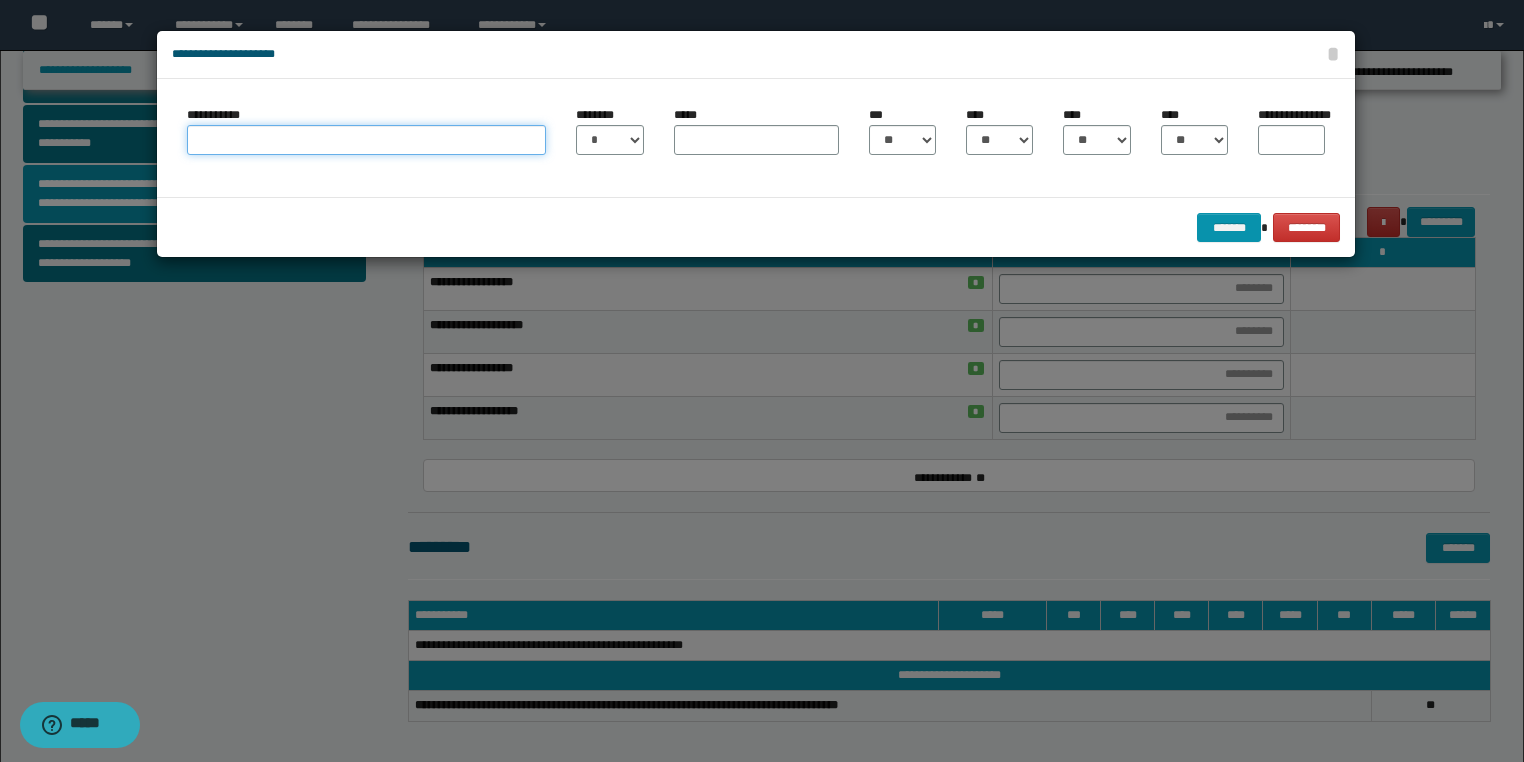 click on "**********" at bounding box center [366, 140] 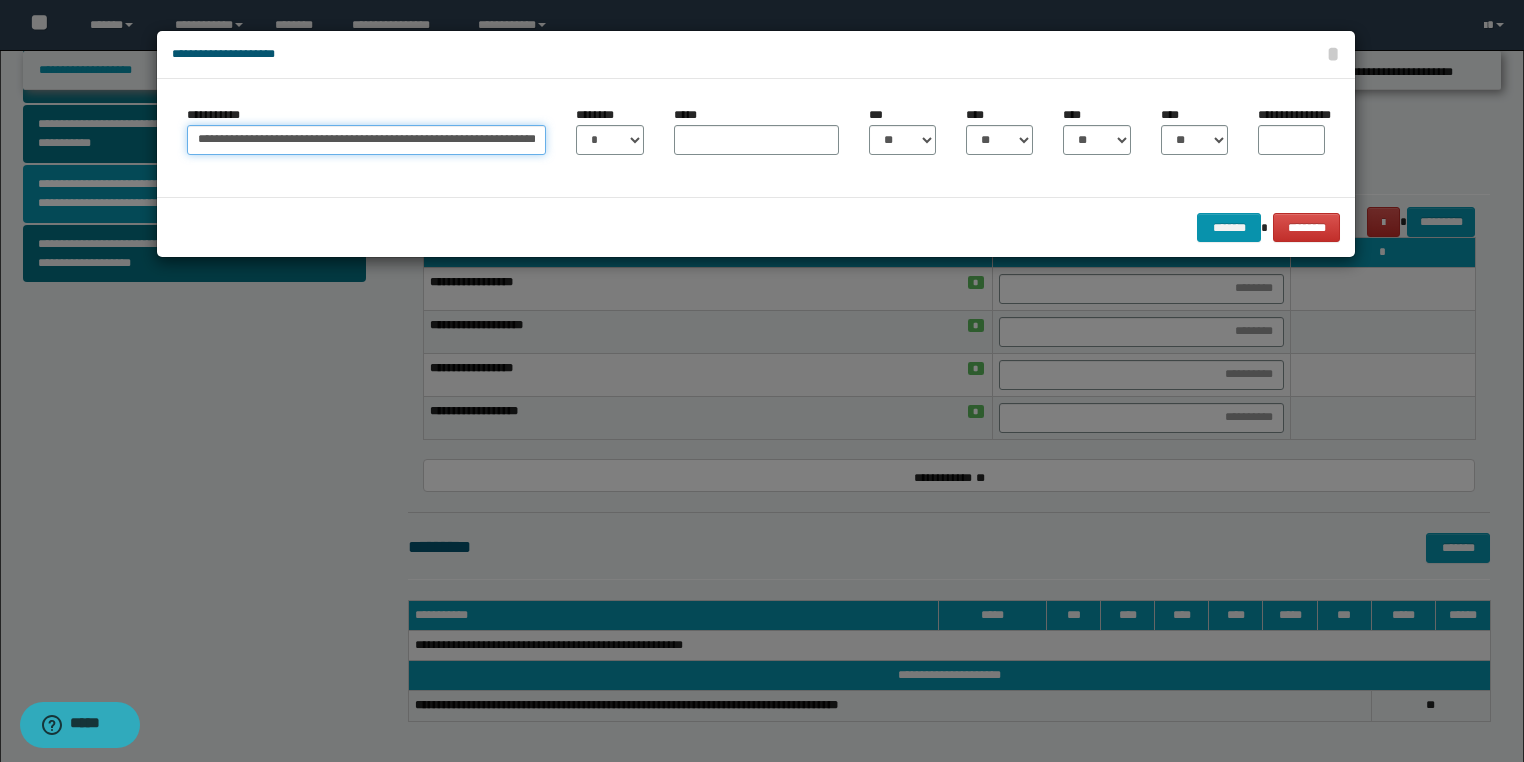 scroll, scrollTop: 0, scrollLeft: 34, axis: horizontal 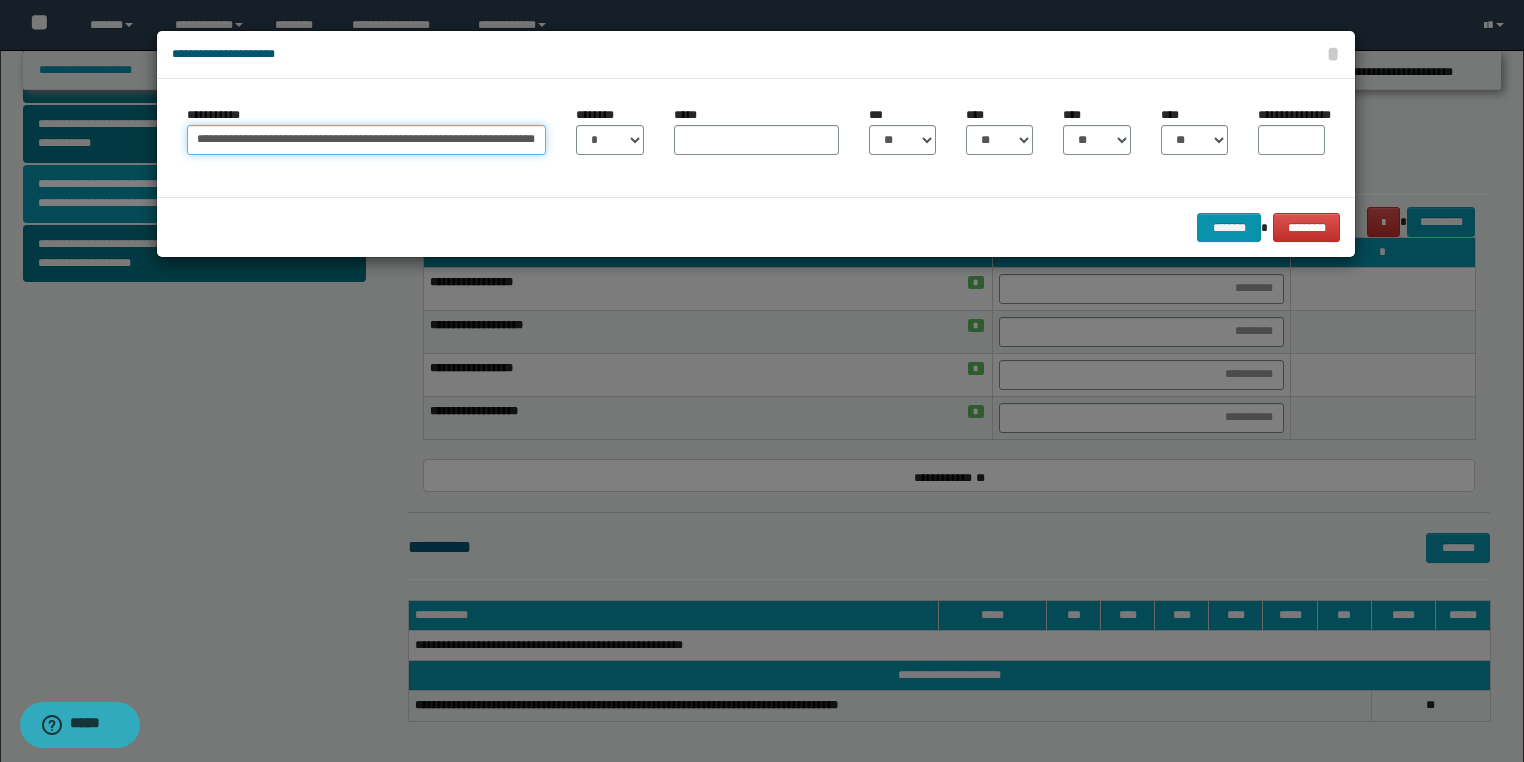 type on "**********" 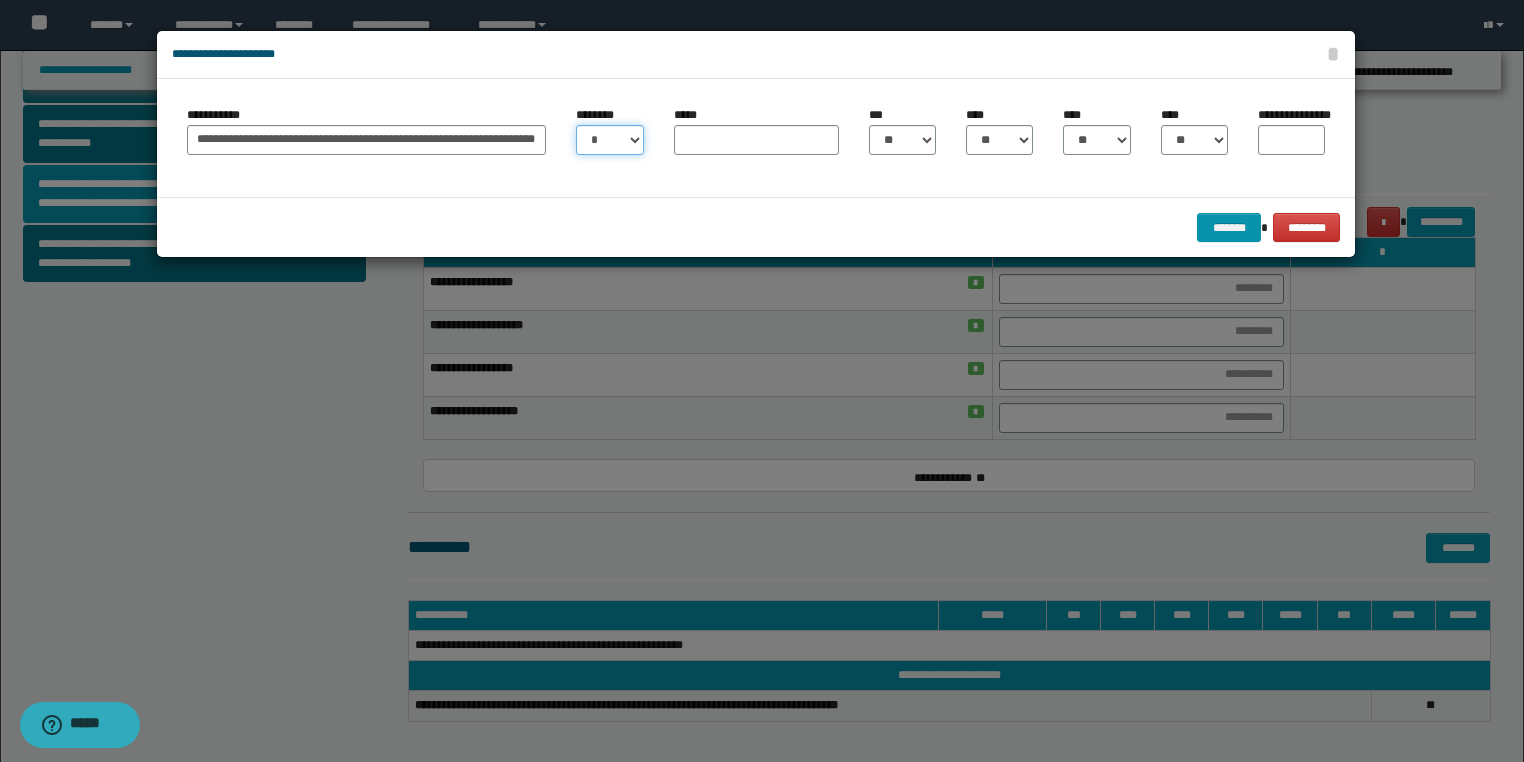 scroll, scrollTop: 0, scrollLeft: 0, axis: both 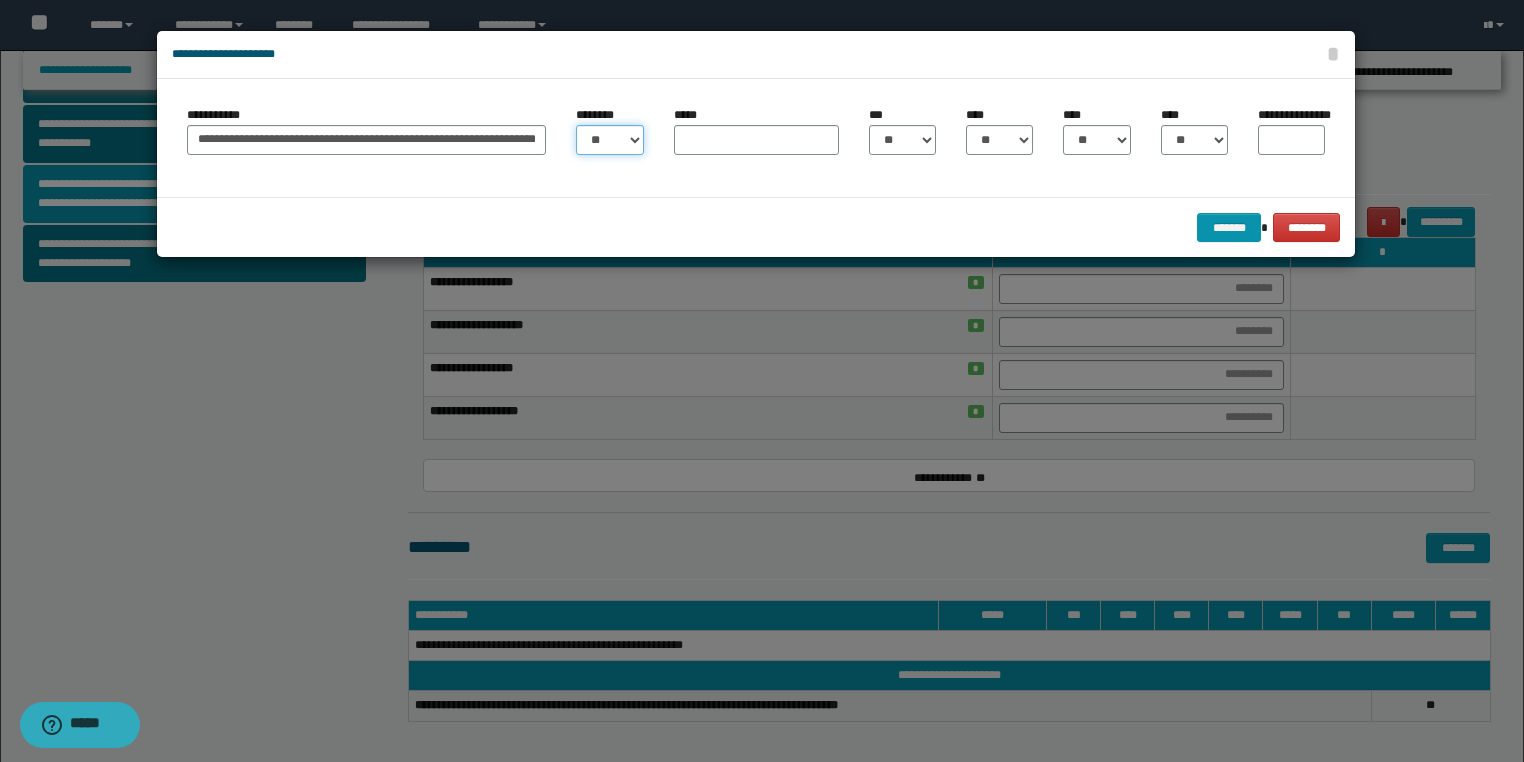 select on "**" 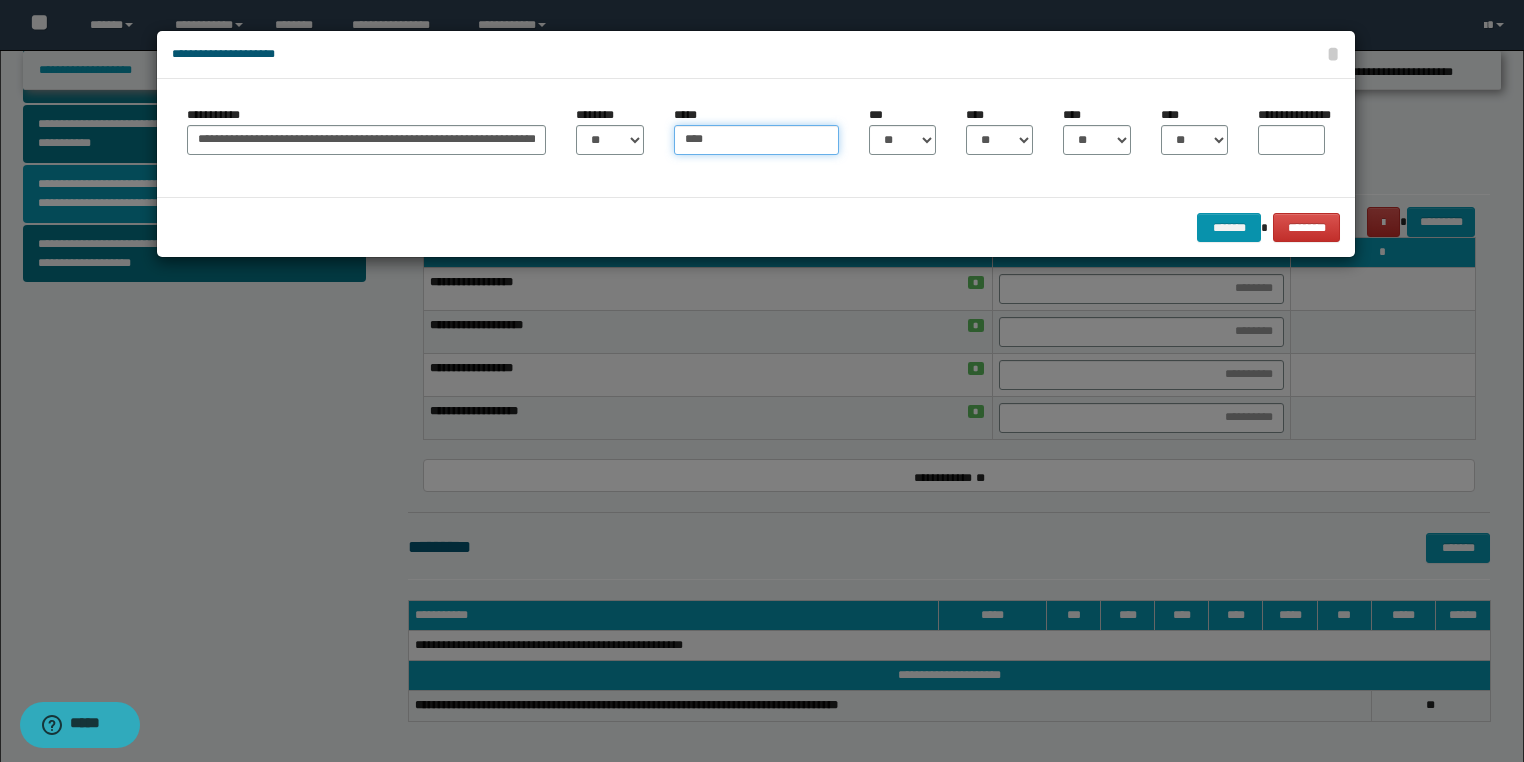type on "****" 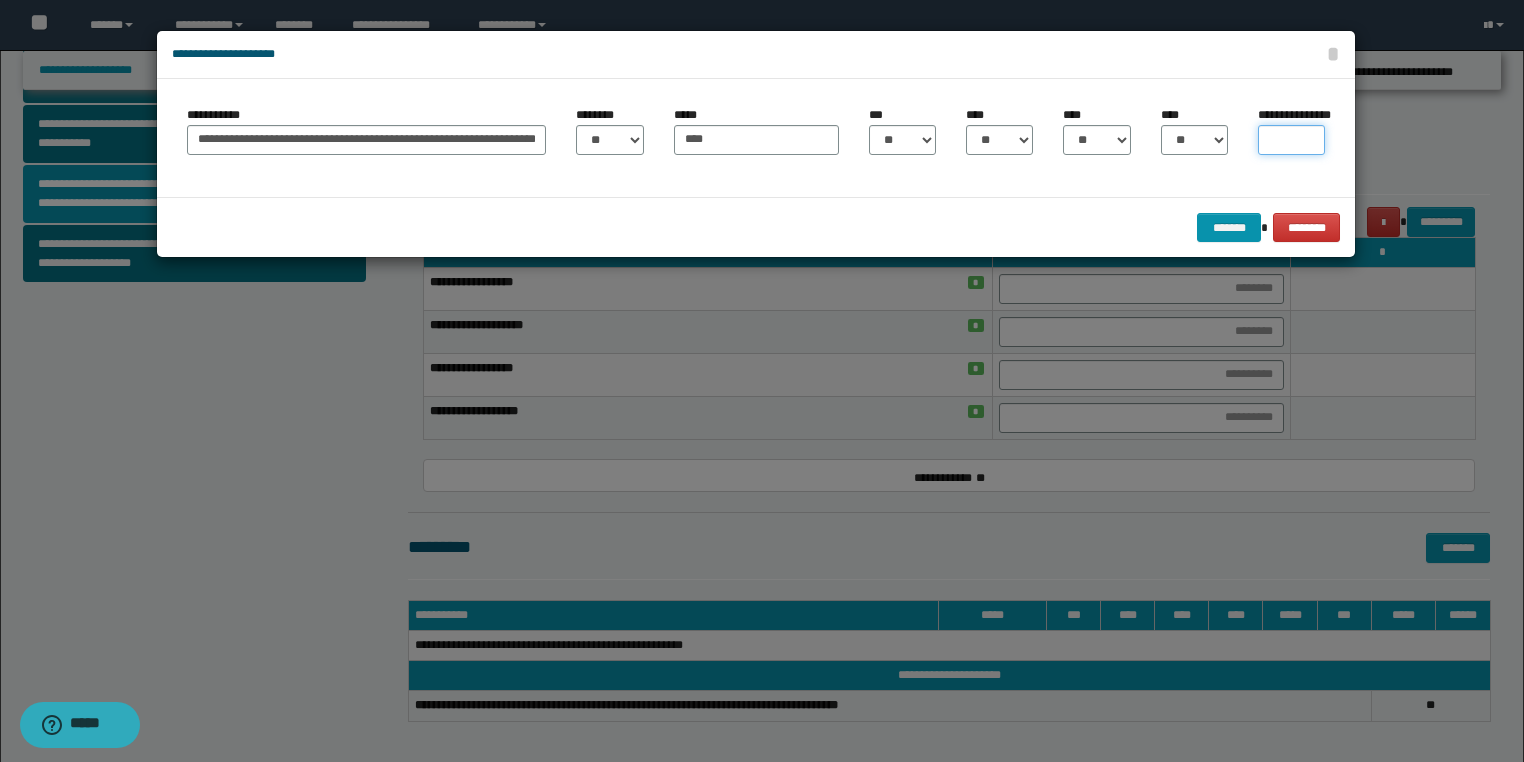 click on "**********" at bounding box center [1291, 140] 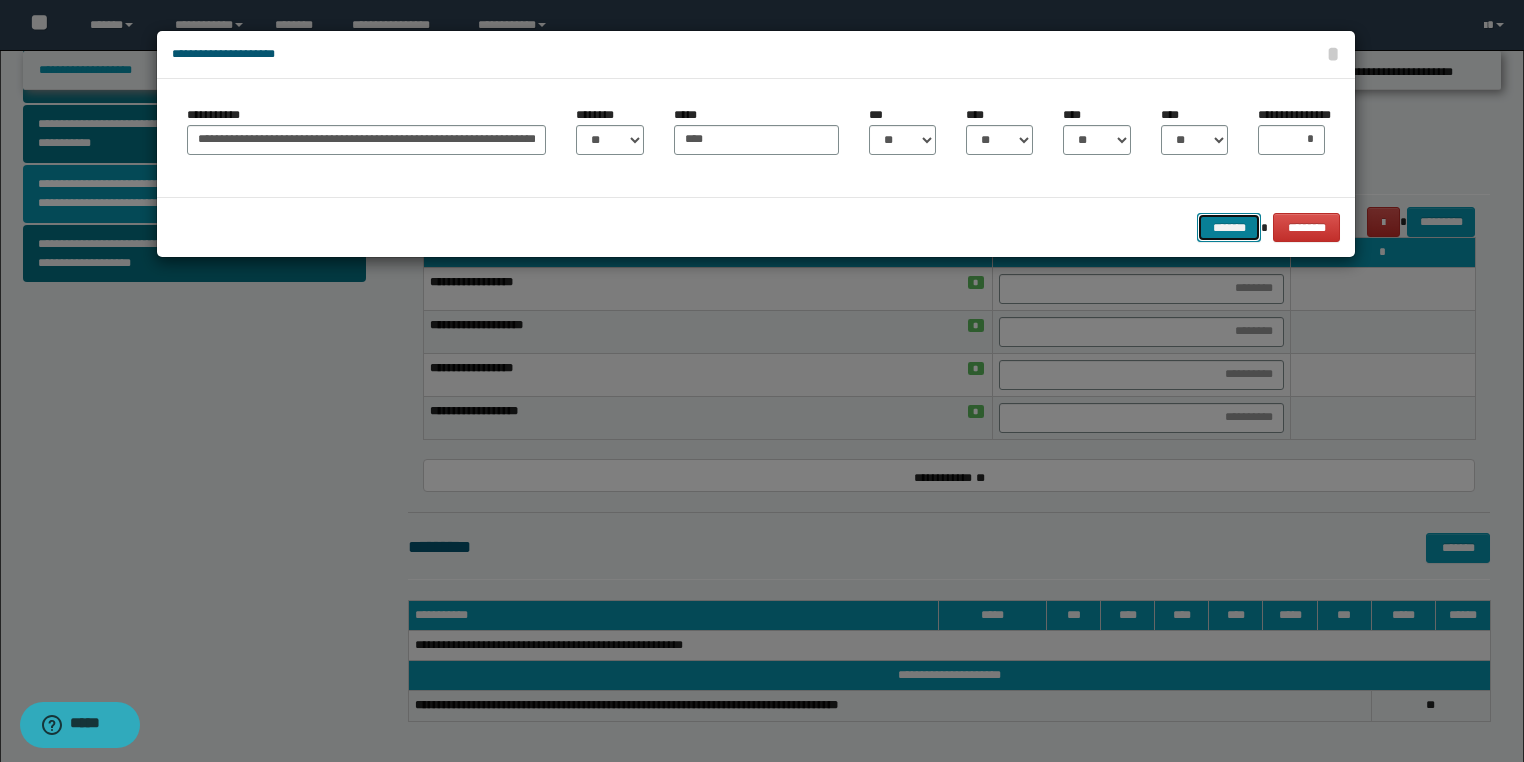 click on "*******" at bounding box center [1229, 228] 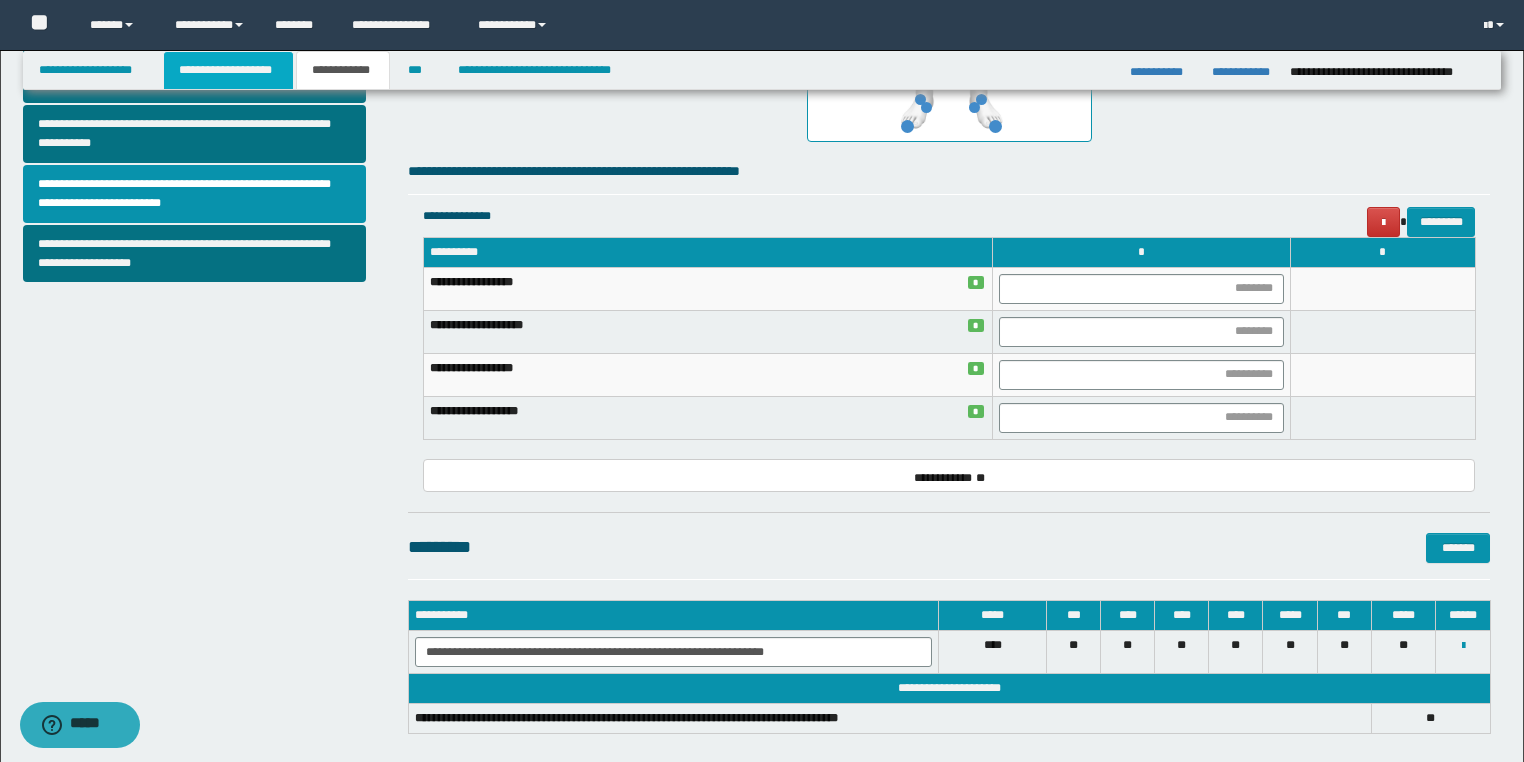 click on "**********" at bounding box center [228, 70] 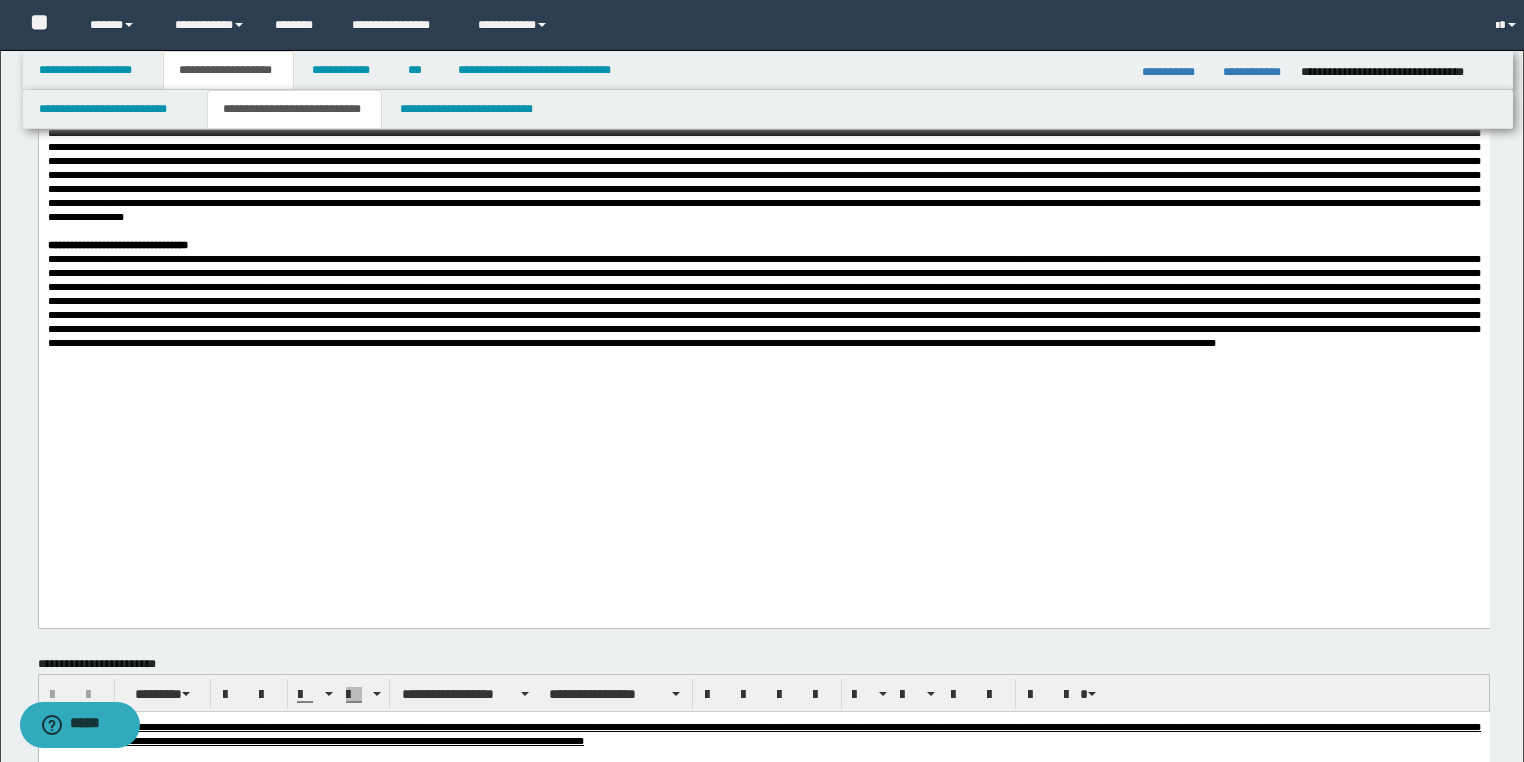 scroll, scrollTop: 751, scrollLeft: 0, axis: vertical 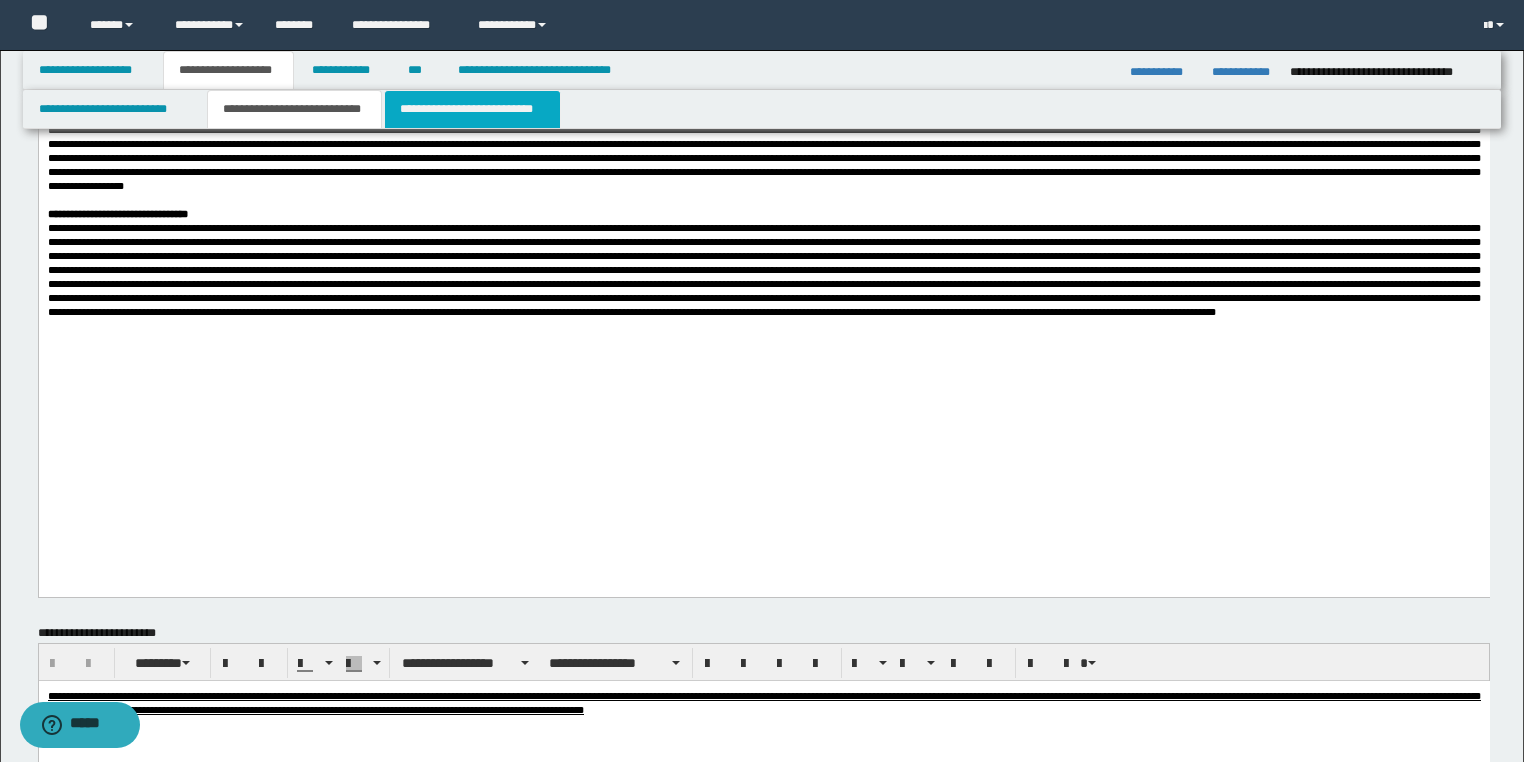 click on "**********" at bounding box center [472, 109] 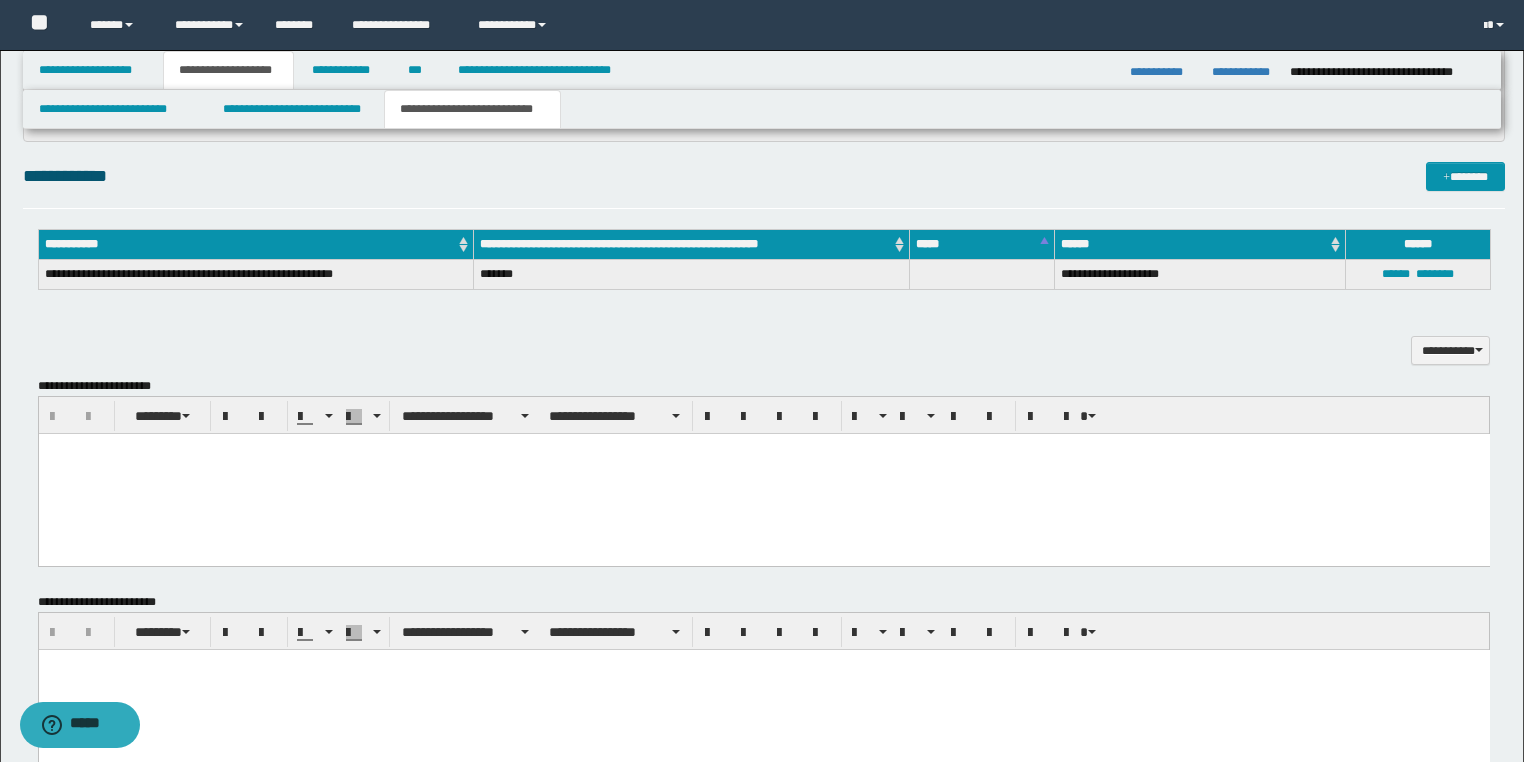 scroll, scrollTop: 991, scrollLeft: 0, axis: vertical 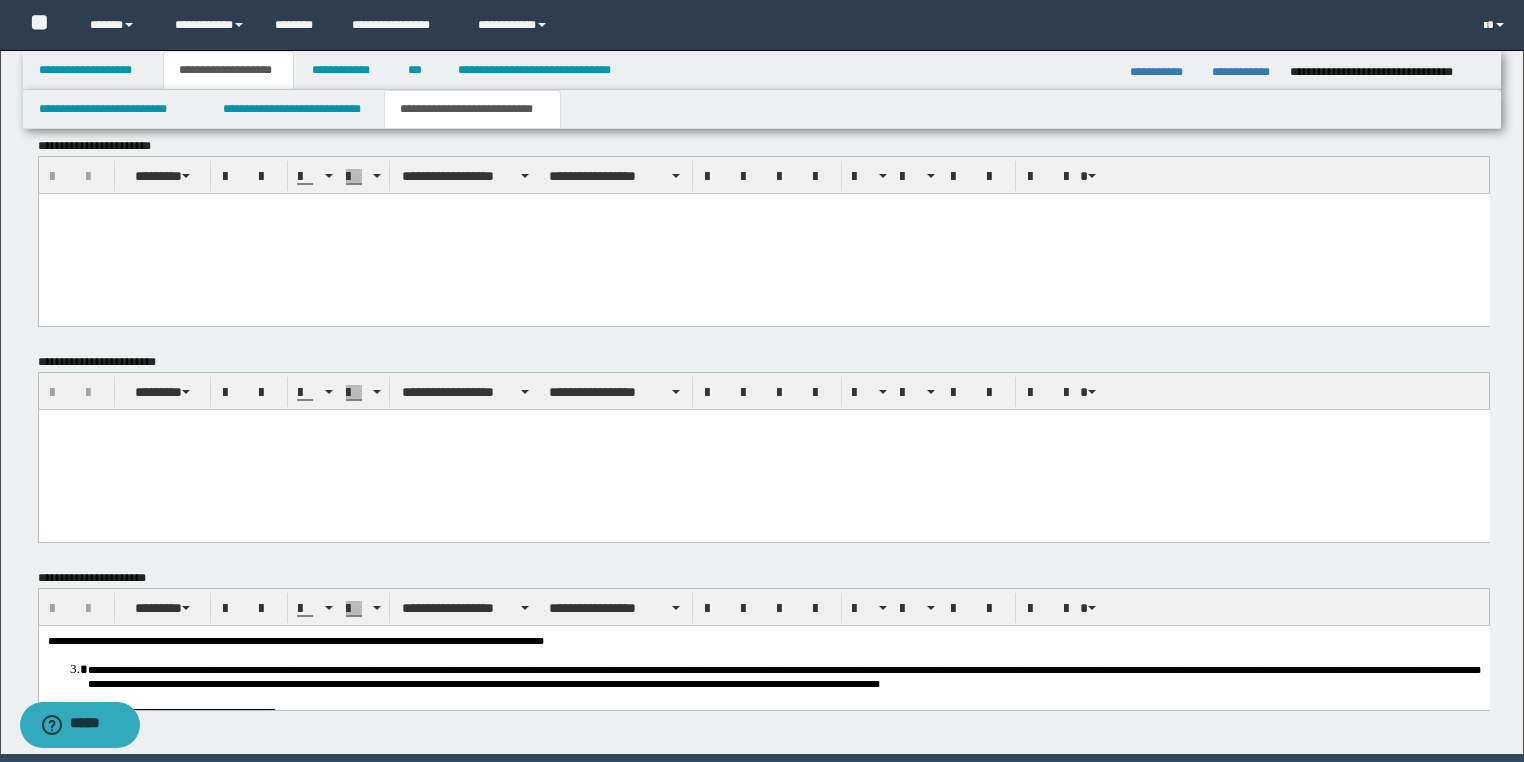 click at bounding box center (763, 234) 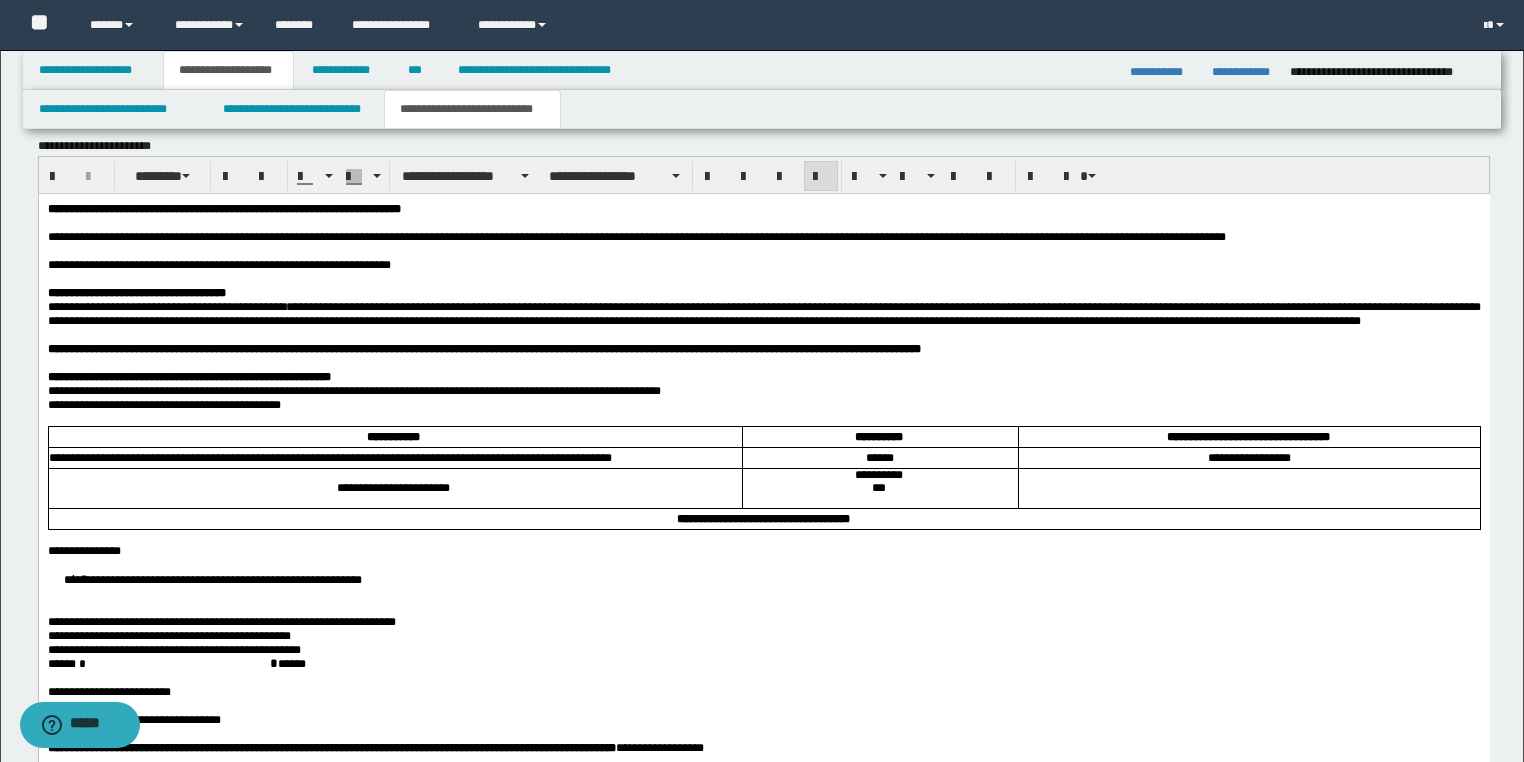 click on "**********" at bounding box center (218, 265) 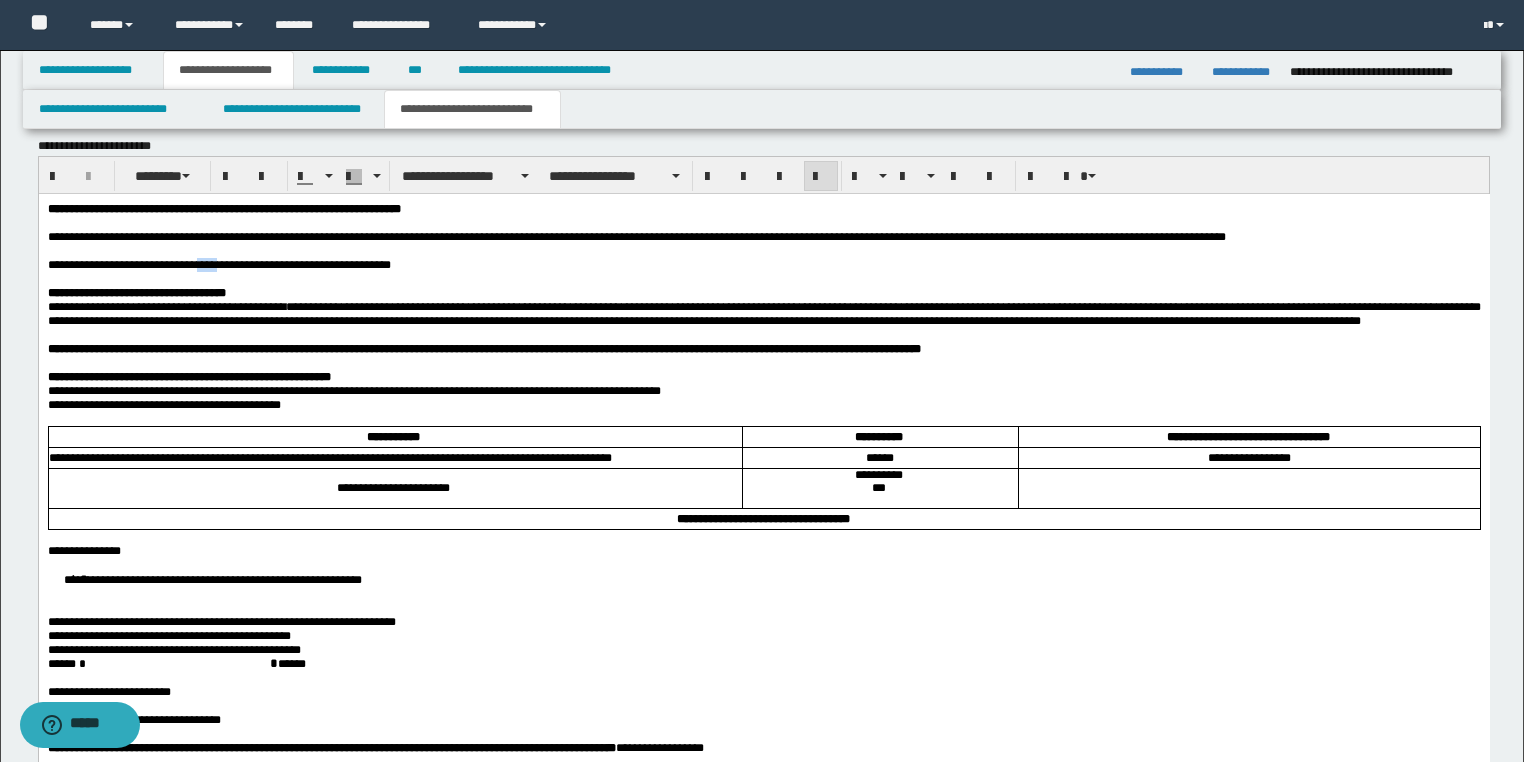 click on "**********" at bounding box center [218, 265] 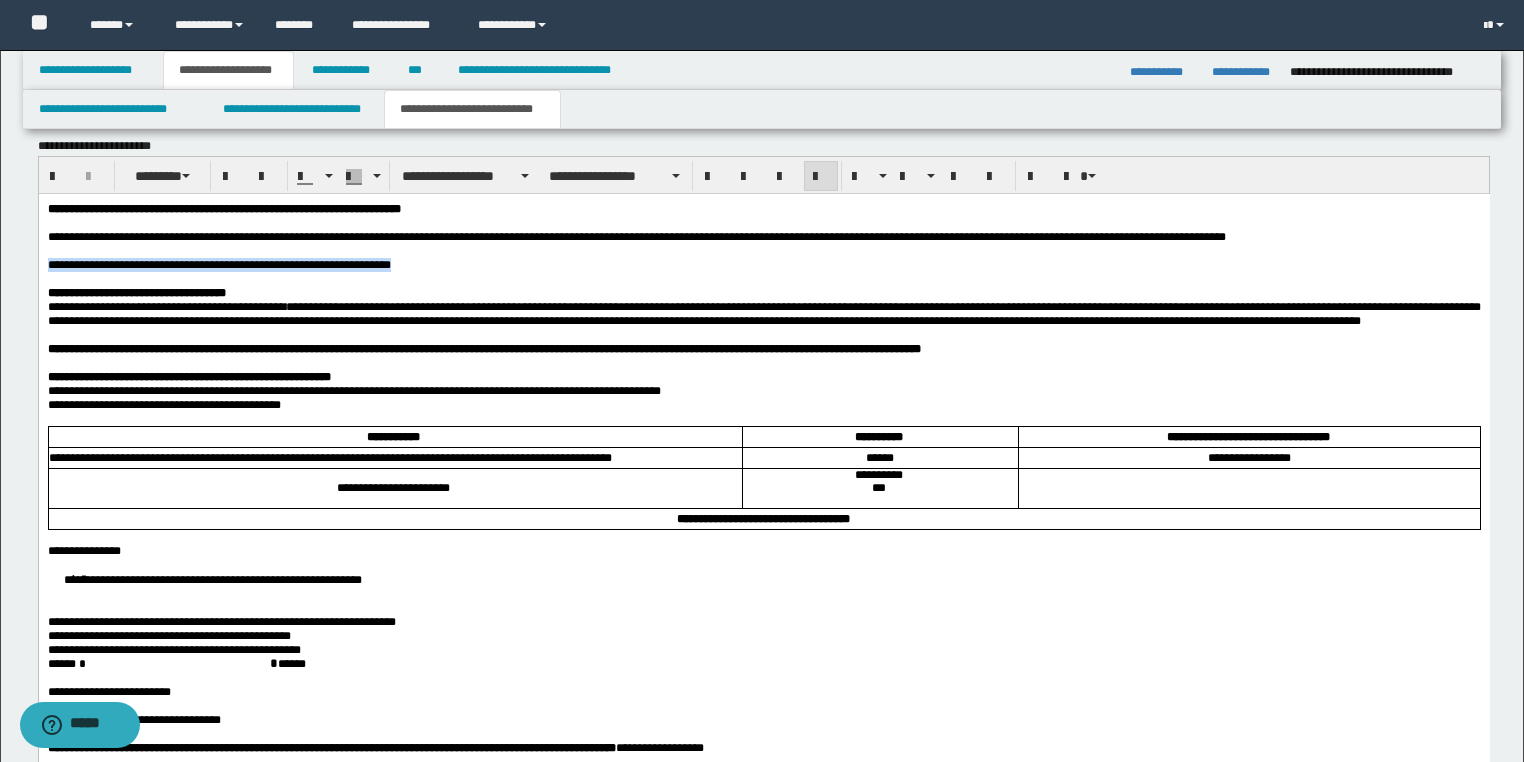 click on "**********" at bounding box center [218, 265] 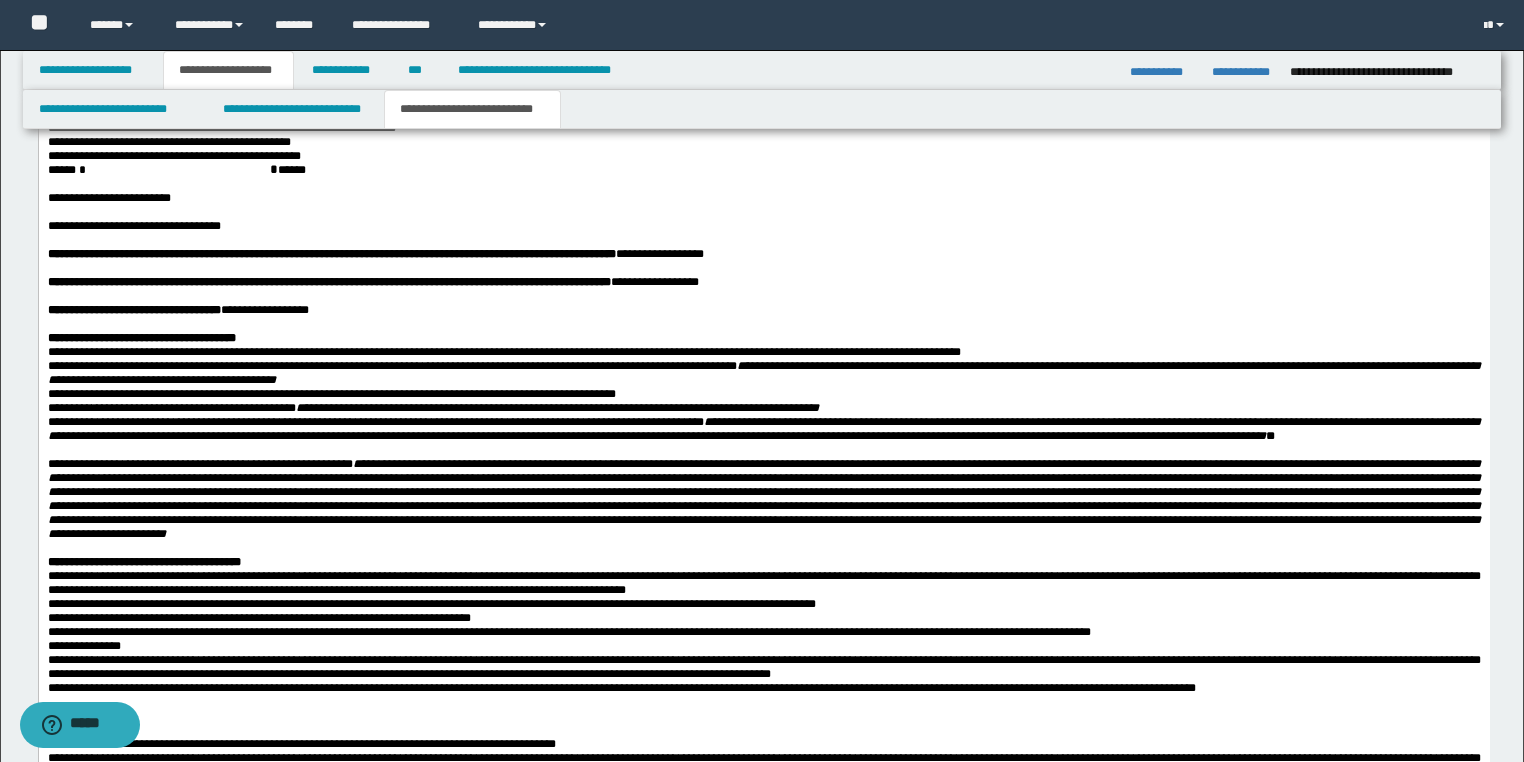 scroll, scrollTop: 1631, scrollLeft: 0, axis: vertical 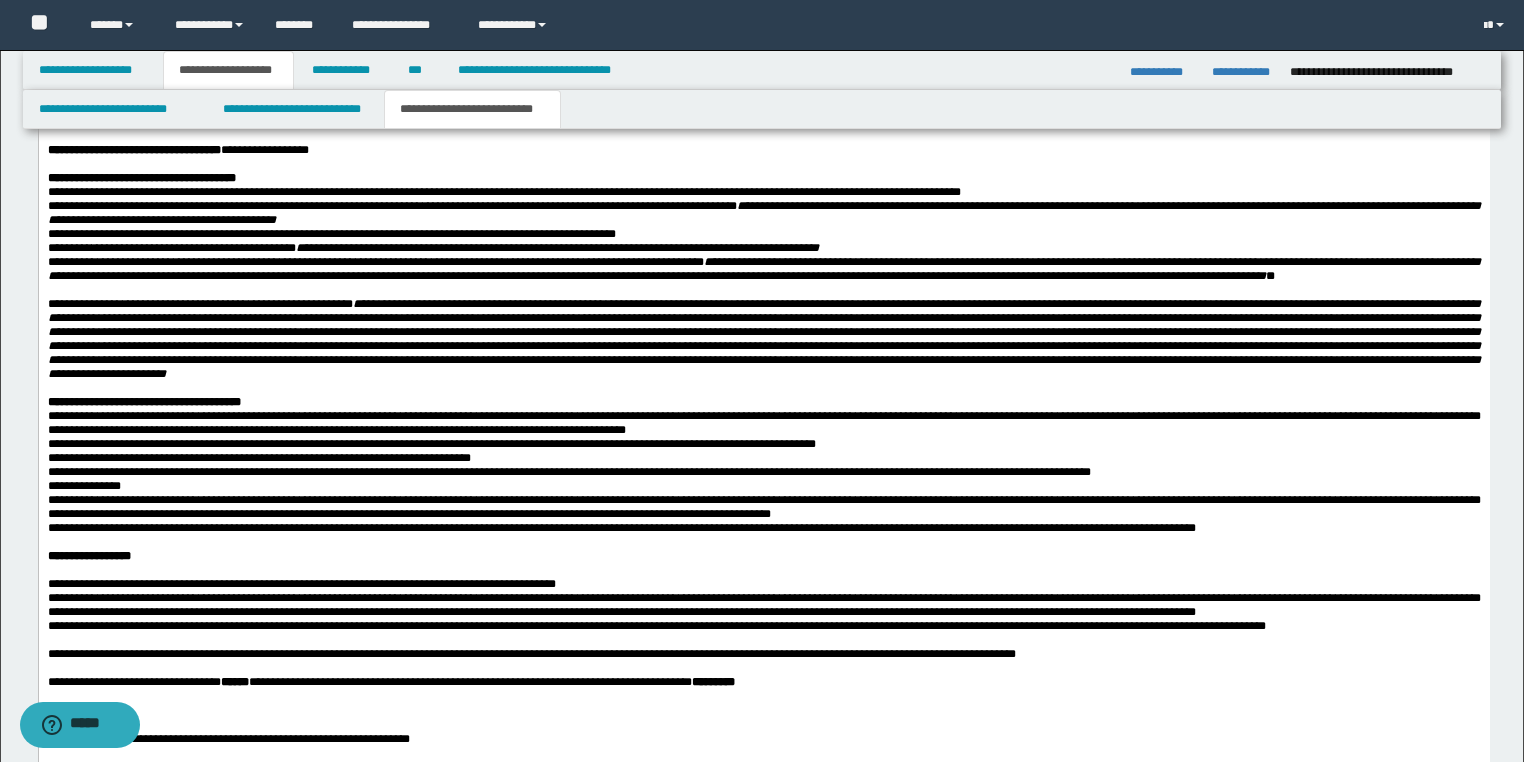 click at bounding box center [763, 291] 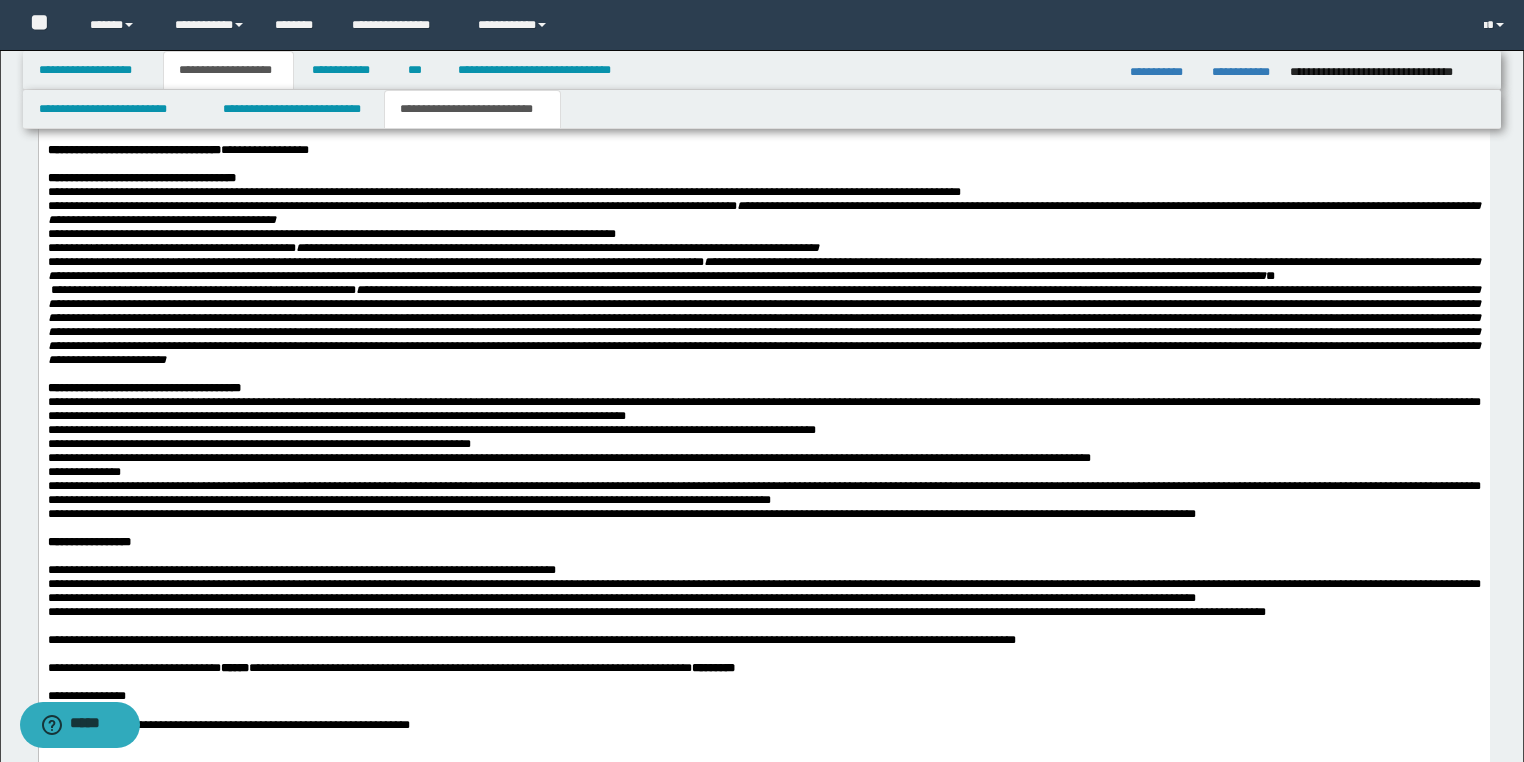 scroll, scrollTop: 1711, scrollLeft: 0, axis: vertical 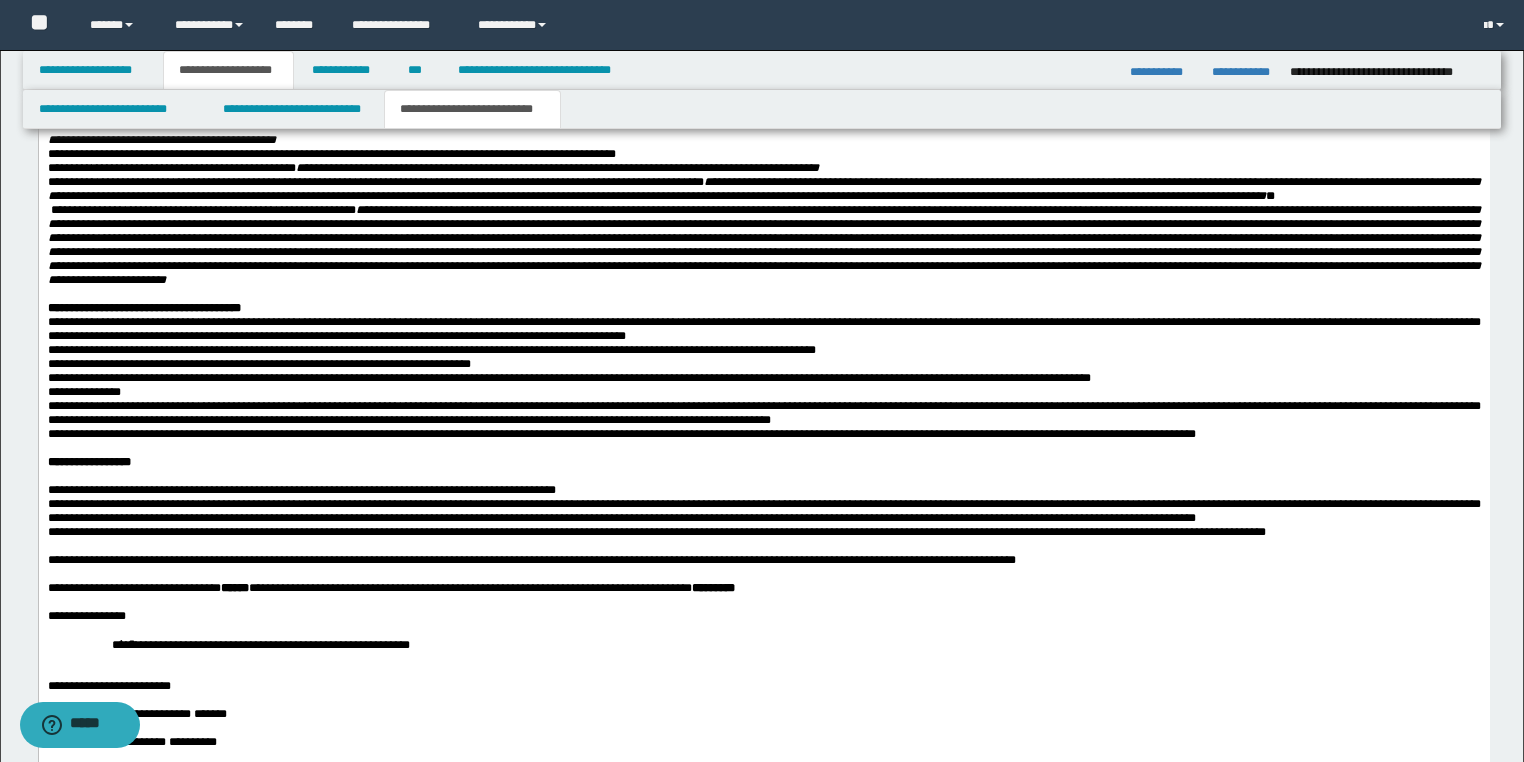 click on "**********" at bounding box center (763, 309) 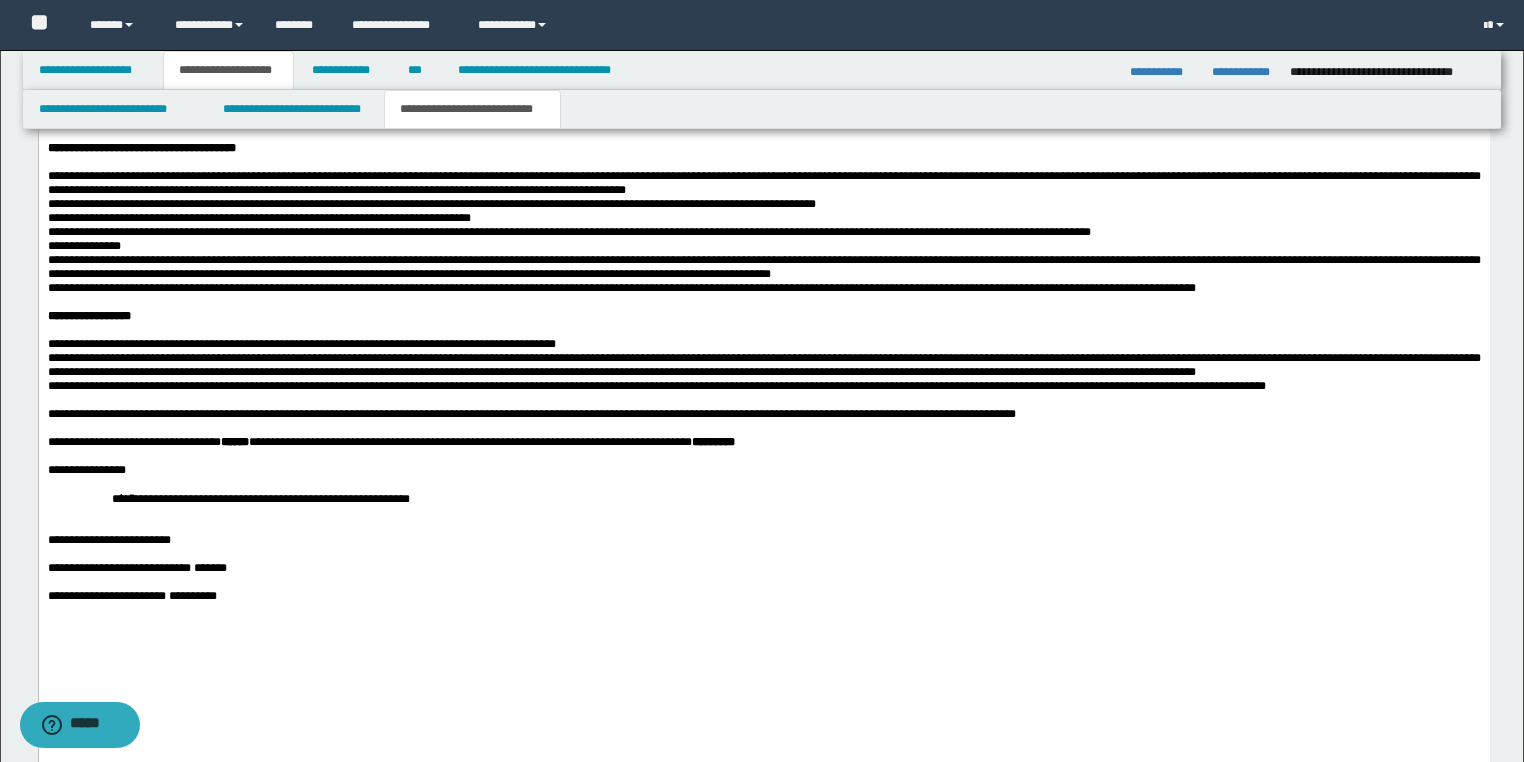 scroll, scrollTop: 1951, scrollLeft: 0, axis: vertical 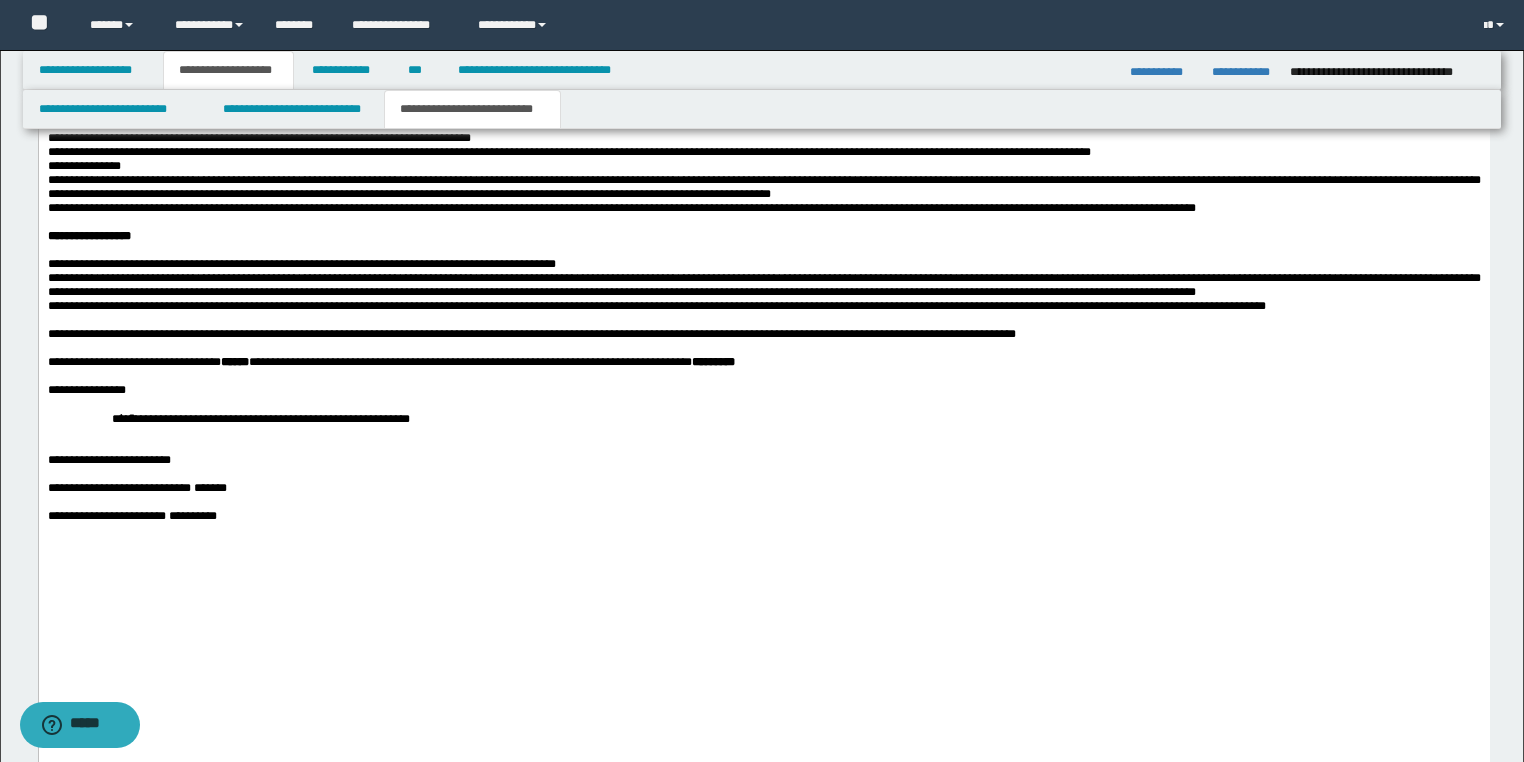 click on "**********" at bounding box center (763, 265) 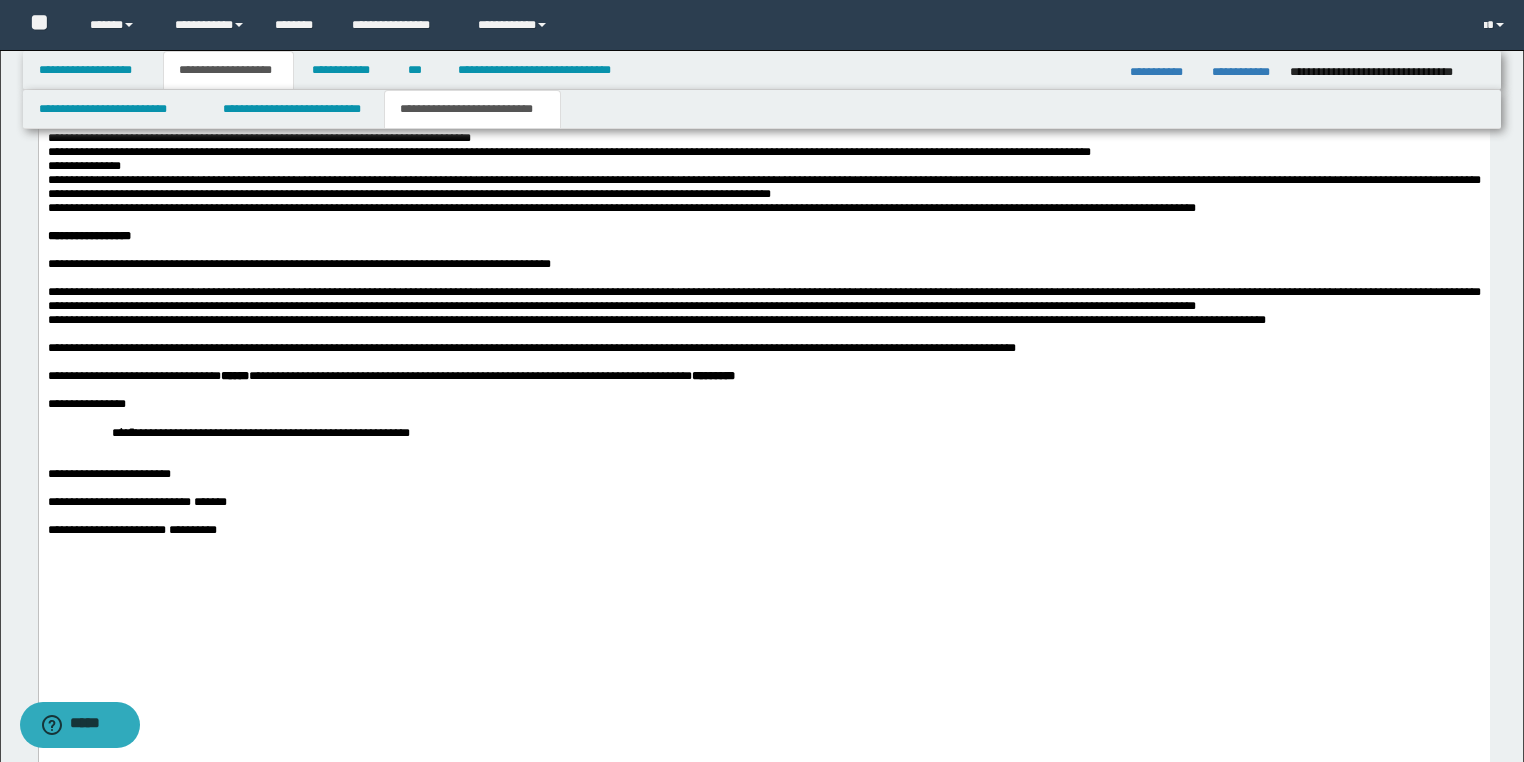 click on "**********" at bounding box center [763, 300] 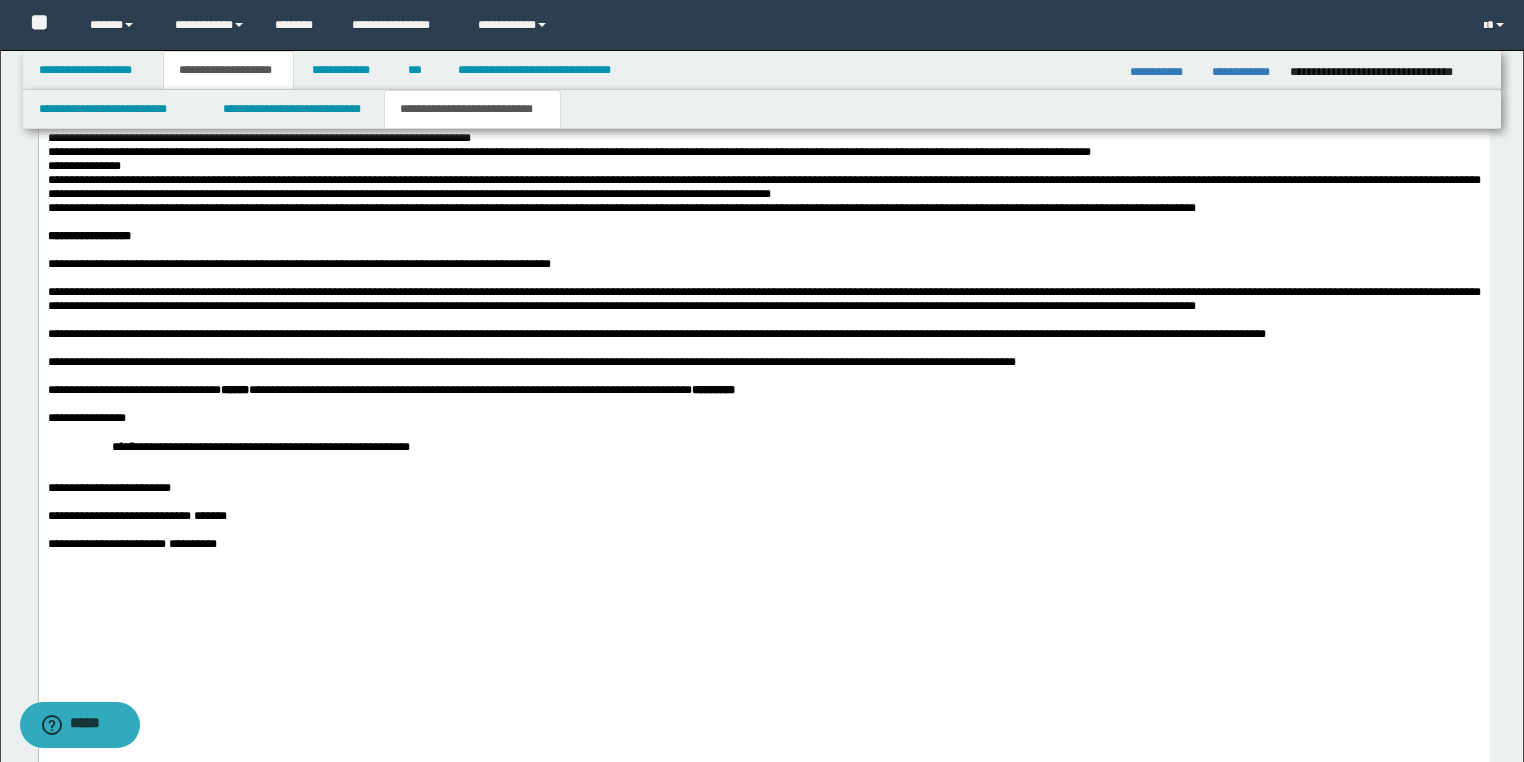 drag, startPoint x: 220, startPoint y: 521, endPoint x: 219, endPoint y: 498, distance: 23.021729 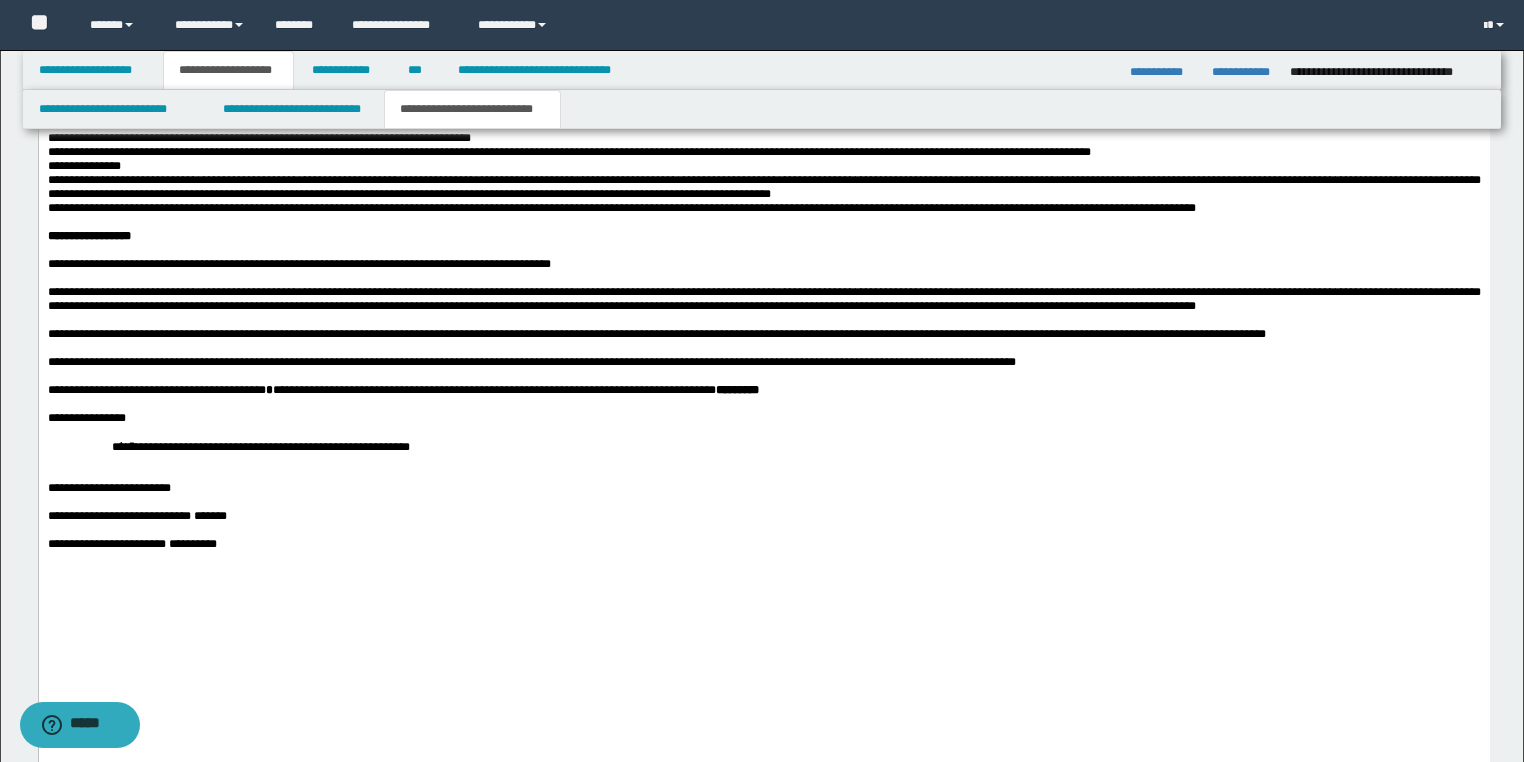 click on "**********" at bounding box center (531, 363) 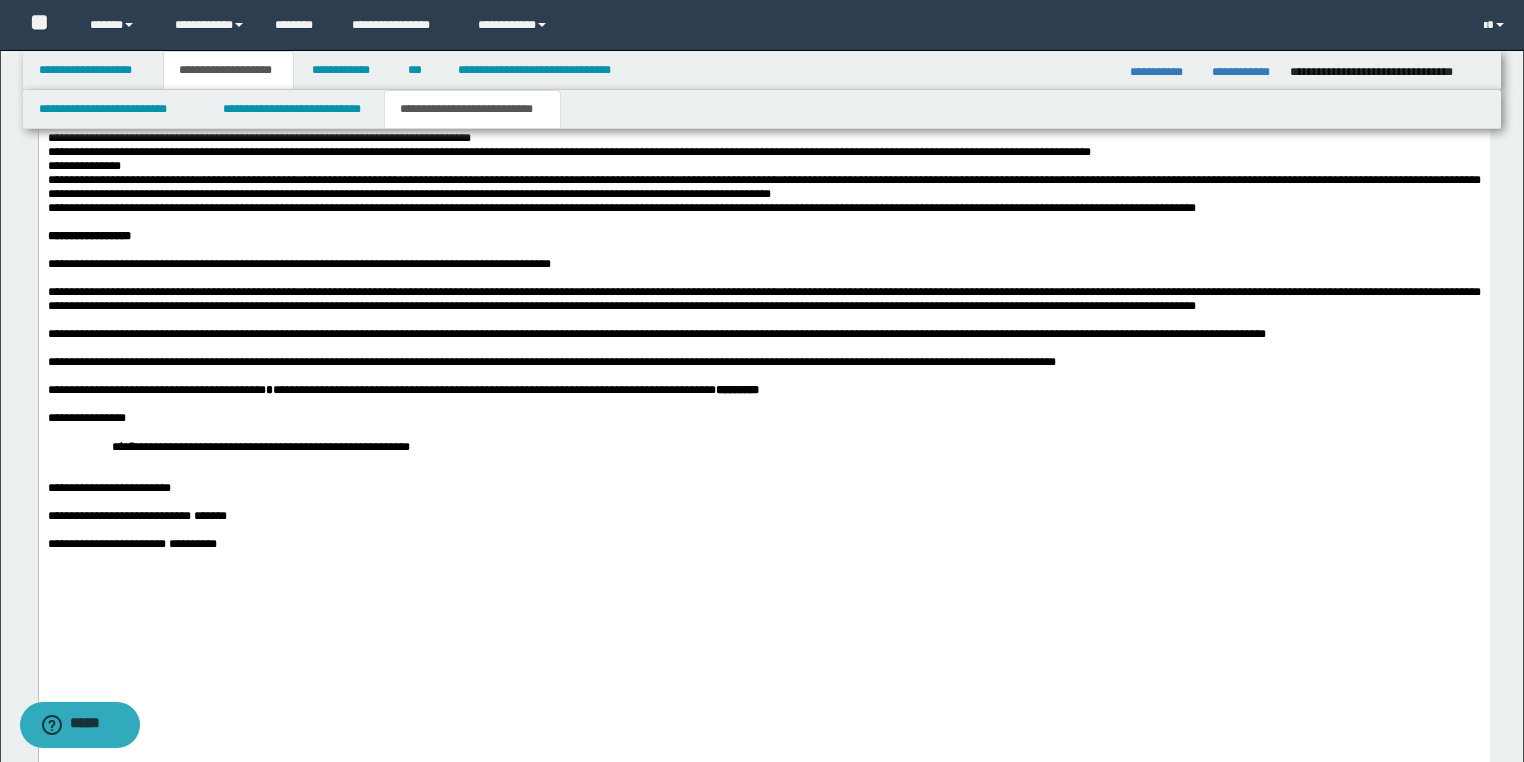 scroll, scrollTop: 2111, scrollLeft: 0, axis: vertical 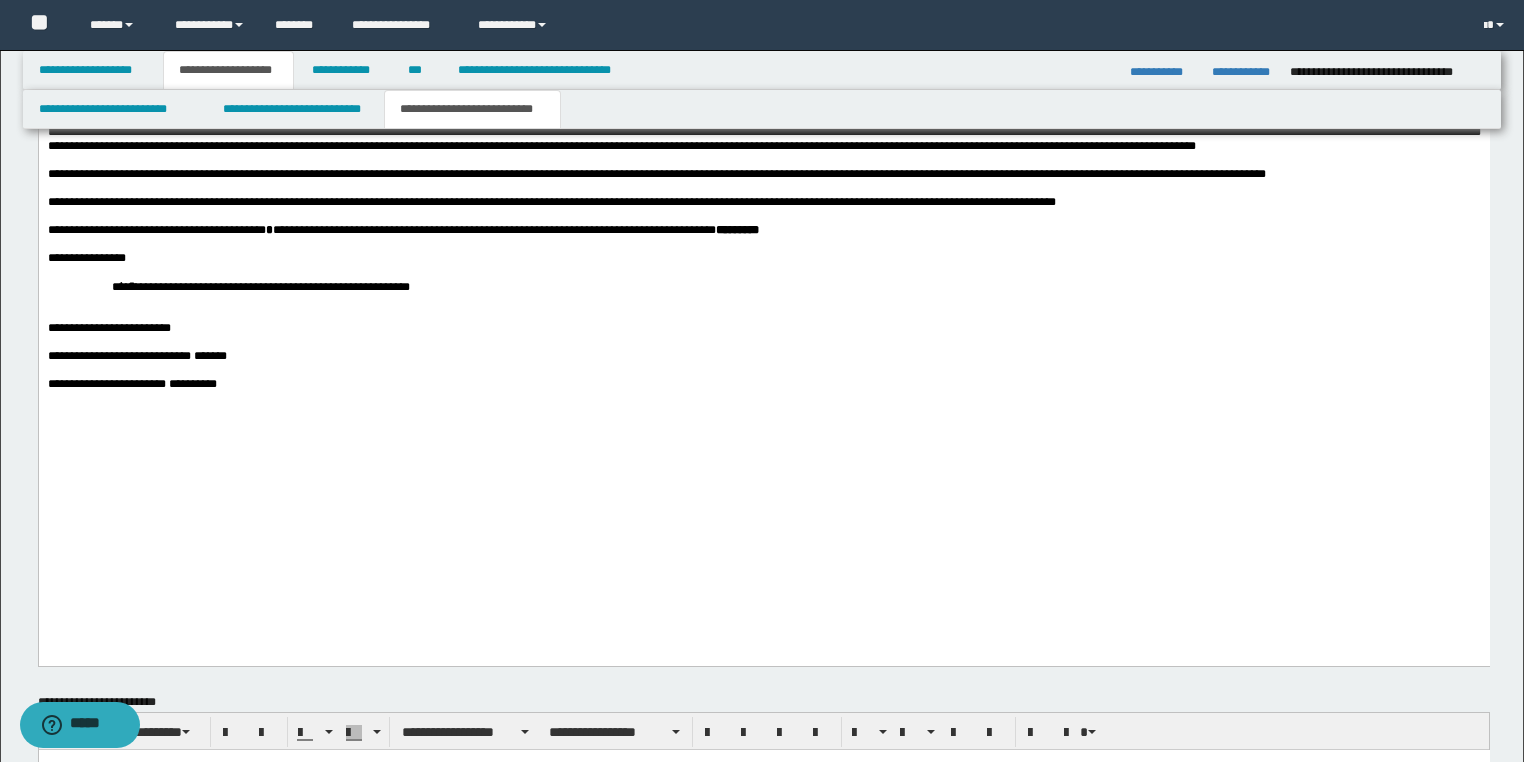 click on "******" at bounding box center [209, 357] 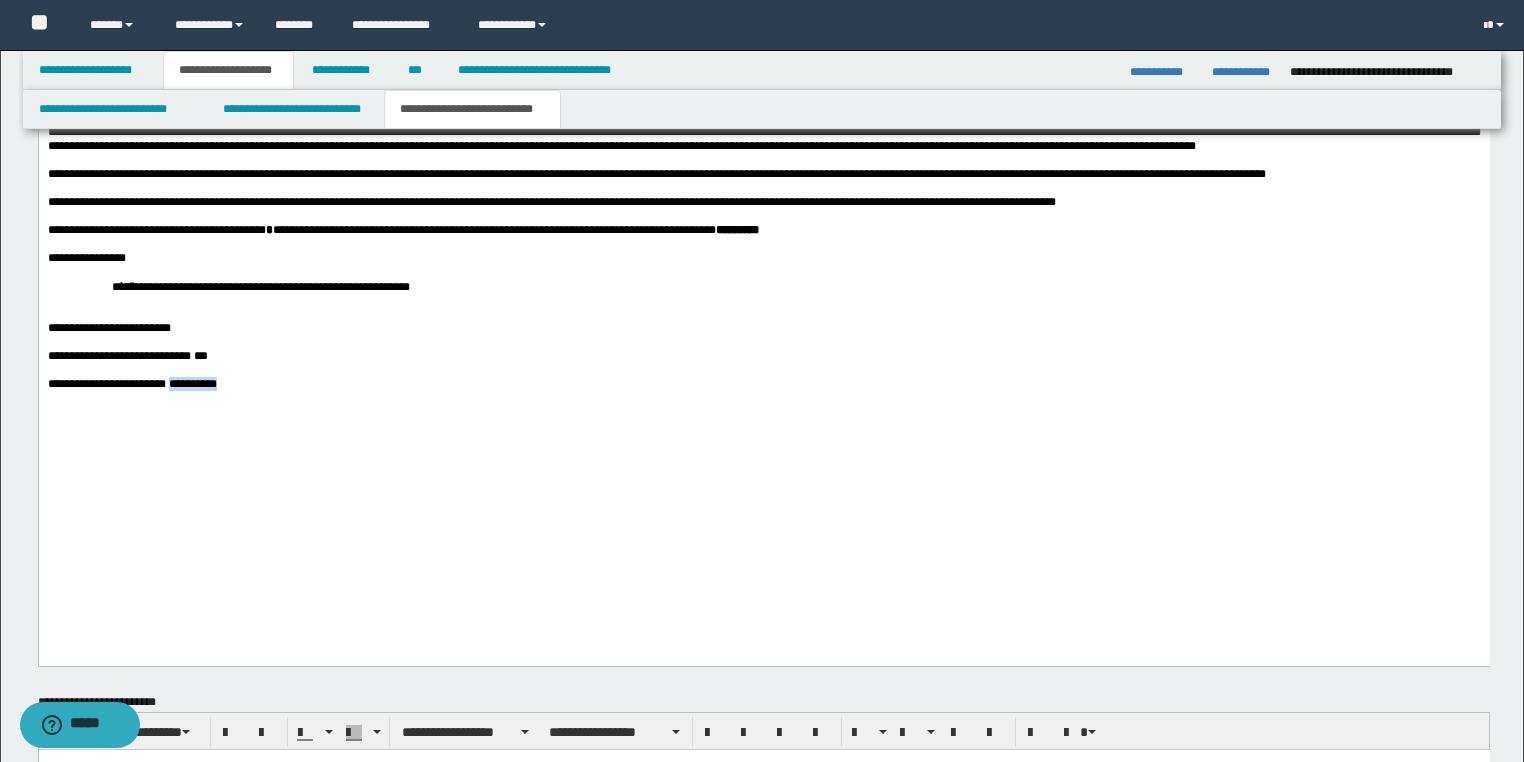drag, startPoint x: 264, startPoint y: 538, endPoint x: 235, endPoint y: 489, distance: 56.938564 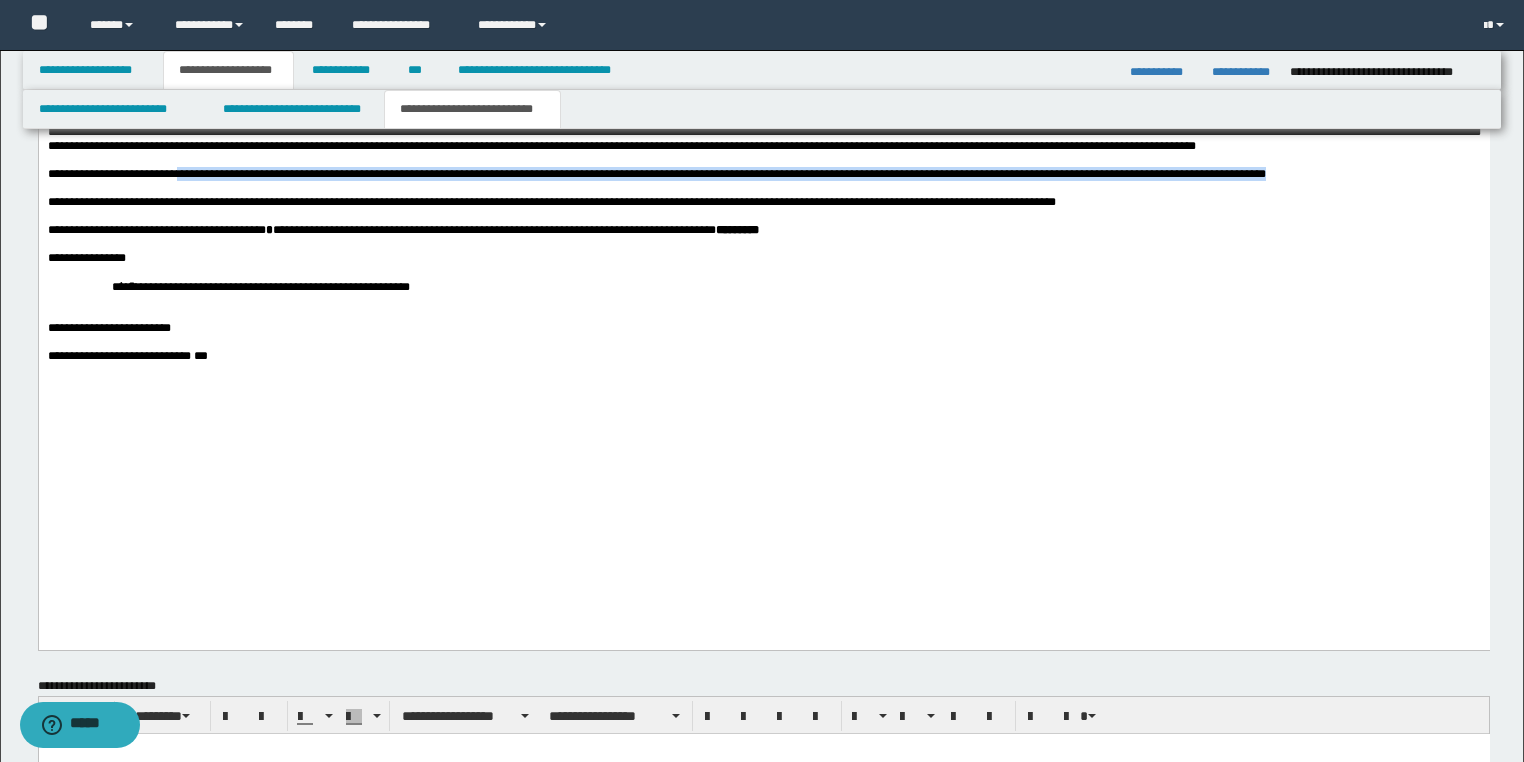 drag, startPoint x: 190, startPoint y: 300, endPoint x: 1111, endPoint y: 298, distance: 921.0022 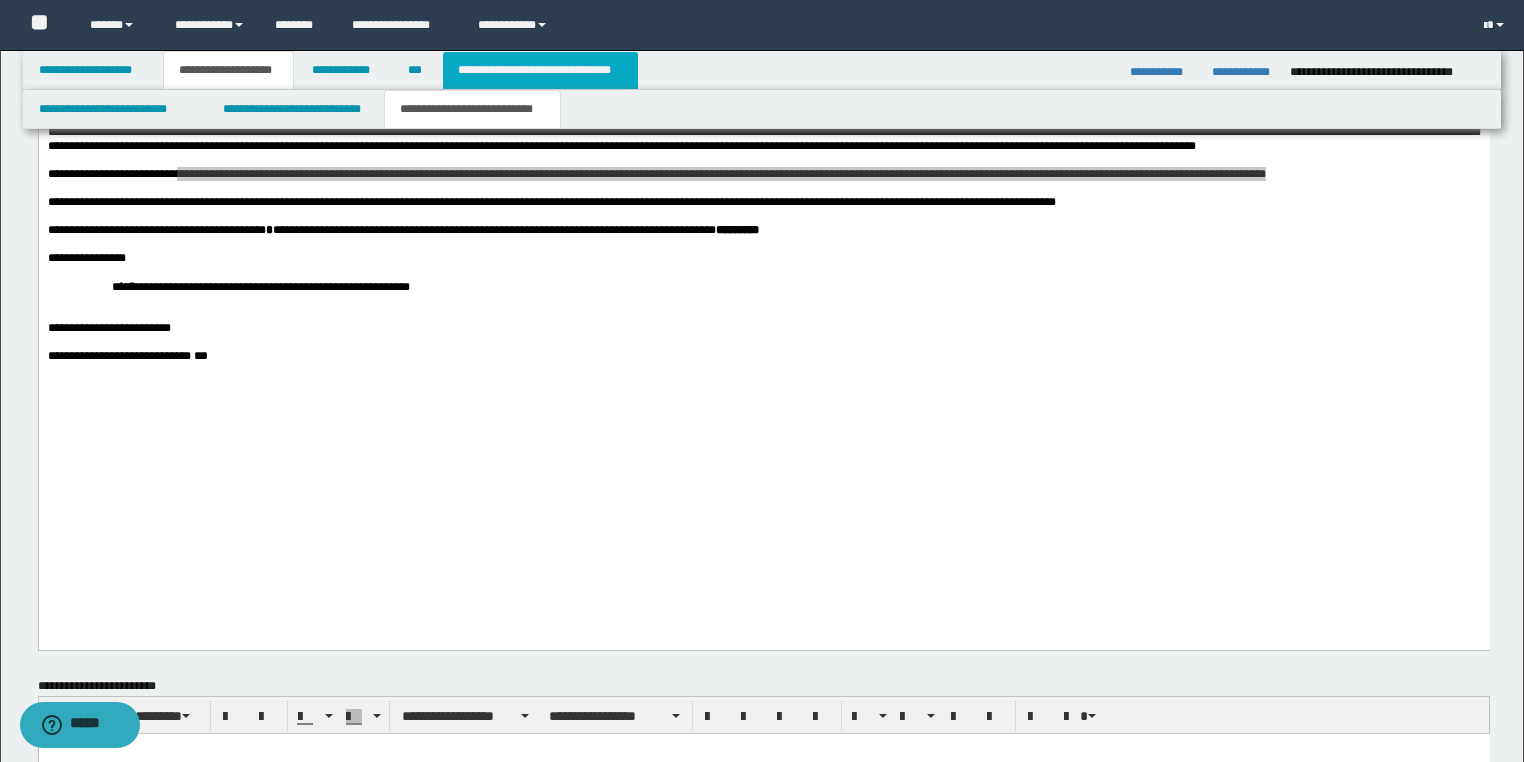 click on "**********" at bounding box center (540, 70) 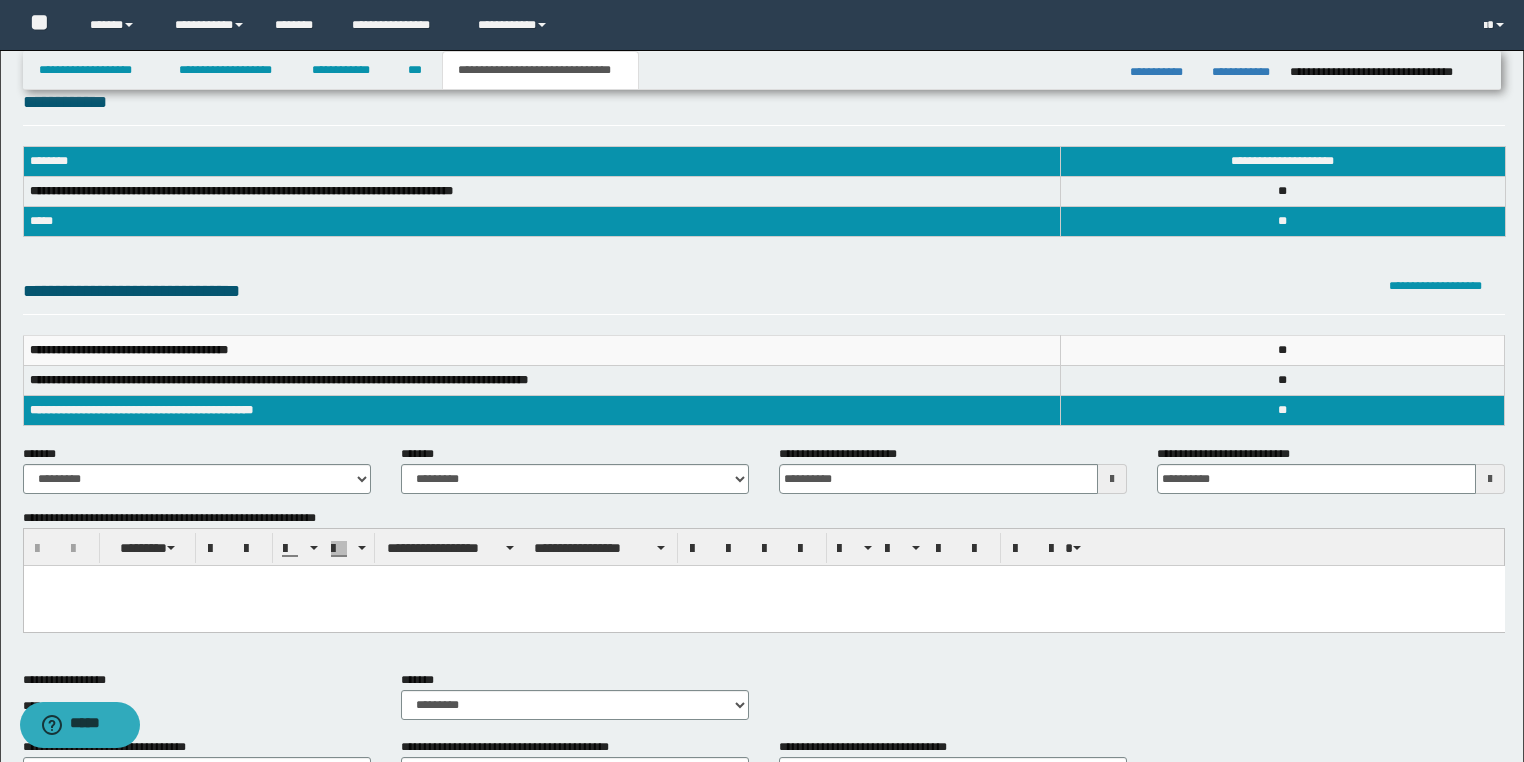 scroll, scrollTop: 120, scrollLeft: 0, axis: vertical 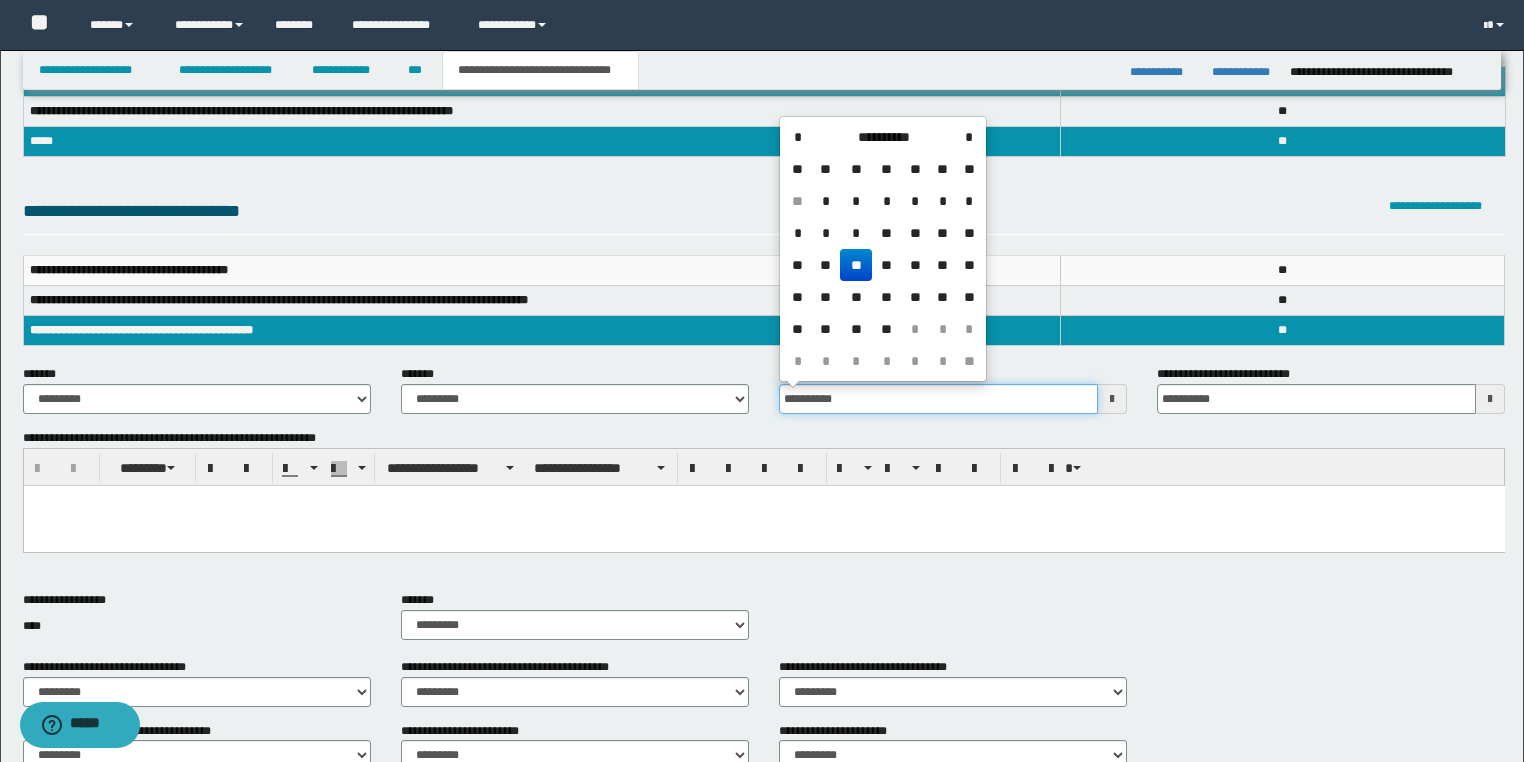 drag, startPoint x: 873, startPoint y: 396, endPoint x: 704, endPoint y: 396, distance: 169 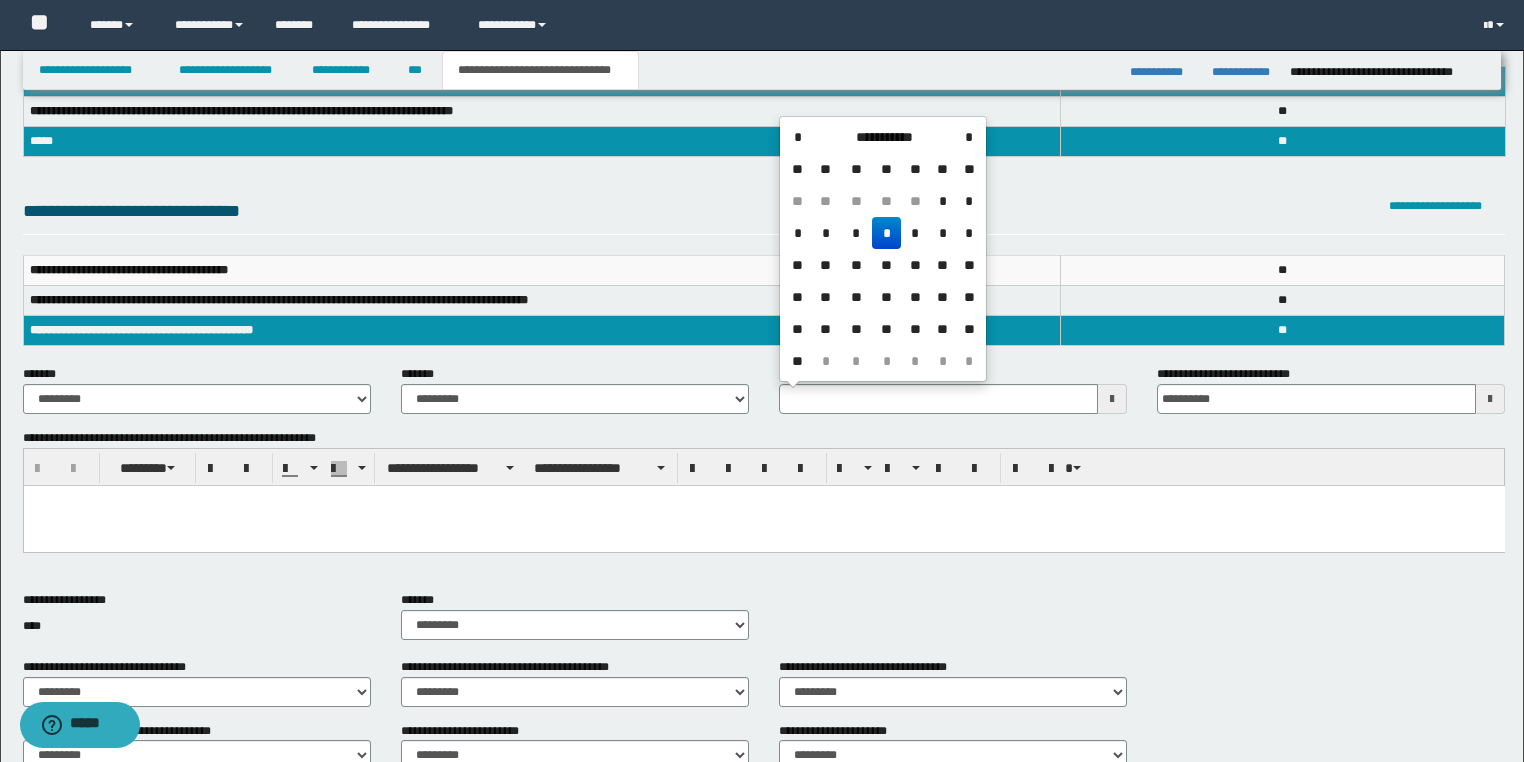 click at bounding box center (763, 526) 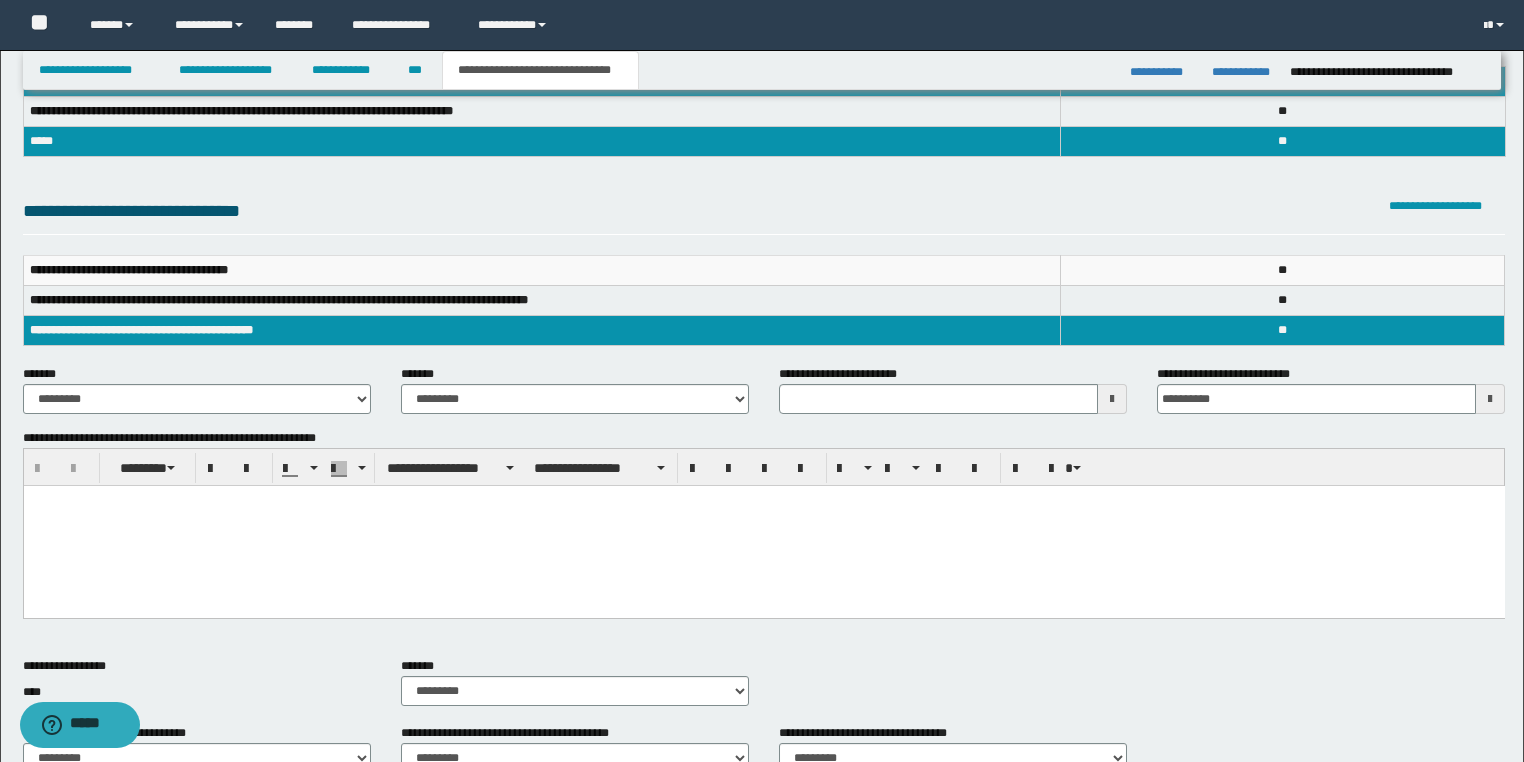 click on "**********" at bounding box center [764, 186] 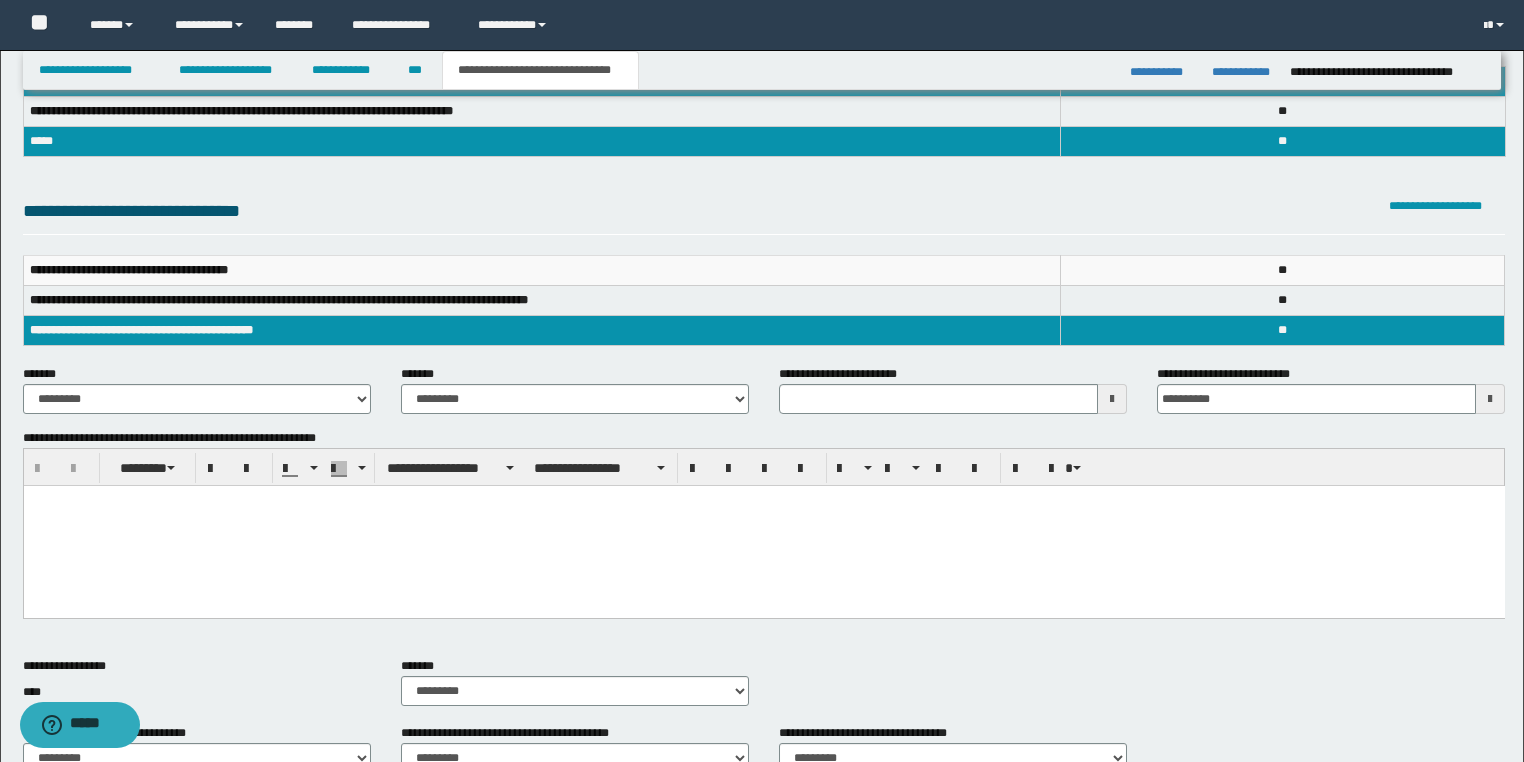 click at bounding box center [763, 526] 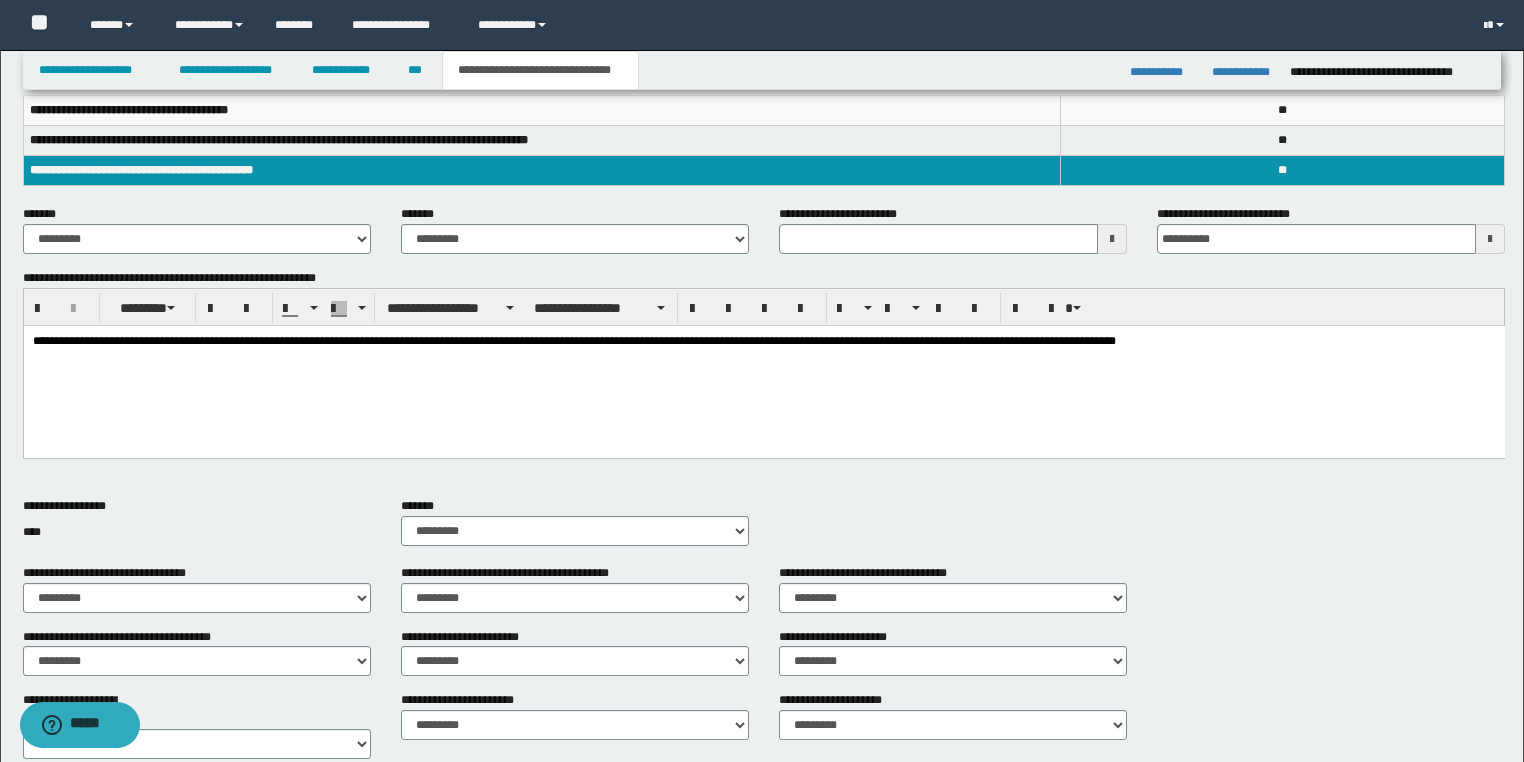 scroll, scrollTop: 600, scrollLeft: 0, axis: vertical 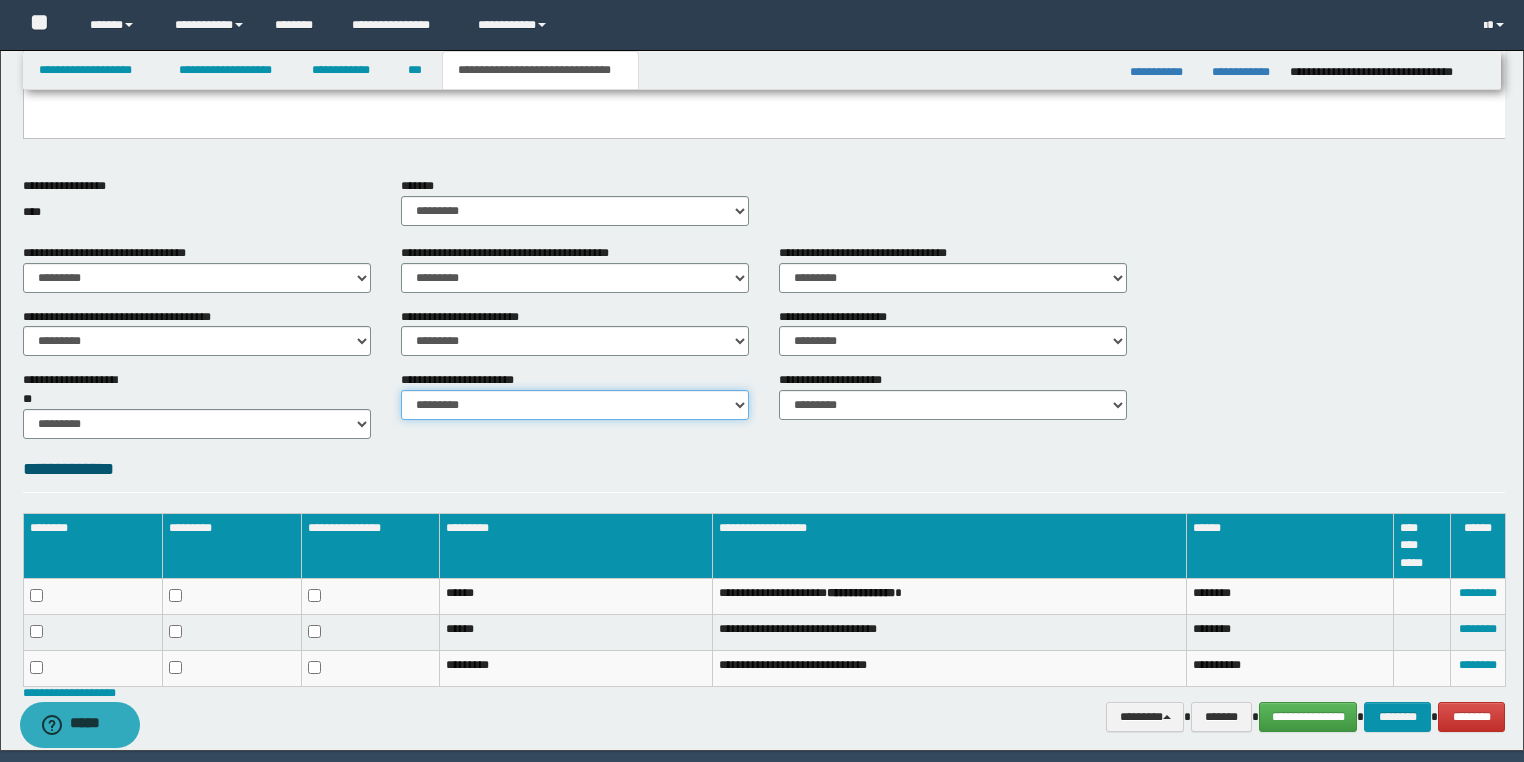 drag, startPoint x: 449, startPoint y: 398, endPoint x: 454, endPoint y: 416, distance: 18.681541 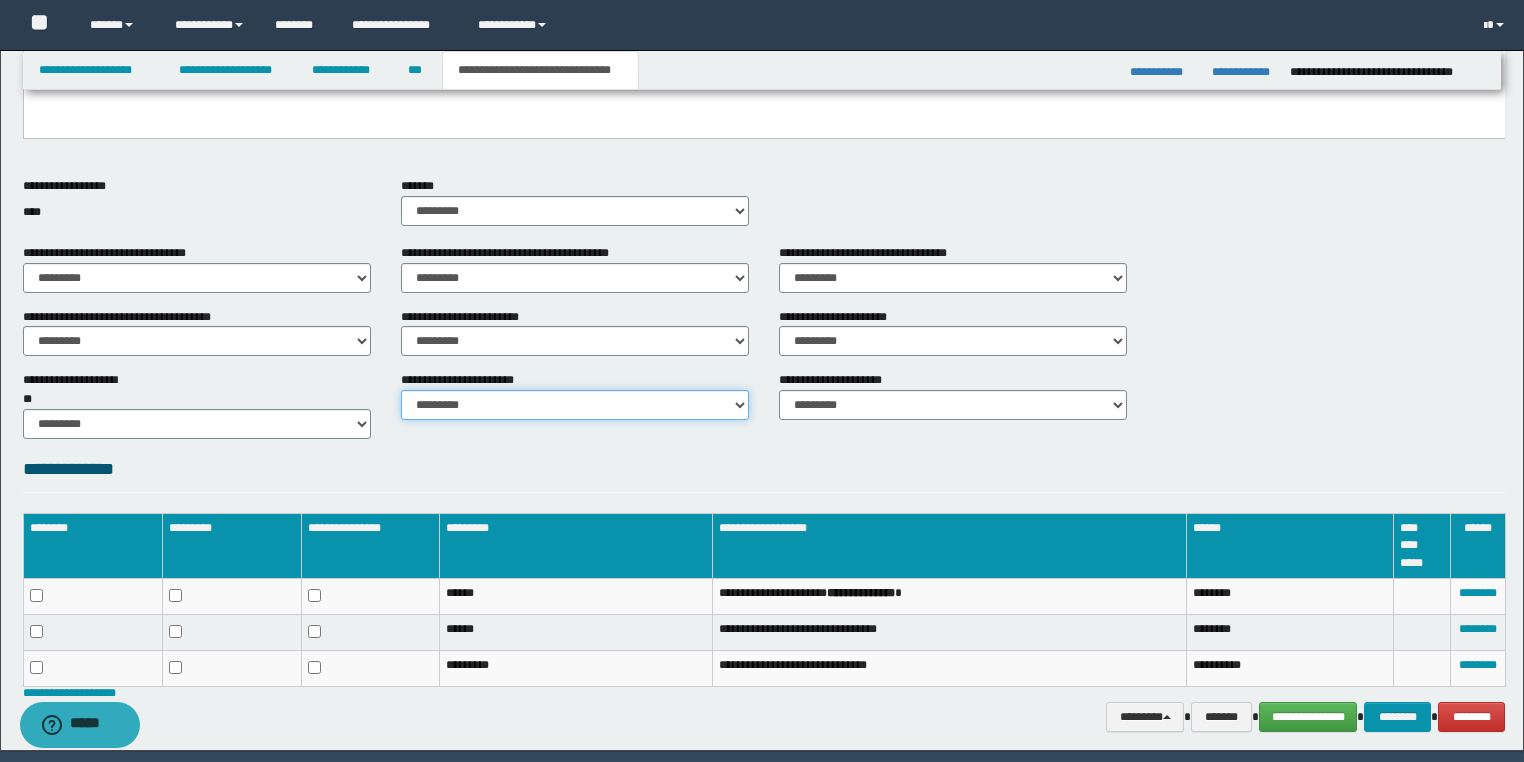select on "*" 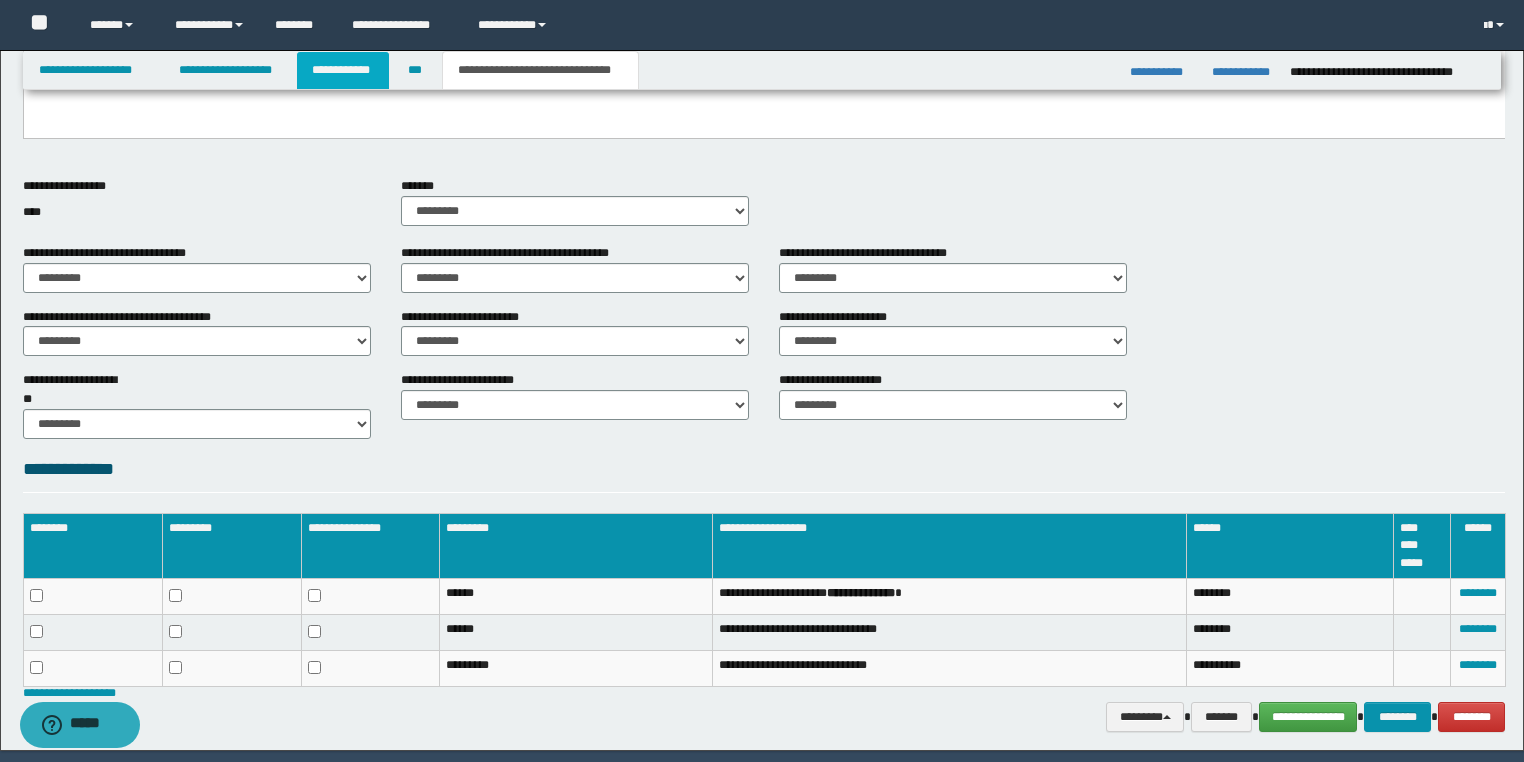 click on "**********" at bounding box center (343, 70) 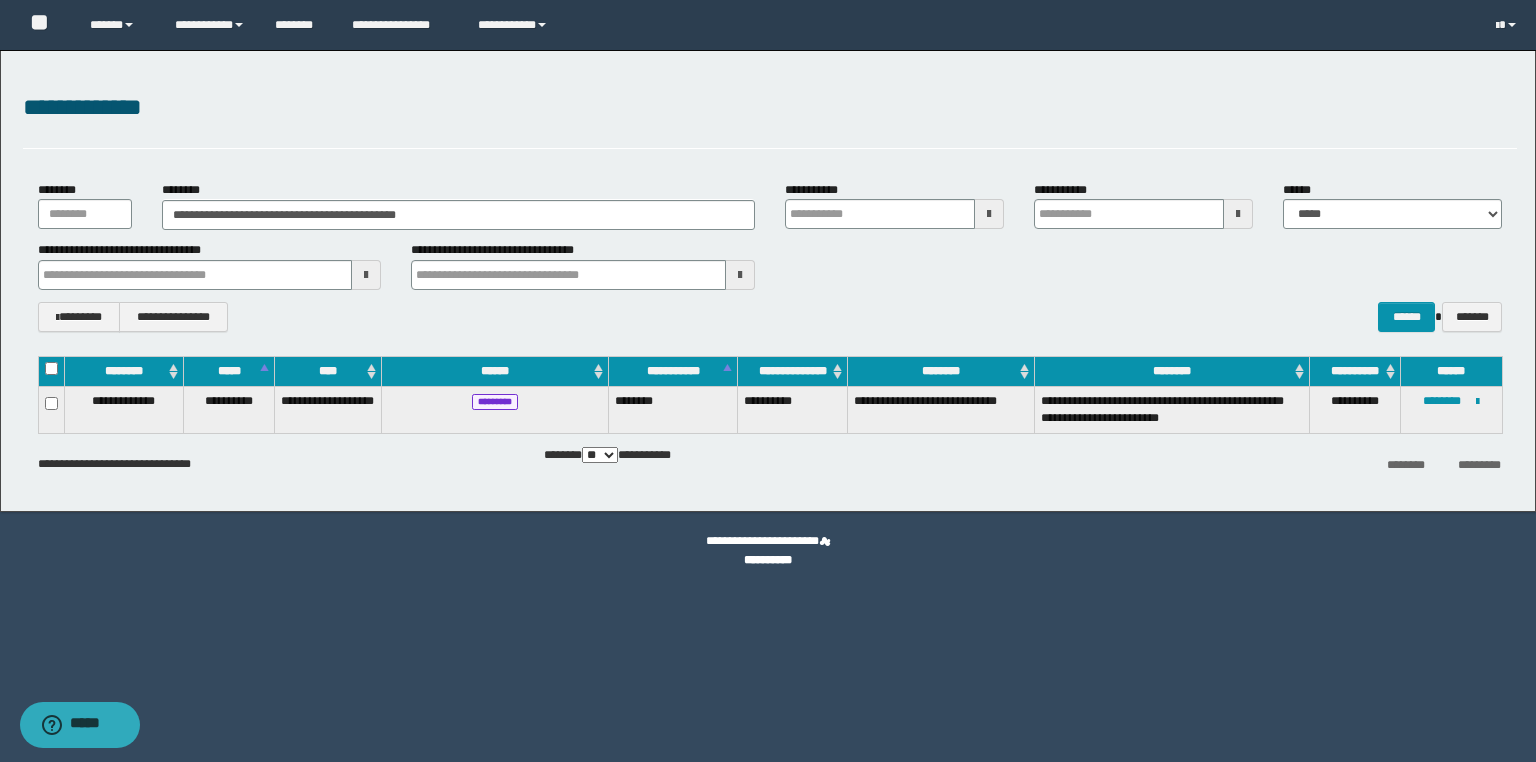scroll, scrollTop: 0, scrollLeft: 0, axis: both 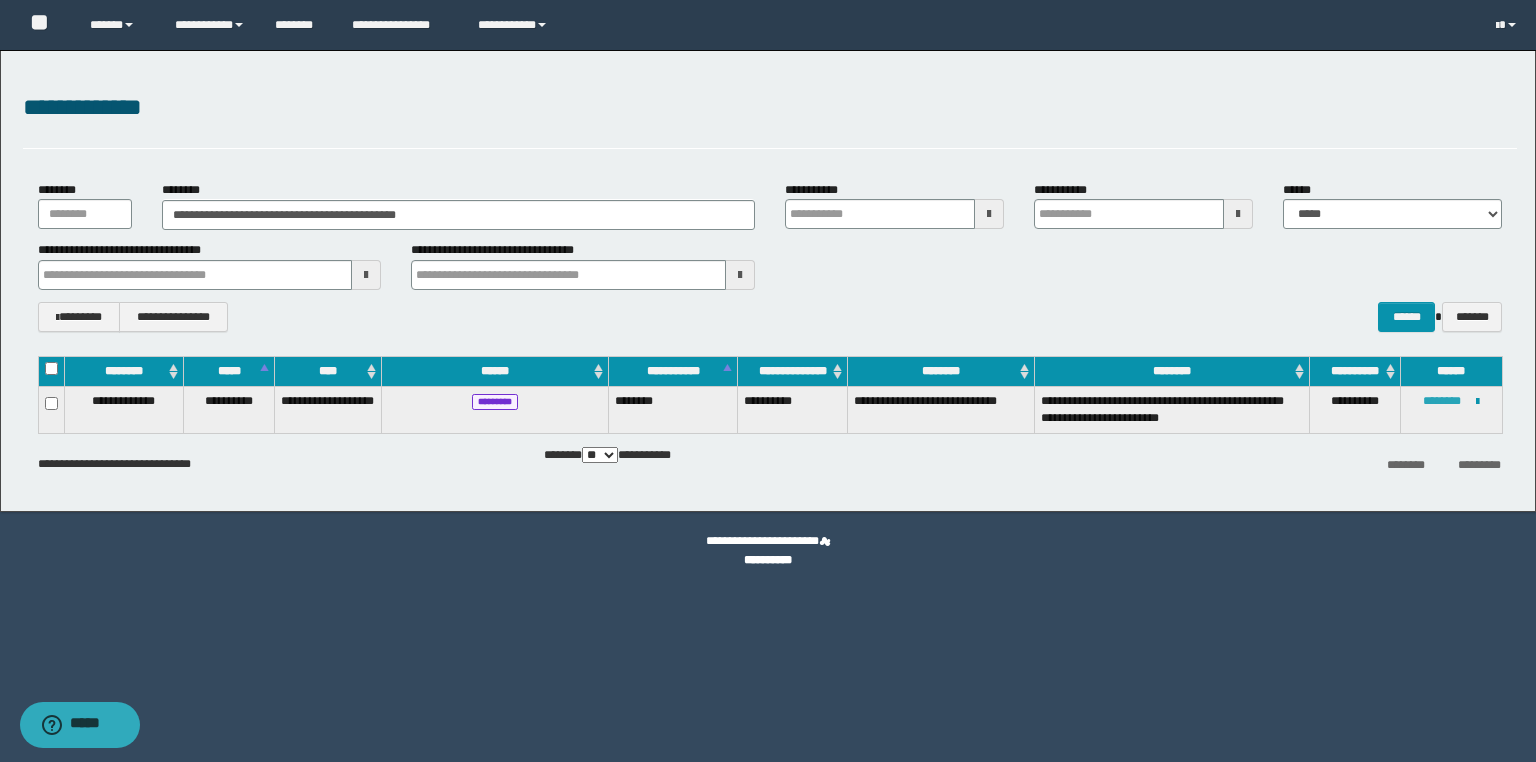 click on "********" at bounding box center [1442, 401] 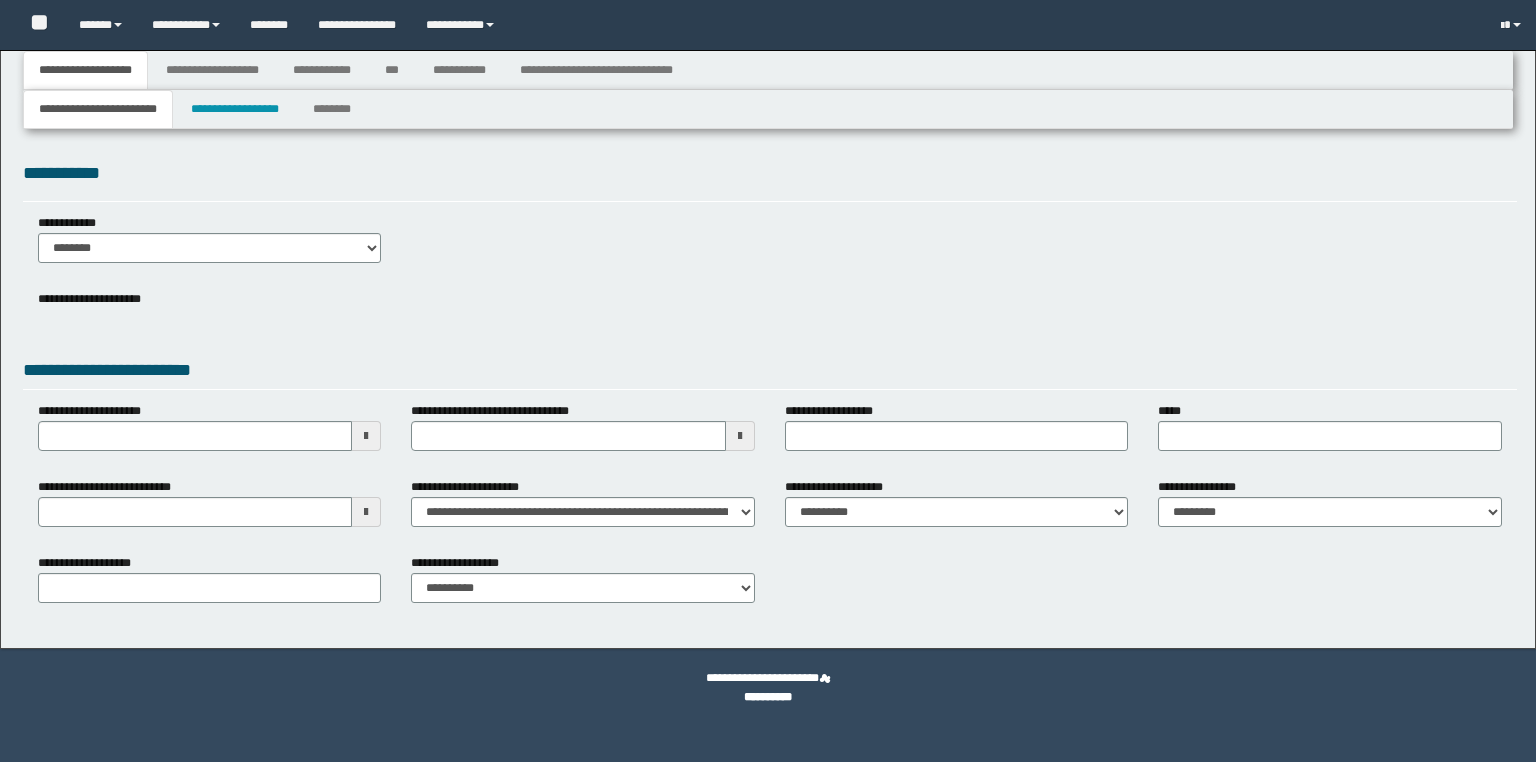 scroll, scrollTop: 0, scrollLeft: 0, axis: both 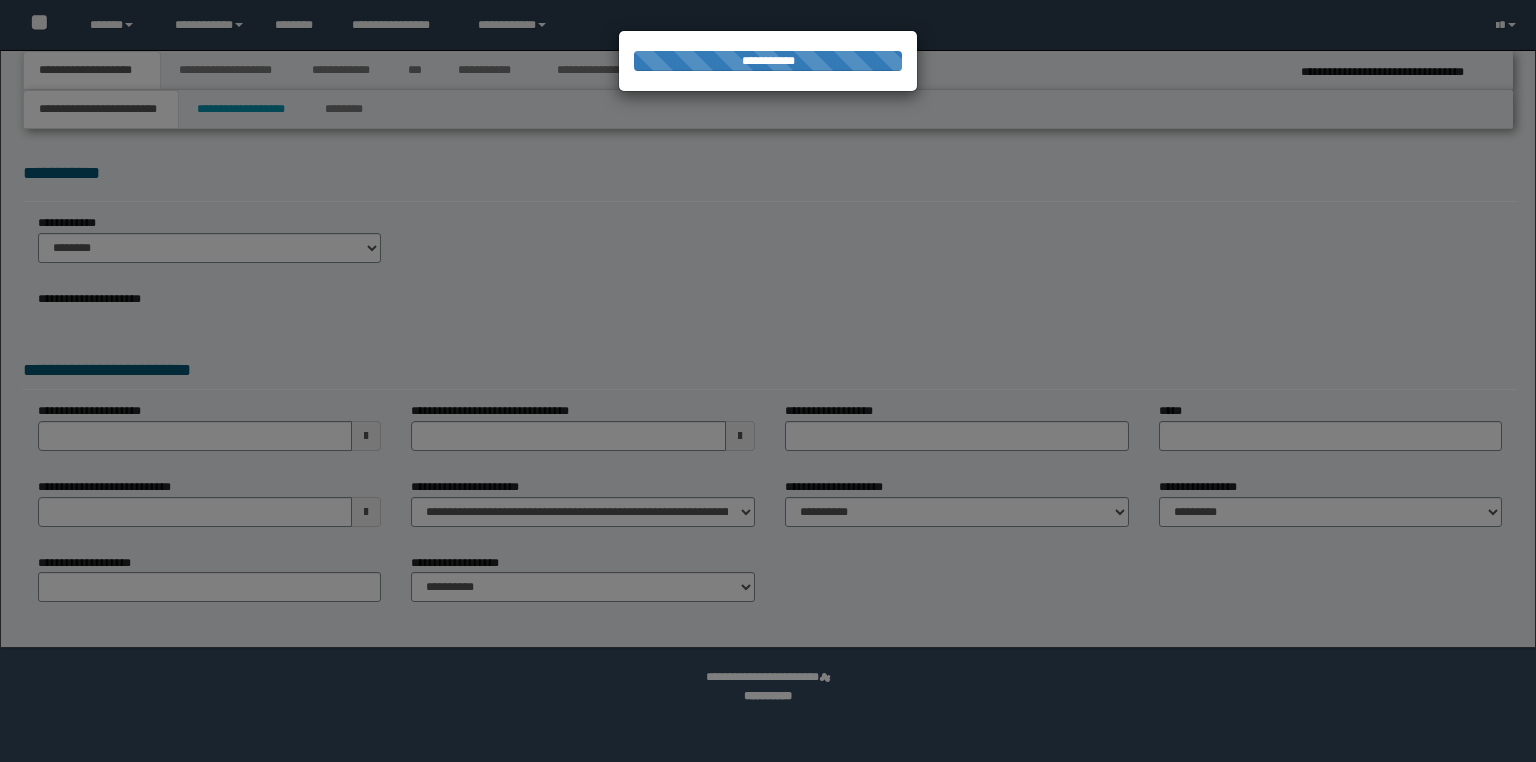 select on "*" 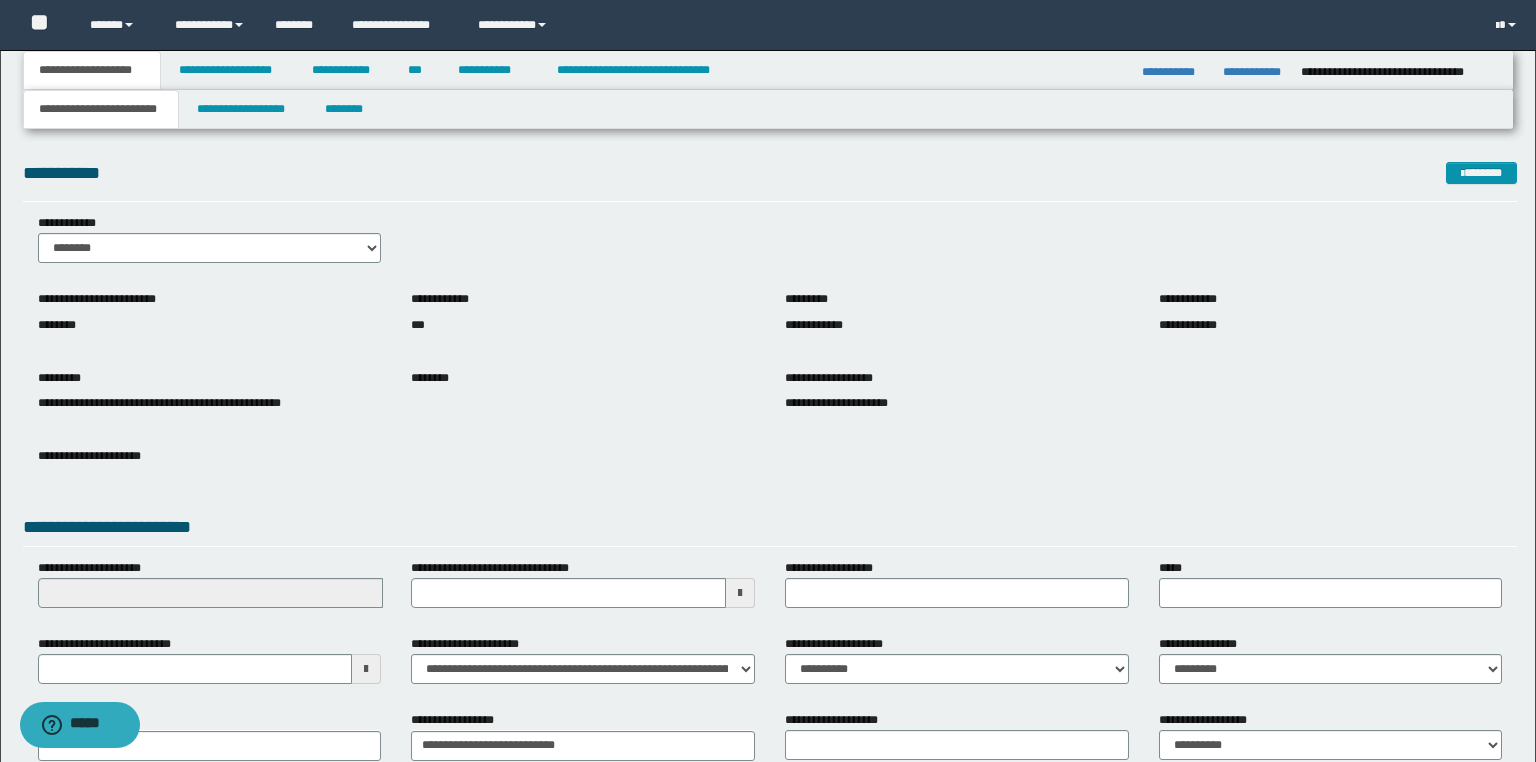 scroll, scrollTop: 0, scrollLeft: 0, axis: both 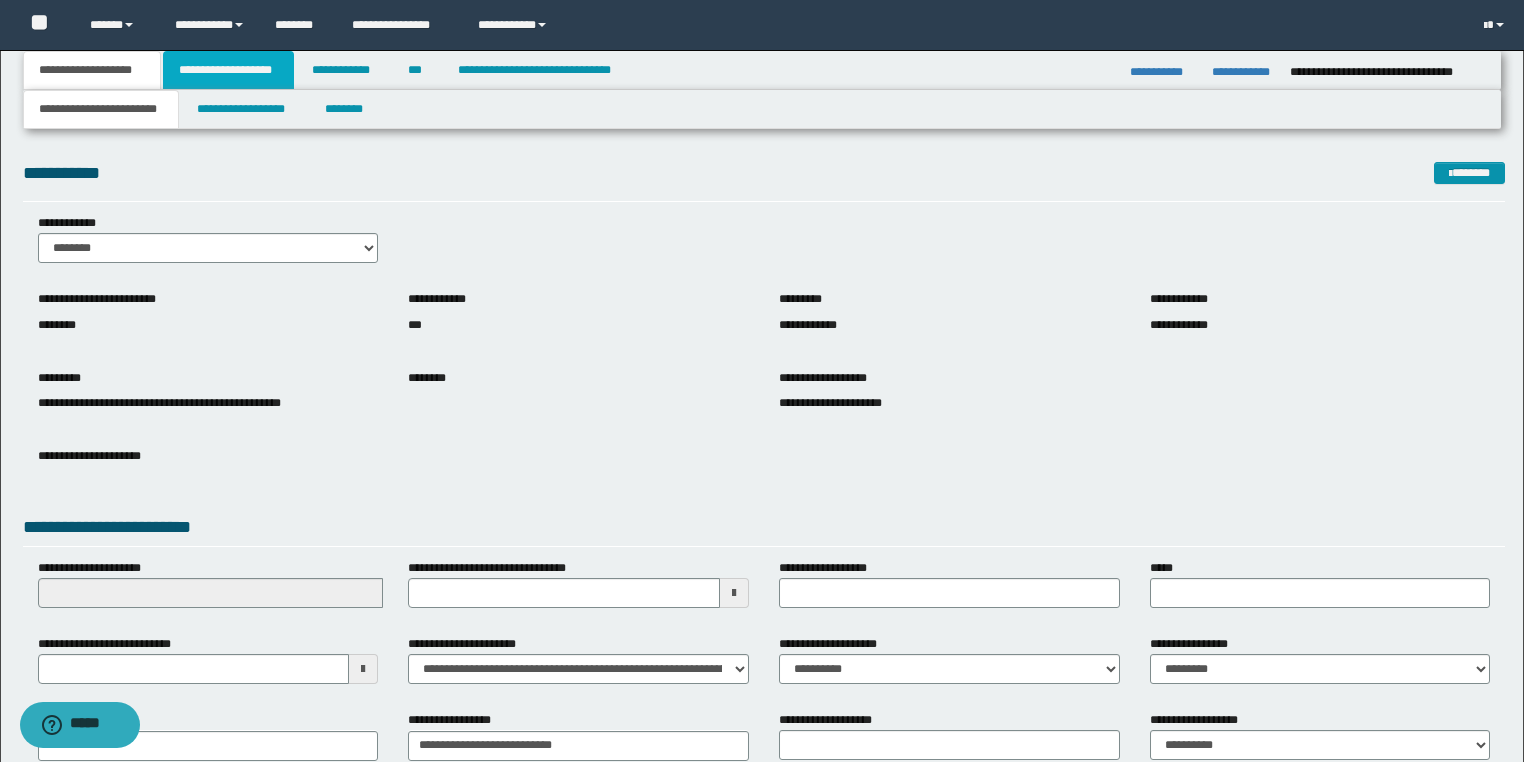 drag, startPoint x: 252, startPoint y: 69, endPoint x: 328, endPoint y: 101, distance: 82.46211 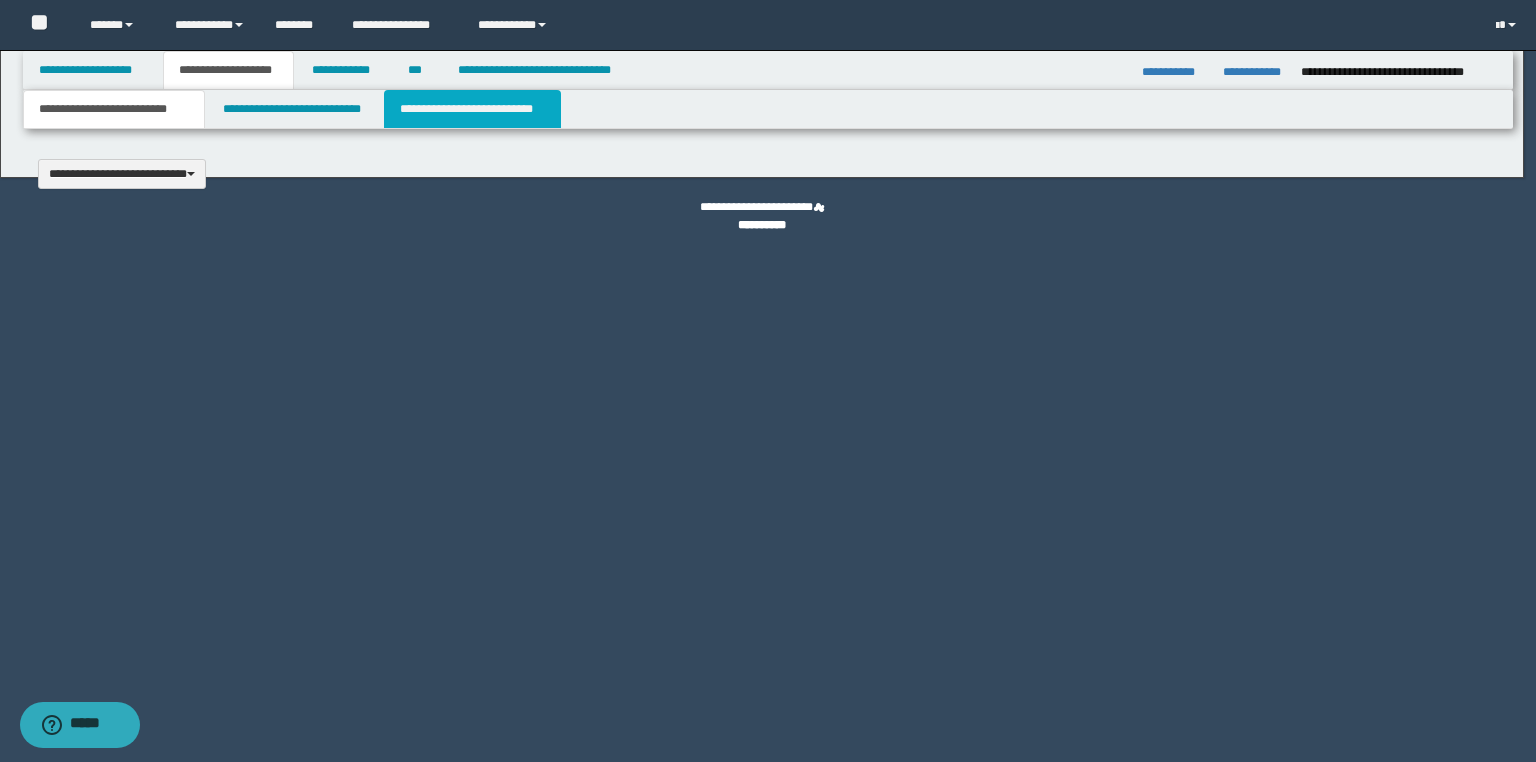 click on "**********" at bounding box center (472, 109) 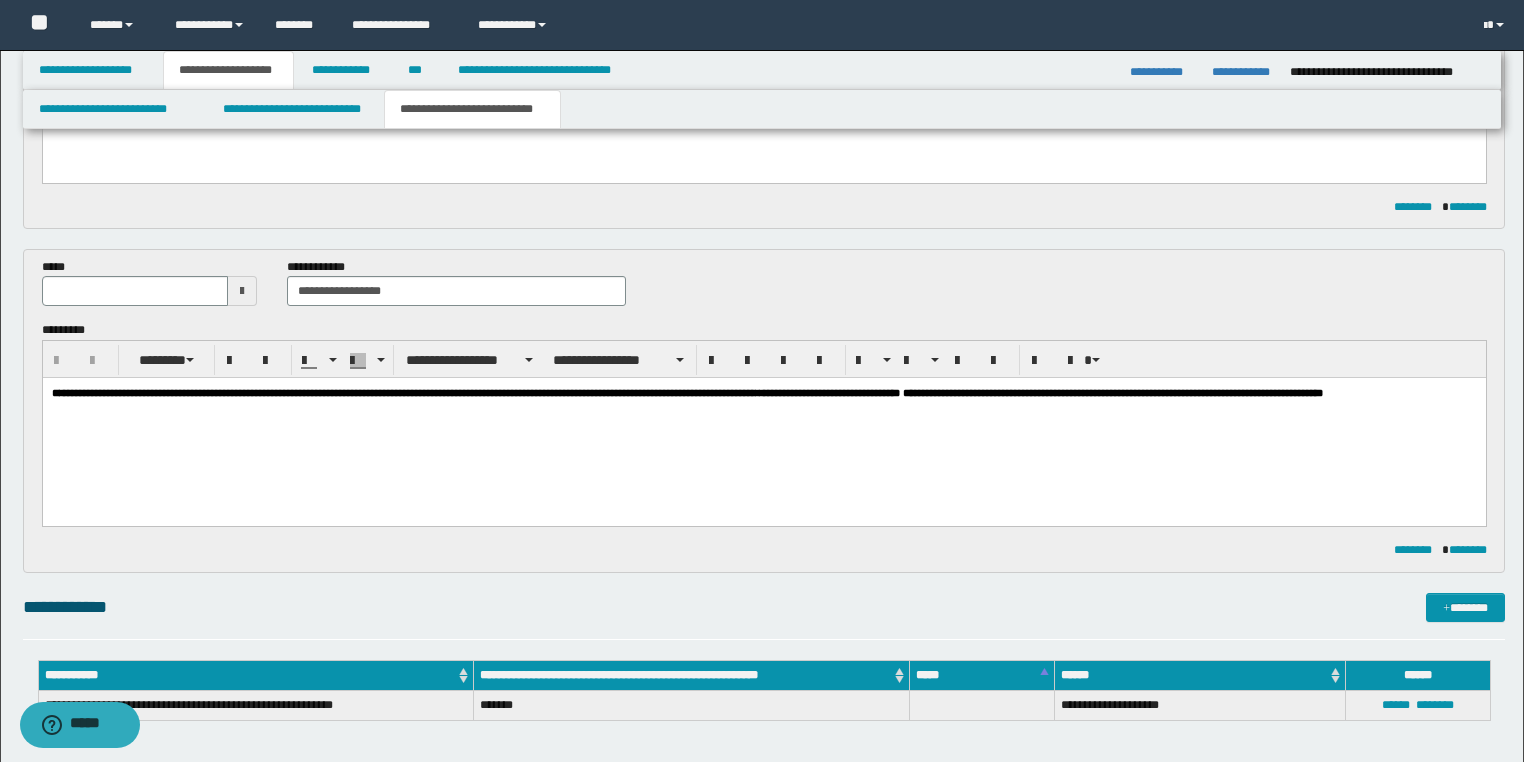 scroll, scrollTop: 480, scrollLeft: 0, axis: vertical 